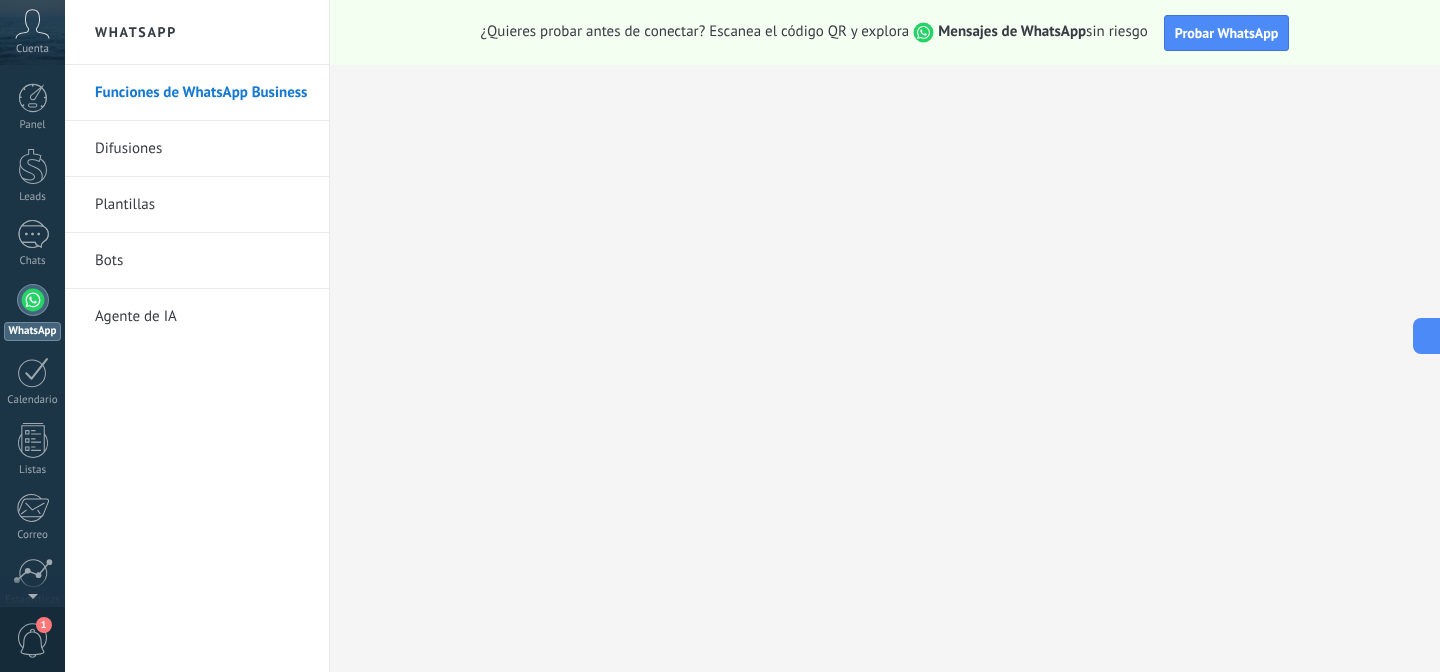 scroll, scrollTop: 0, scrollLeft: 0, axis: both 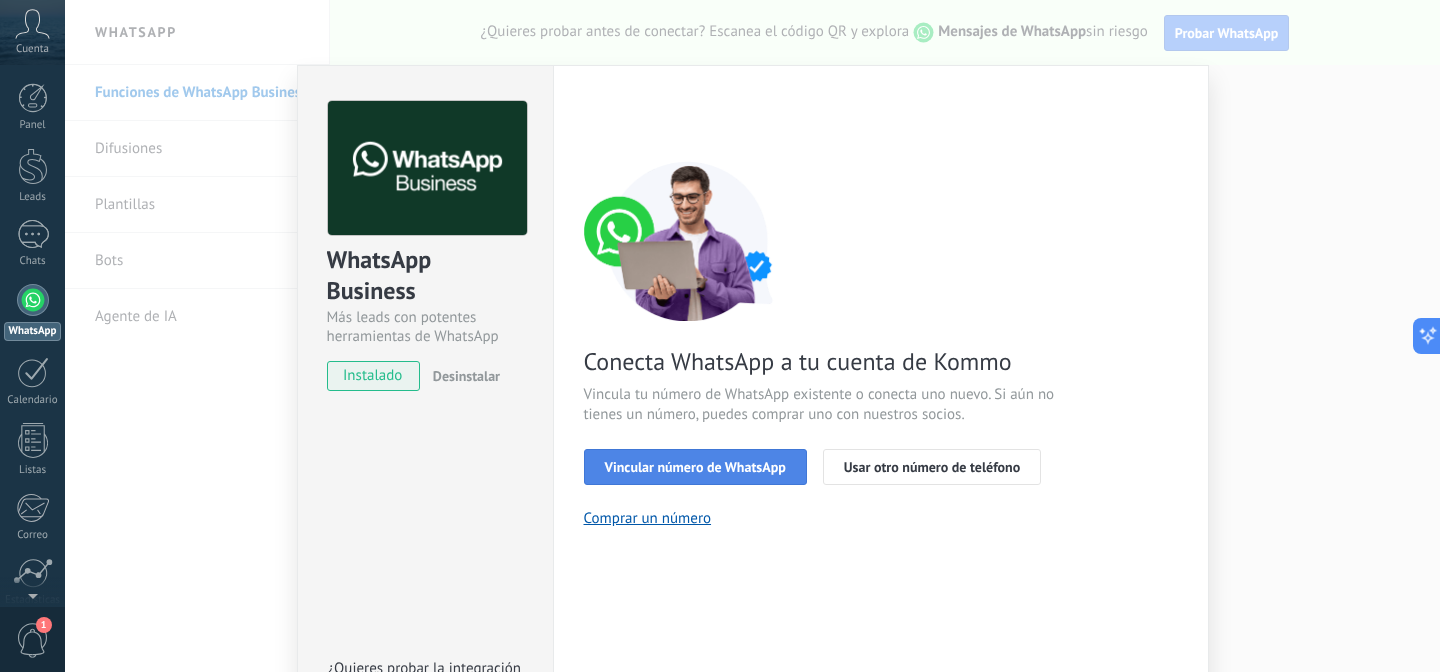 click on "Vincular número de WhatsApp" at bounding box center (695, 467) 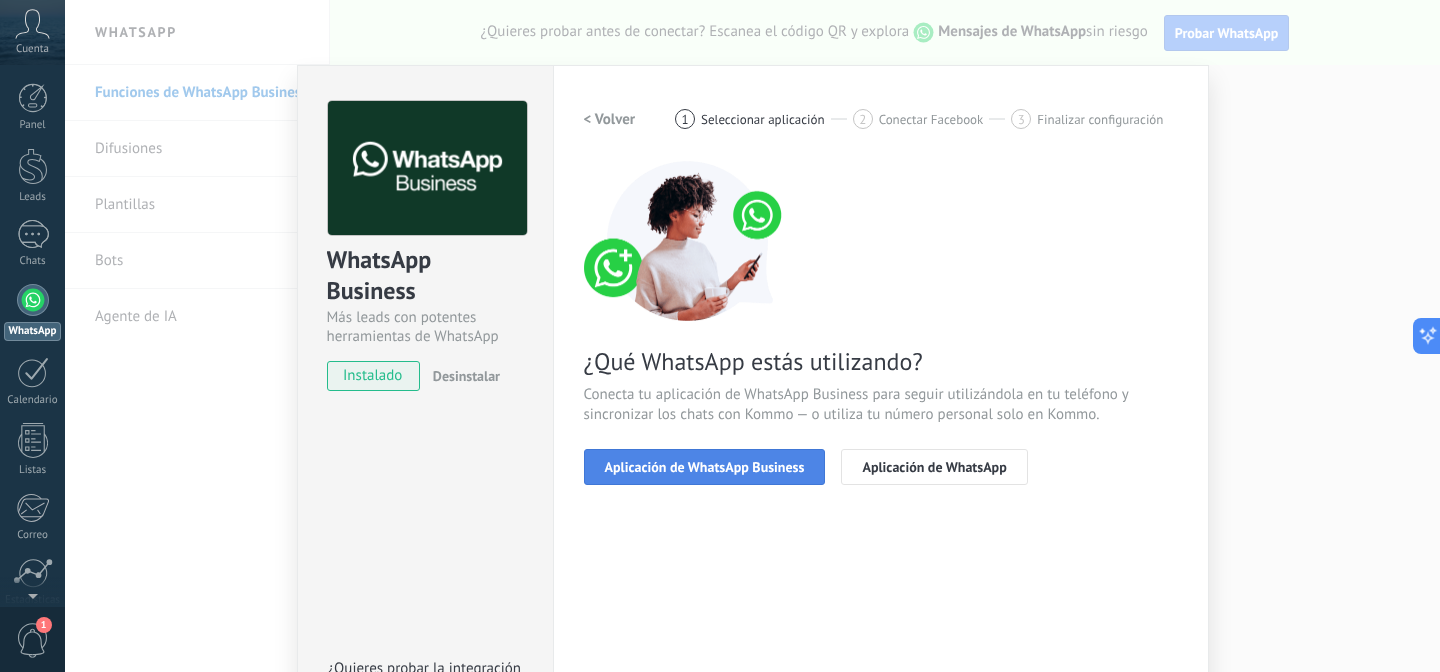click on "Aplicación de WhatsApp Business" at bounding box center (705, 467) 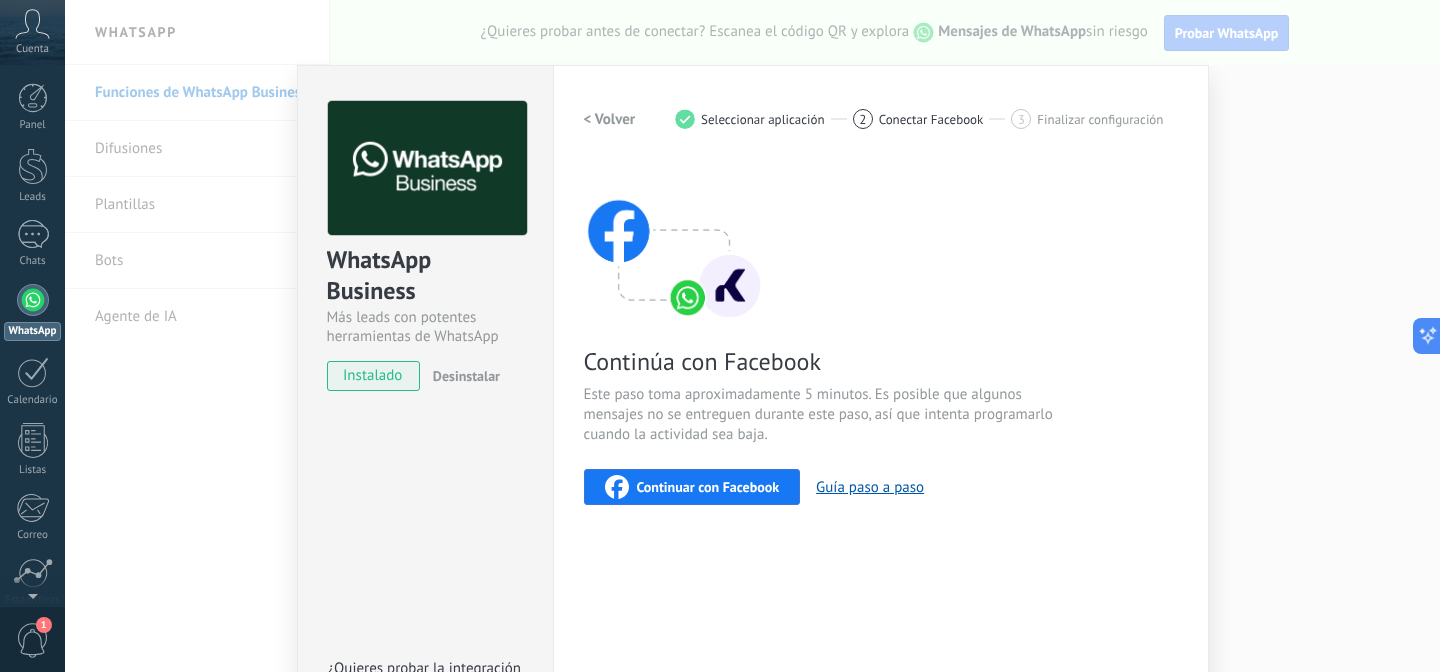 click on "Continuar con Facebook" at bounding box center [708, 487] 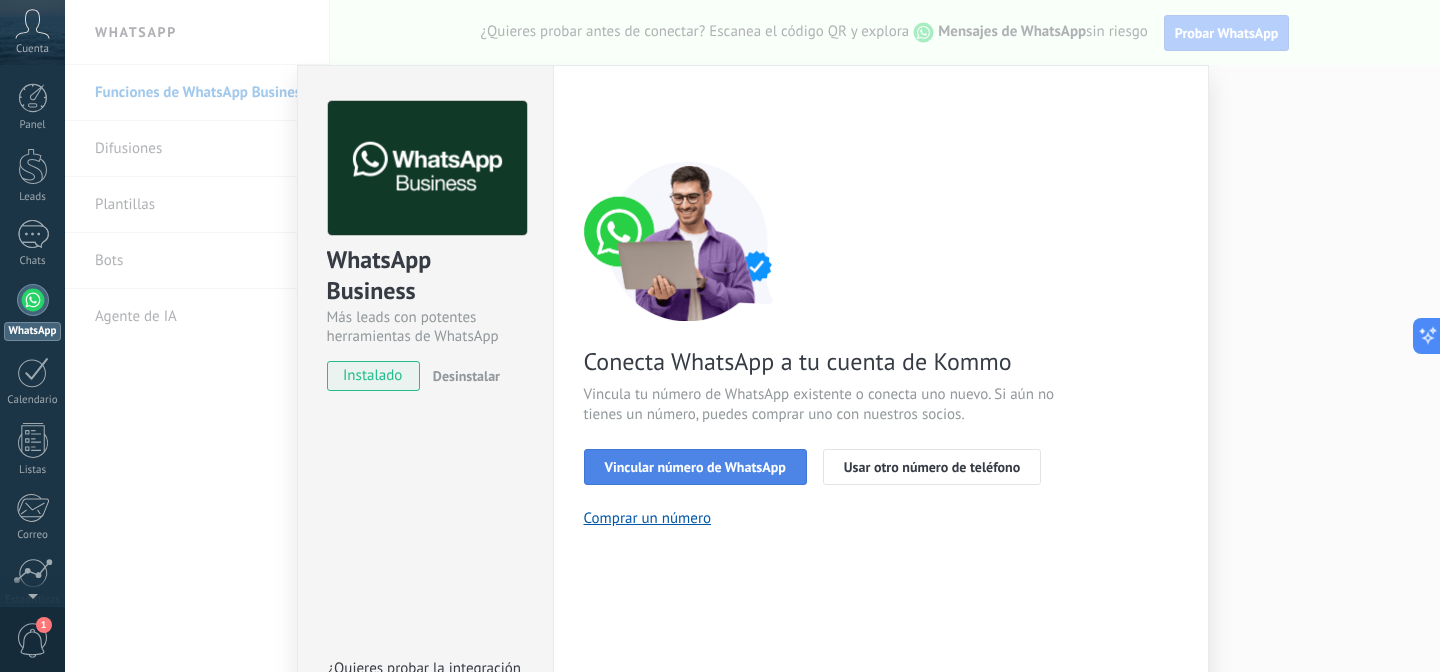 click on "Vincular número de WhatsApp" at bounding box center [695, 467] 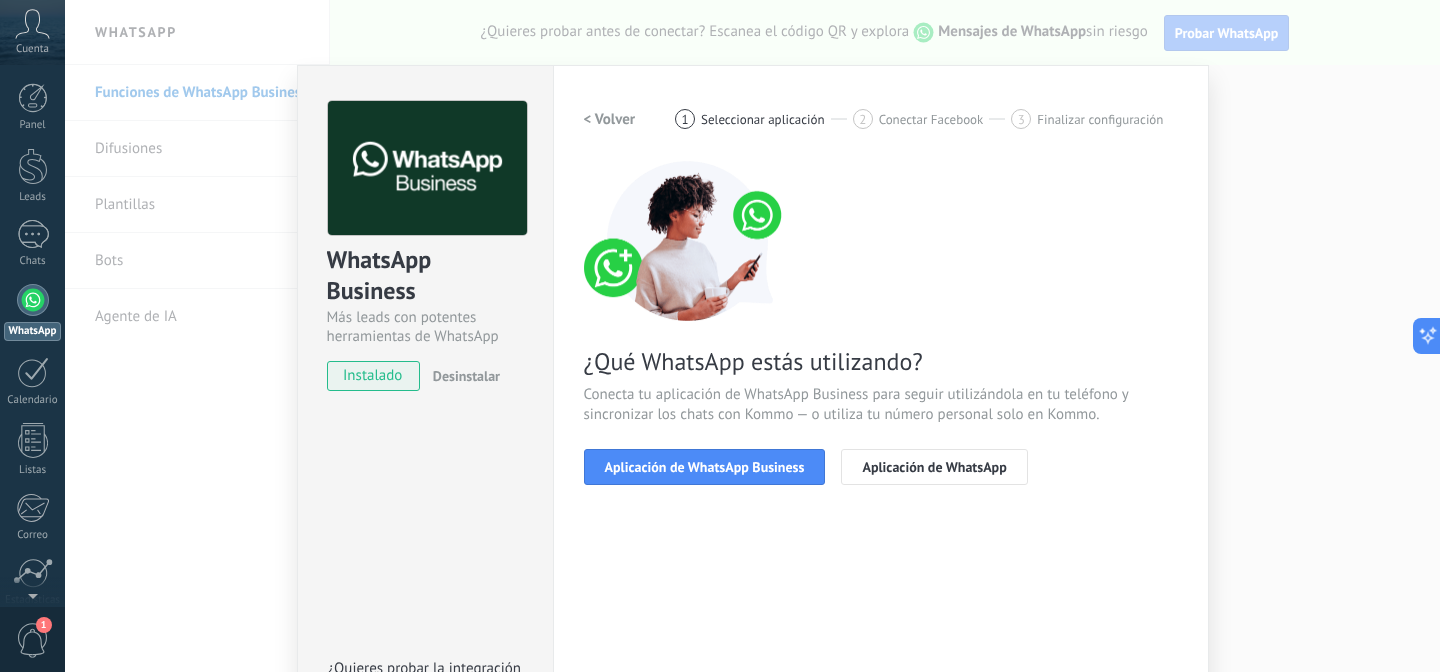 click on "Aplicación de WhatsApp Business" at bounding box center [705, 467] 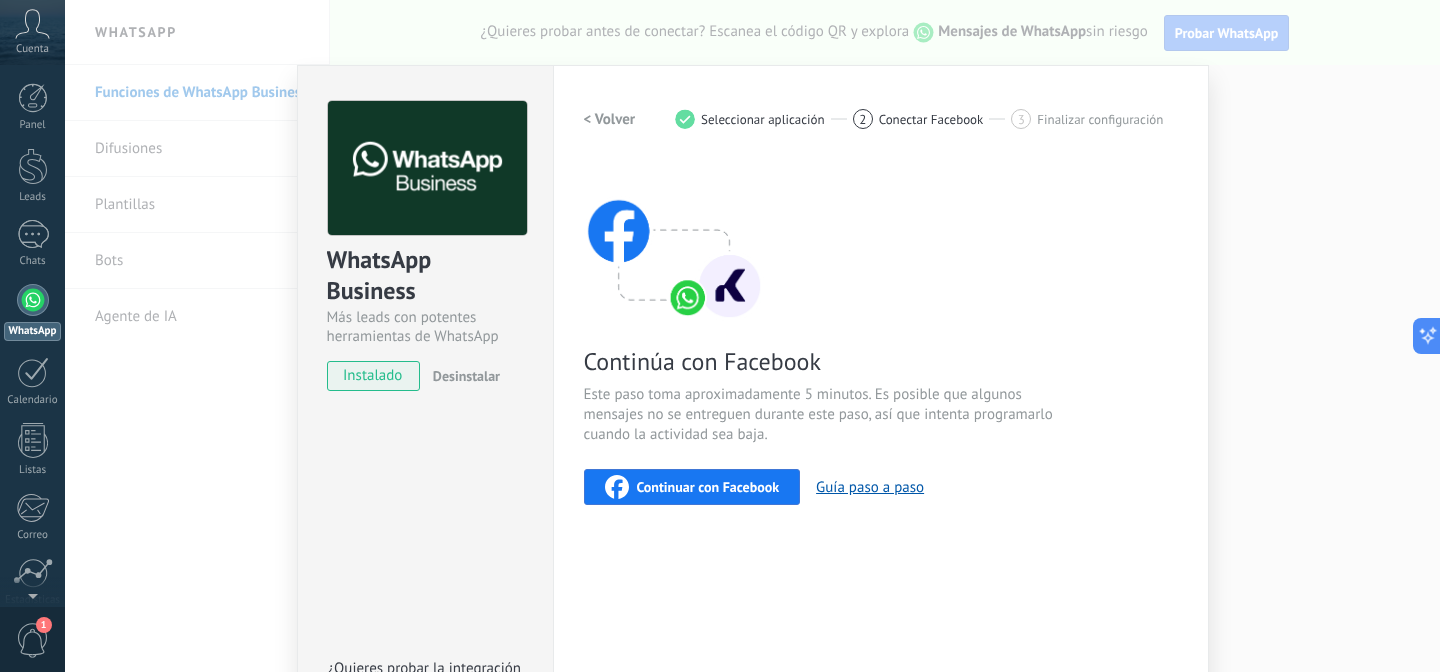 click on "Continuar con Facebook" at bounding box center (708, 487) 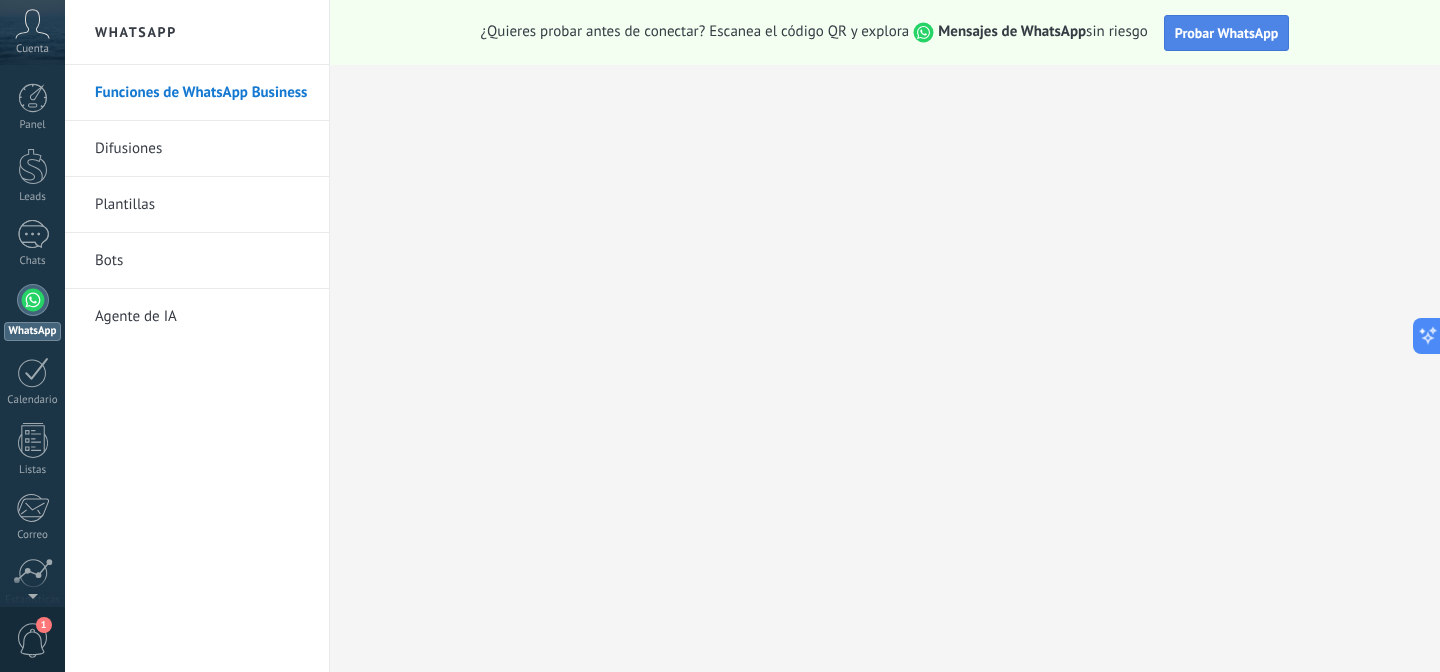 click on "Probar WhatsApp" at bounding box center (1227, 33) 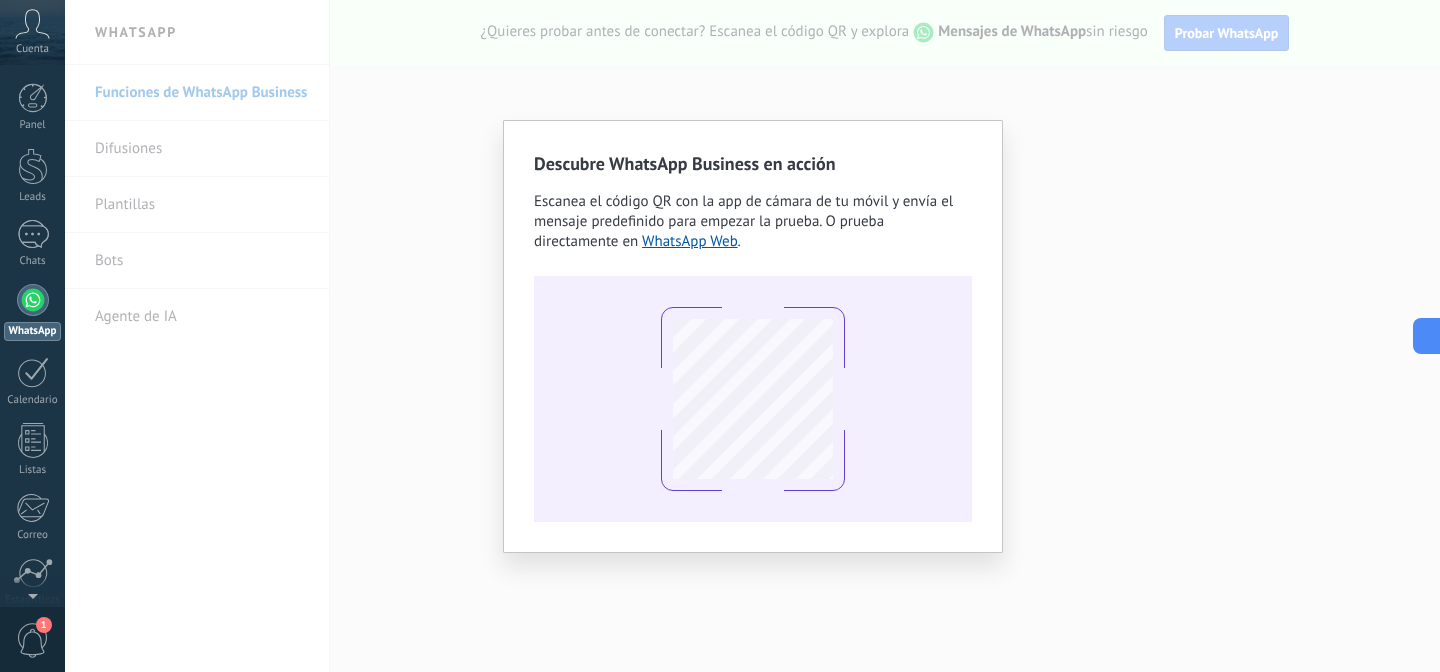 click on "Descubre WhatsApp Business en acción Escanea el código QR con la app de cámara de tu móvil y envía el mensaje predefinido para empezar la prueba. O prueba directamente en   WhatsApp Web ." at bounding box center [752, 336] 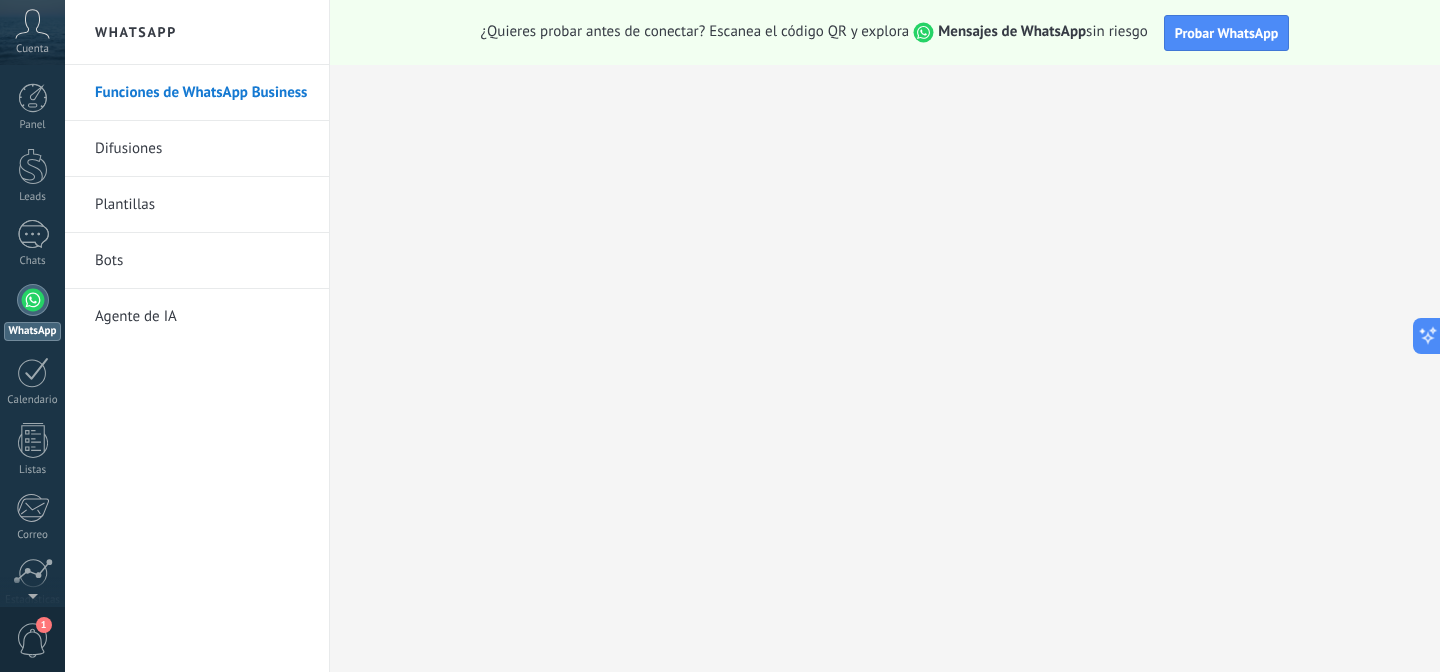 click on "Panel
Leads
Chats
WhatsApp
Clientes" at bounding box center (65, 336) 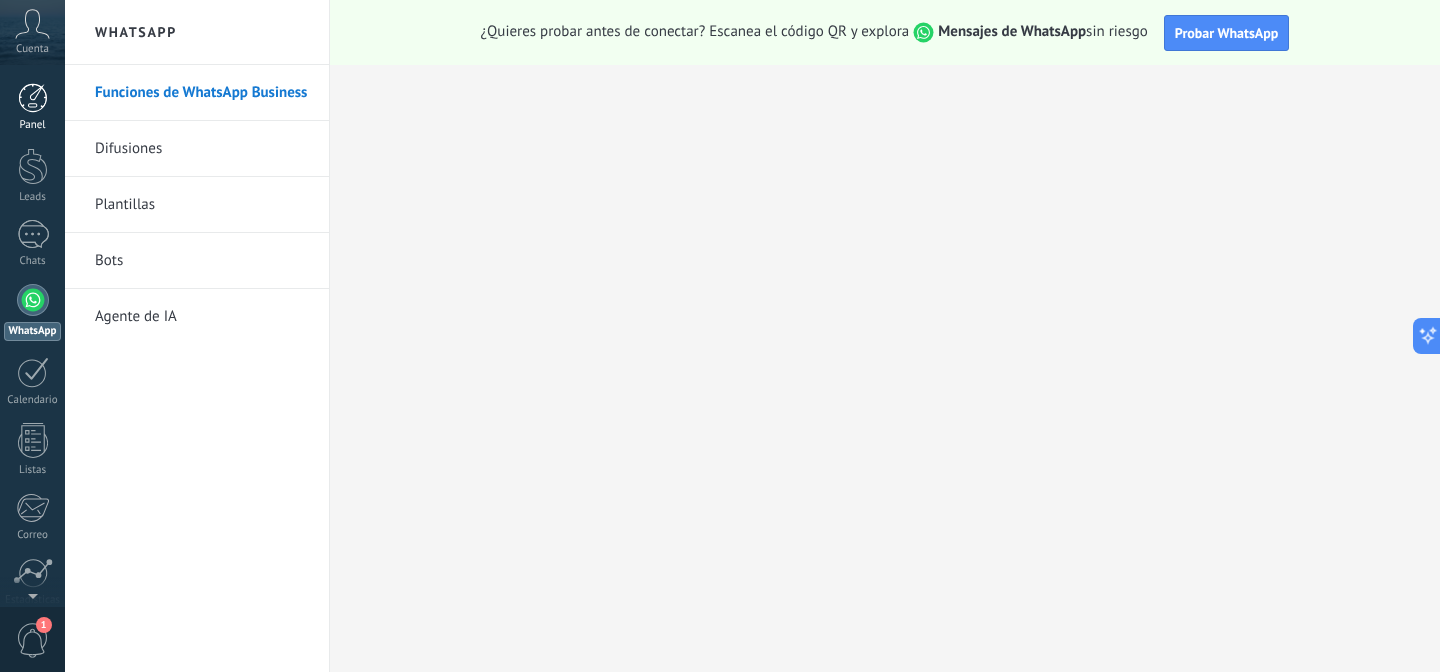 click at bounding box center (33, 98) 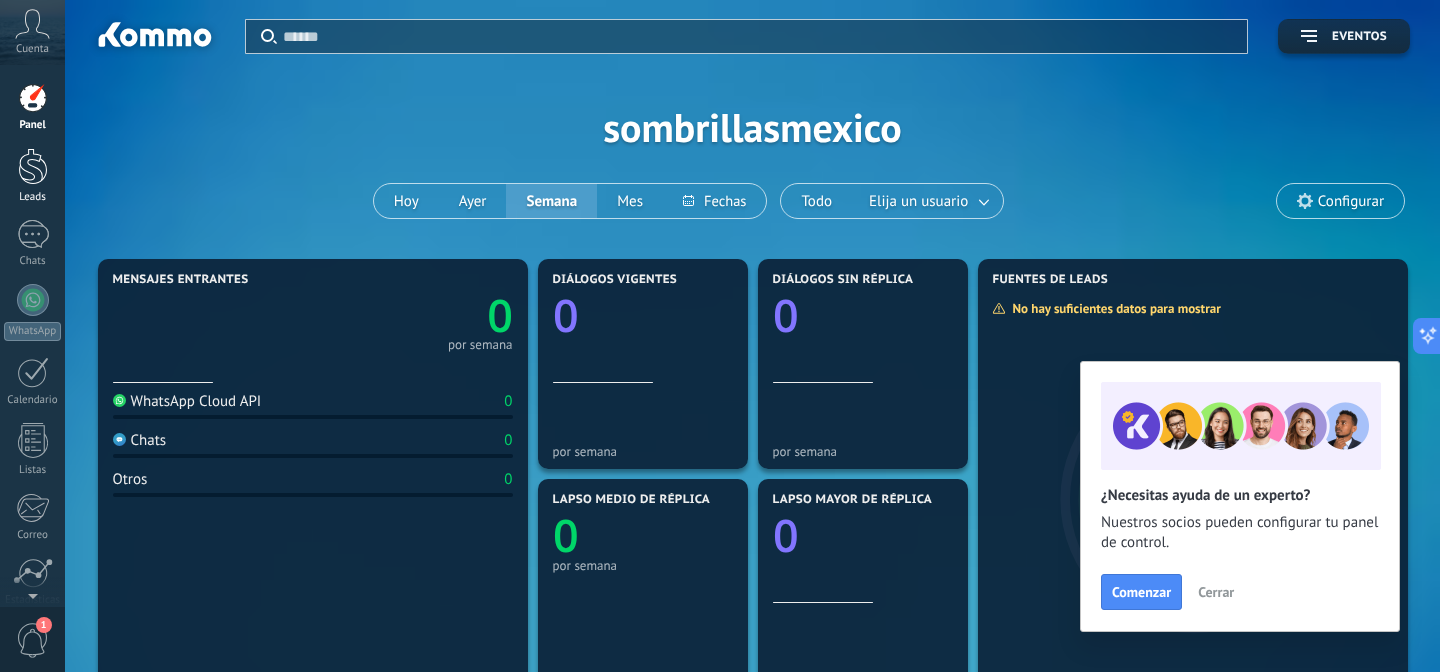 click at bounding box center (33, 166) 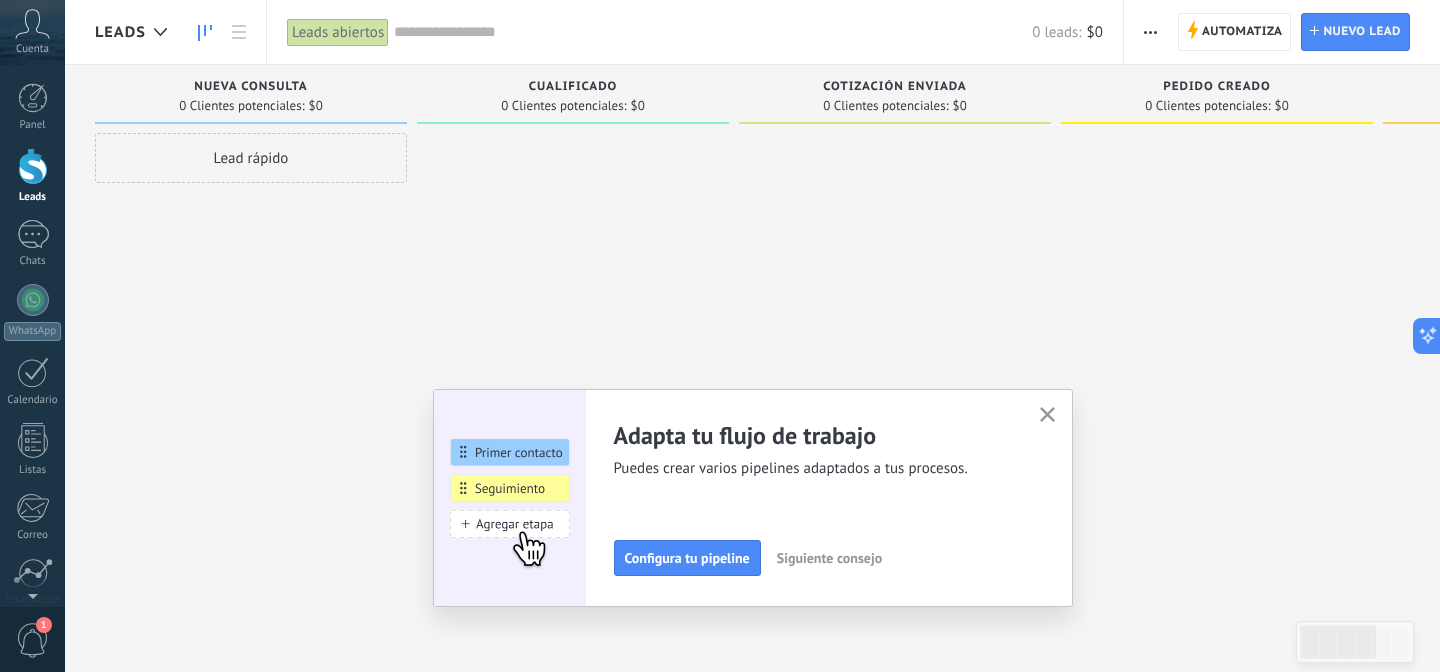 click at bounding box center (1047, 415) 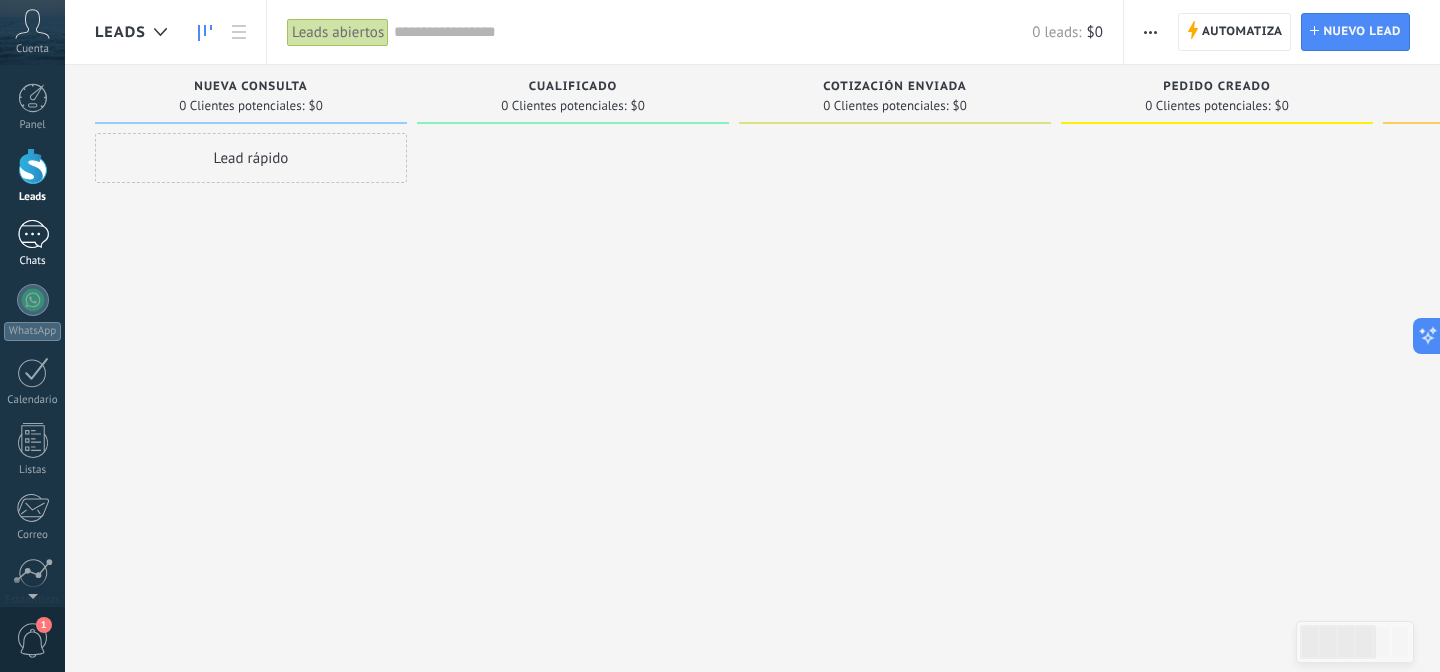 click at bounding box center [33, 234] 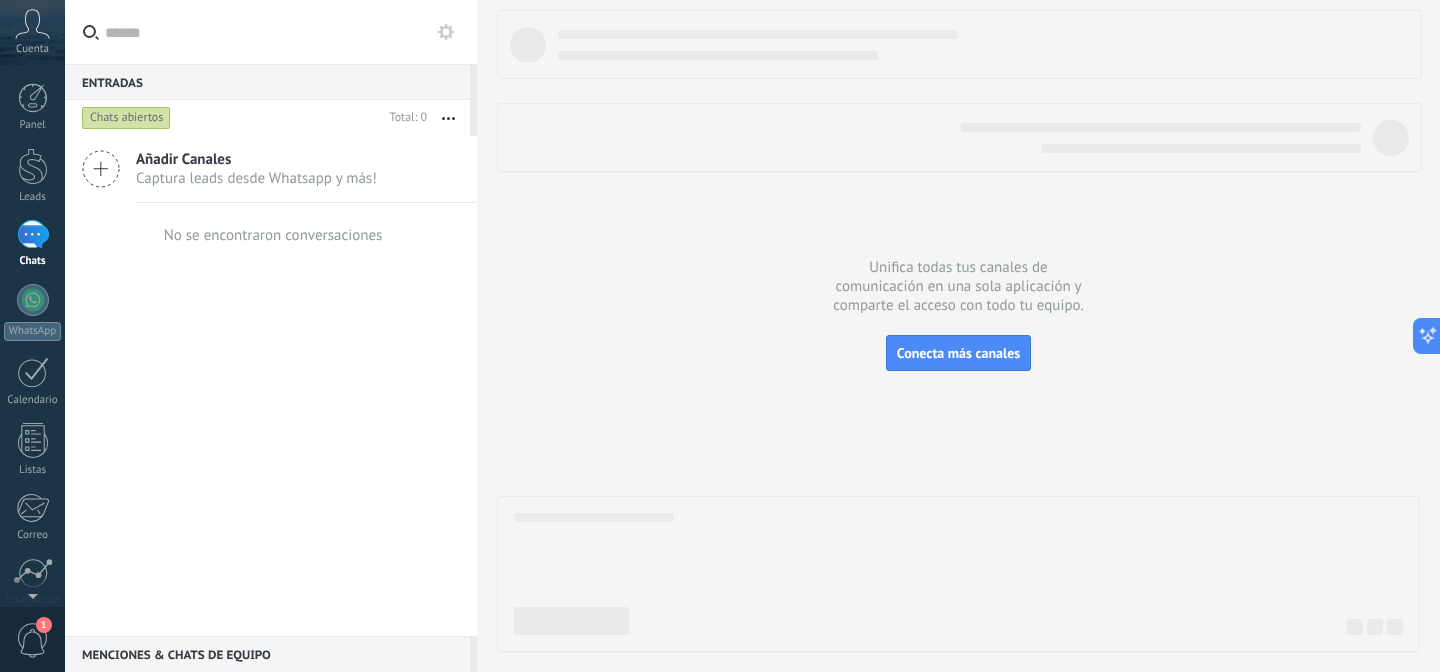 click on "Captura leads desde Whatsapp y más!" at bounding box center (256, 178) 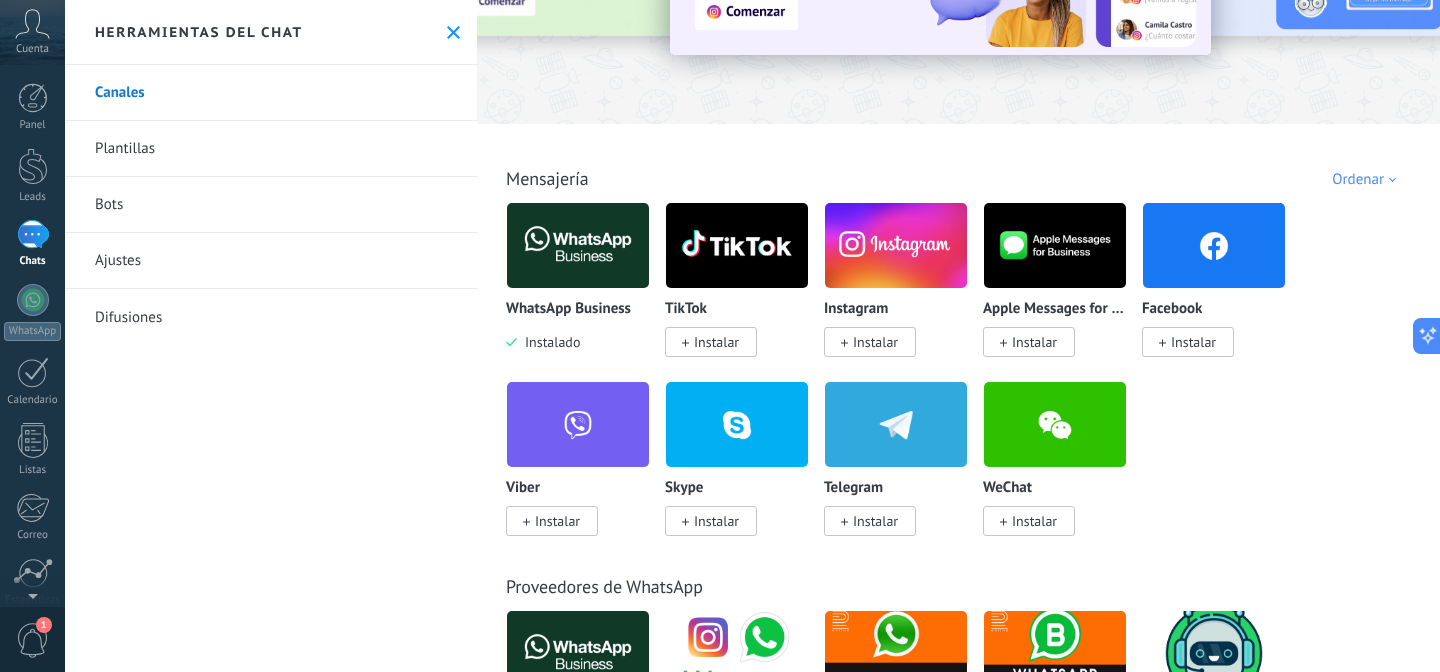 scroll, scrollTop: 233, scrollLeft: 0, axis: vertical 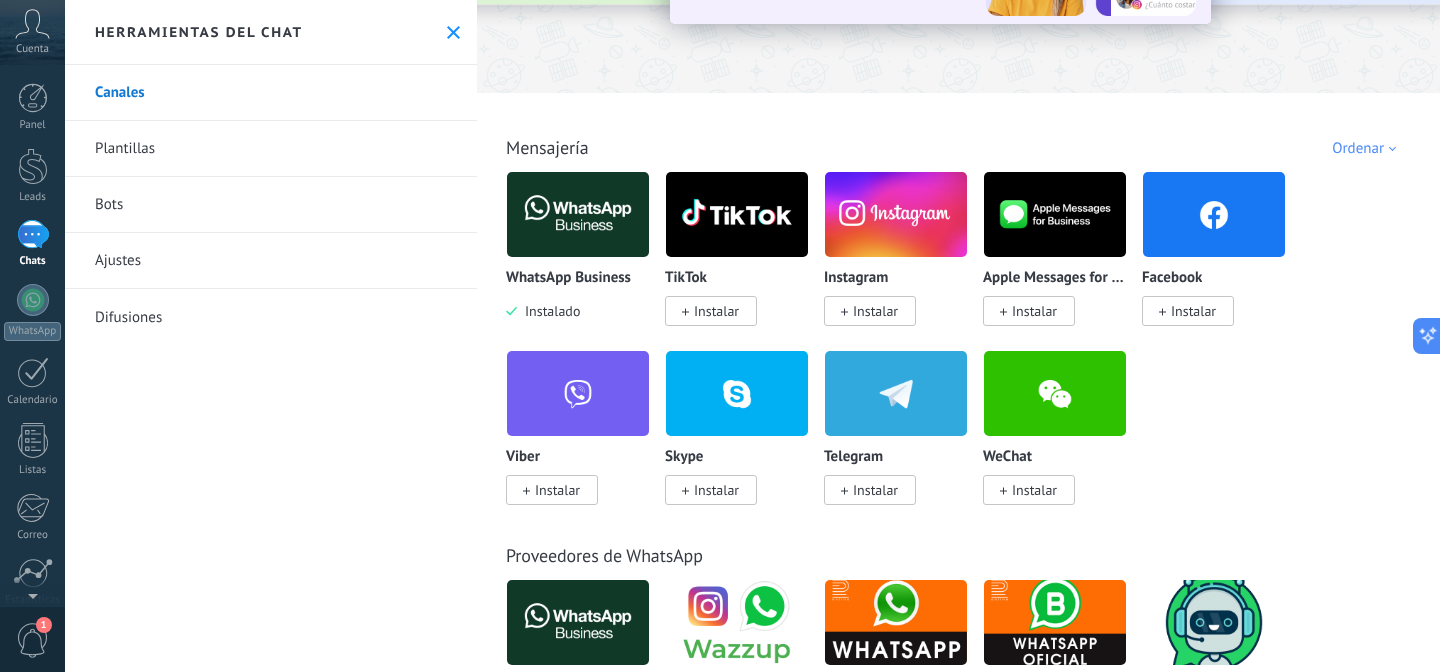 click at bounding box center (578, 214) 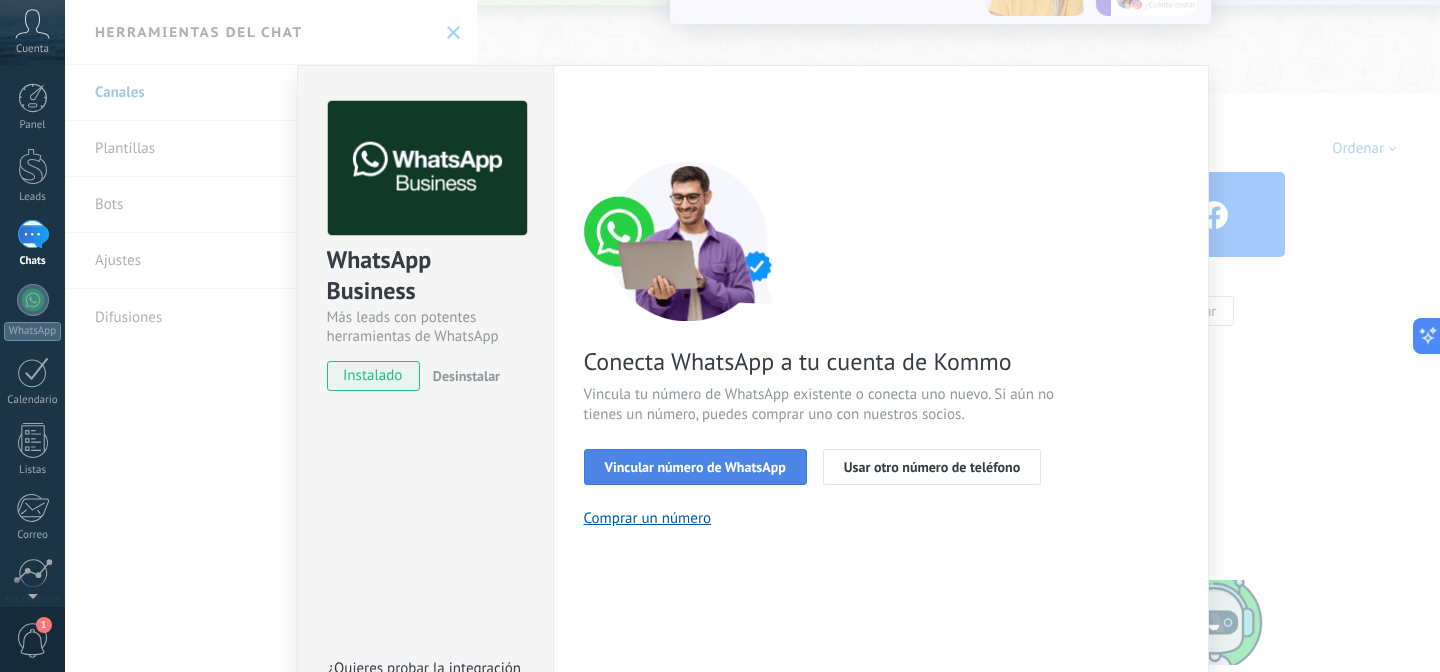 click on "Vincular número de WhatsApp" at bounding box center [695, 467] 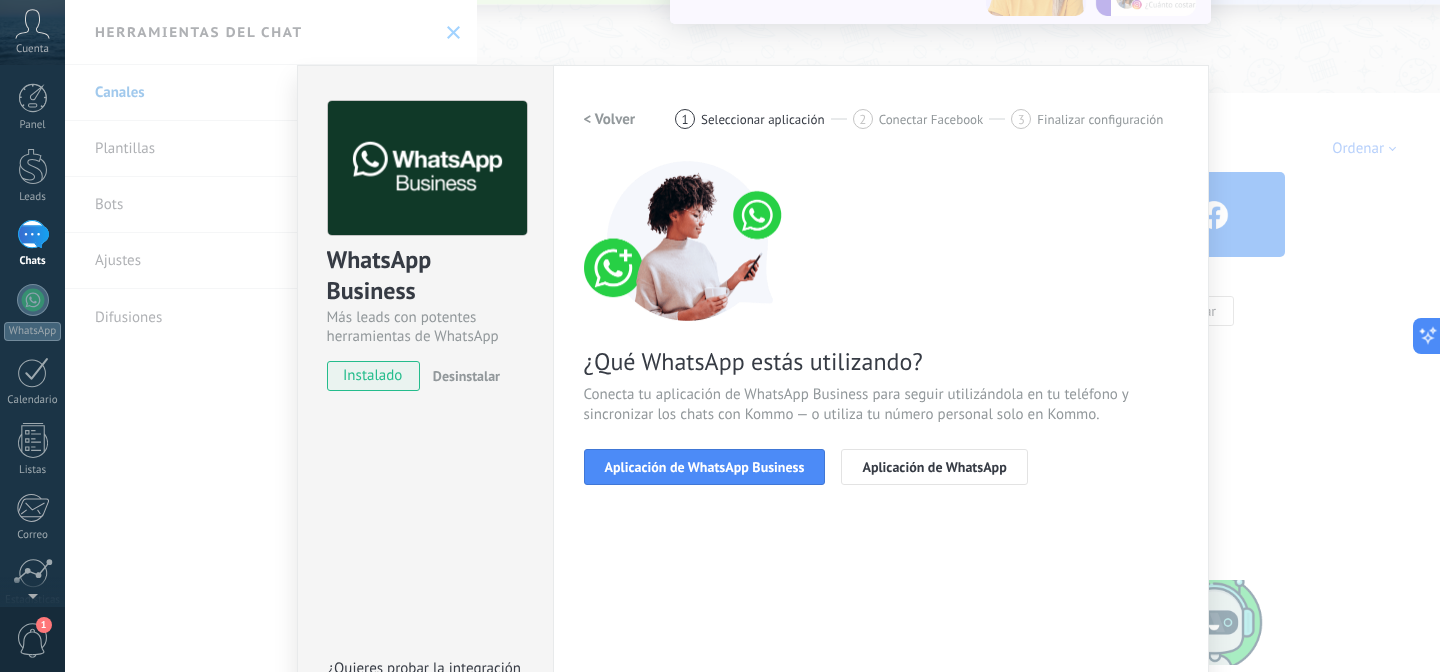 click on "Aplicación de WhatsApp Business" at bounding box center (705, 467) 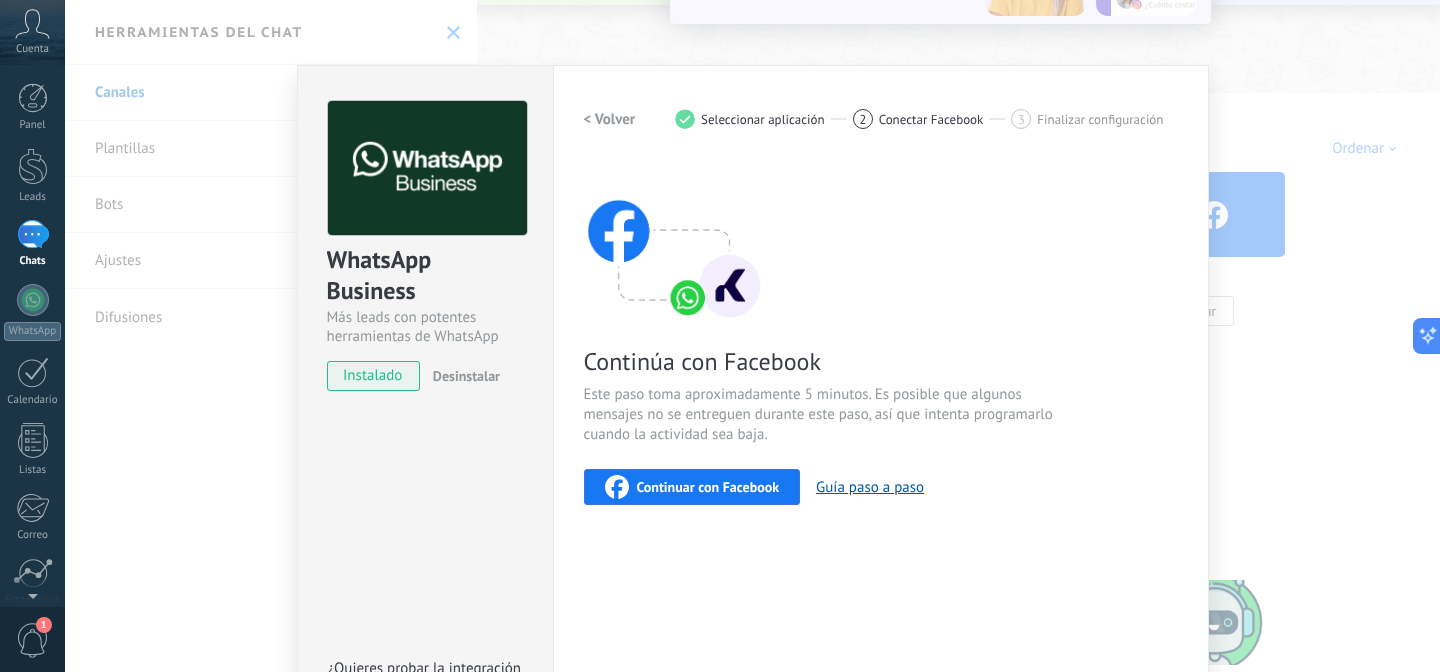 click on "Continuar con Facebook" at bounding box center [692, 487] 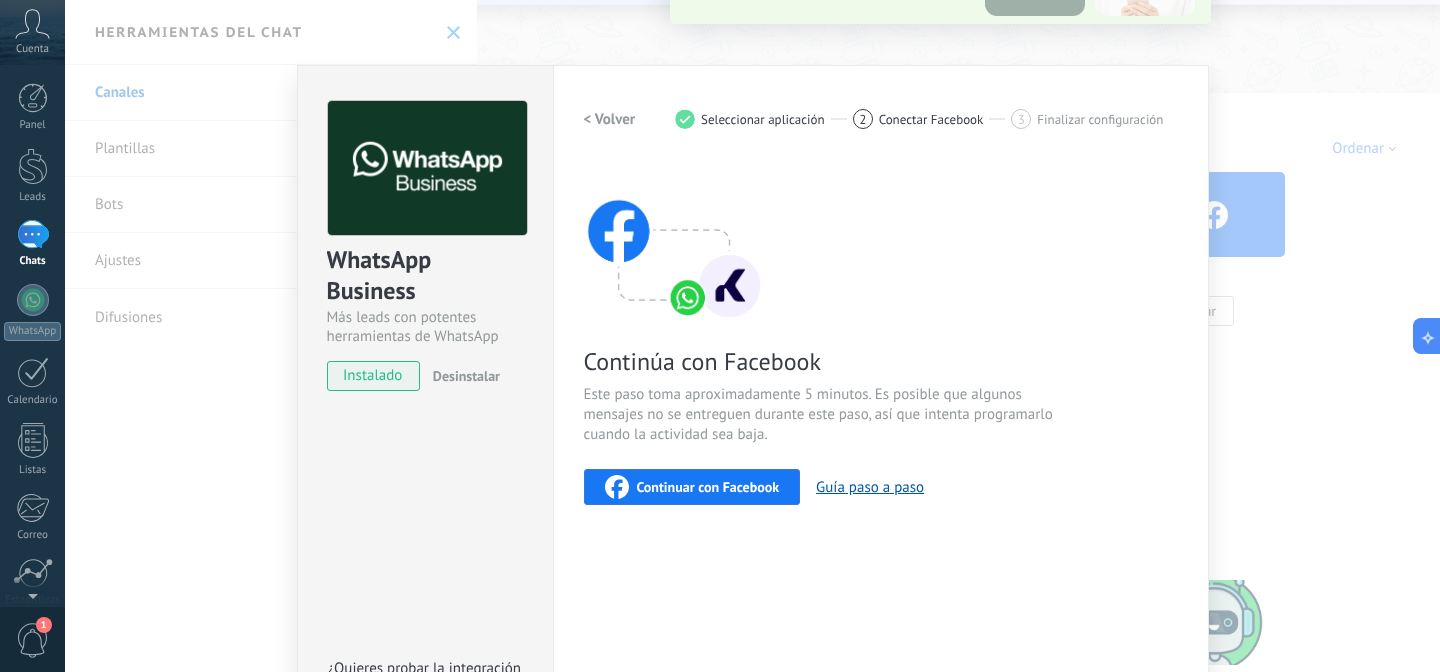 click on "WhatsApp Business Más leads con potentes herramientas de WhatsApp instalado Desinstalar ¿Quieres probar la integración primero?   Escanea el código QR   para ver cómo funciona." at bounding box center (425, 410) 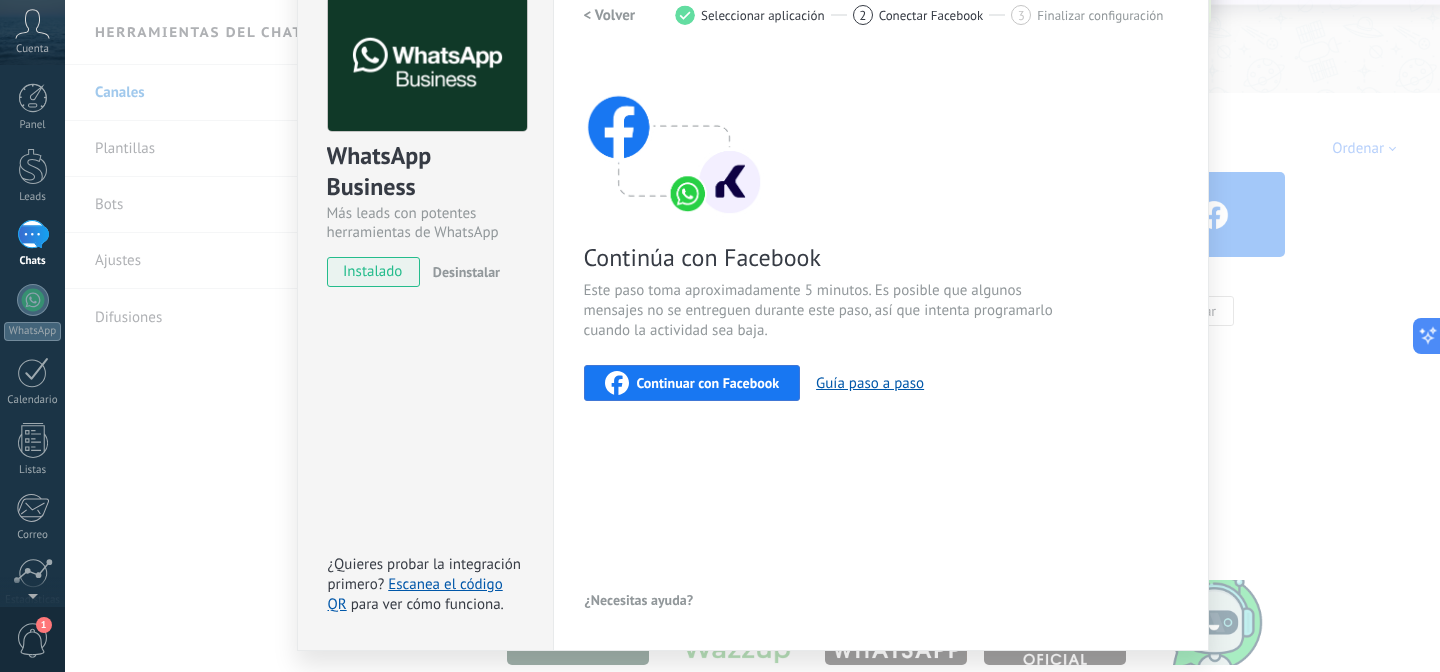 scroll, scrollTop: 0, scrollLeft: 0, axis: both 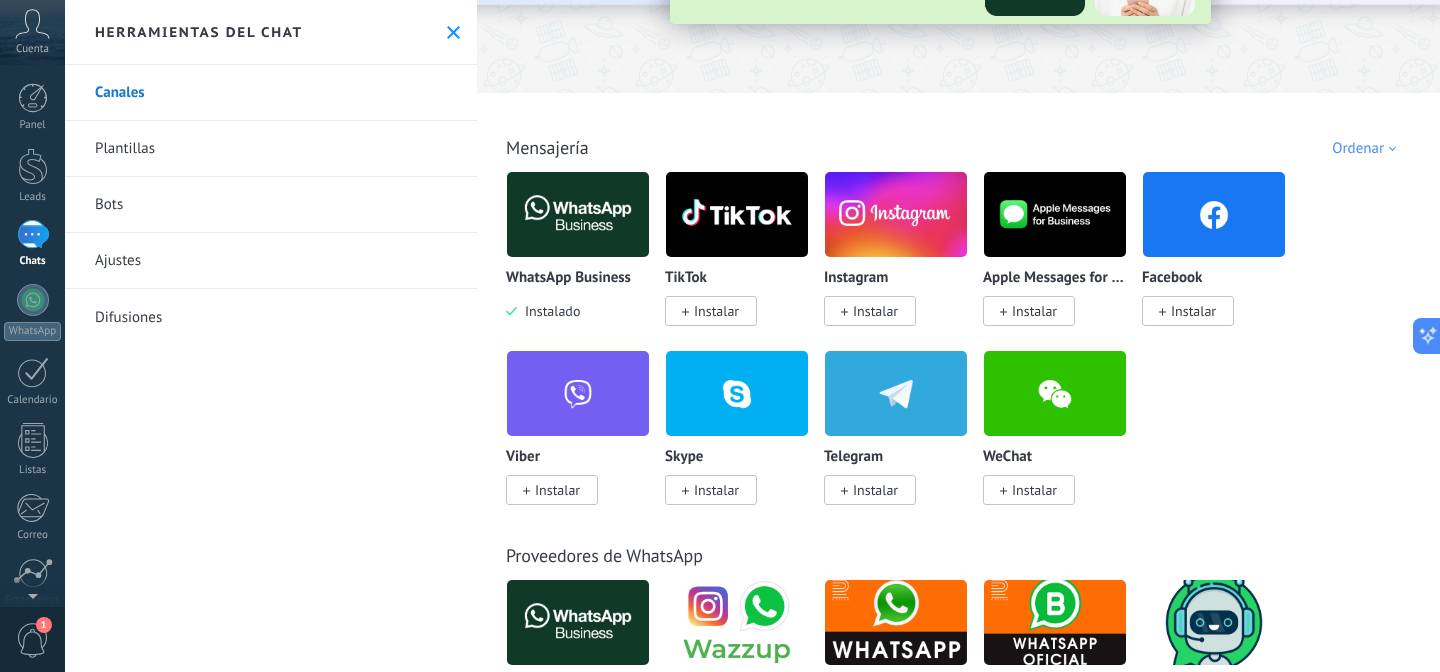 click at bounding box center [578, 214] 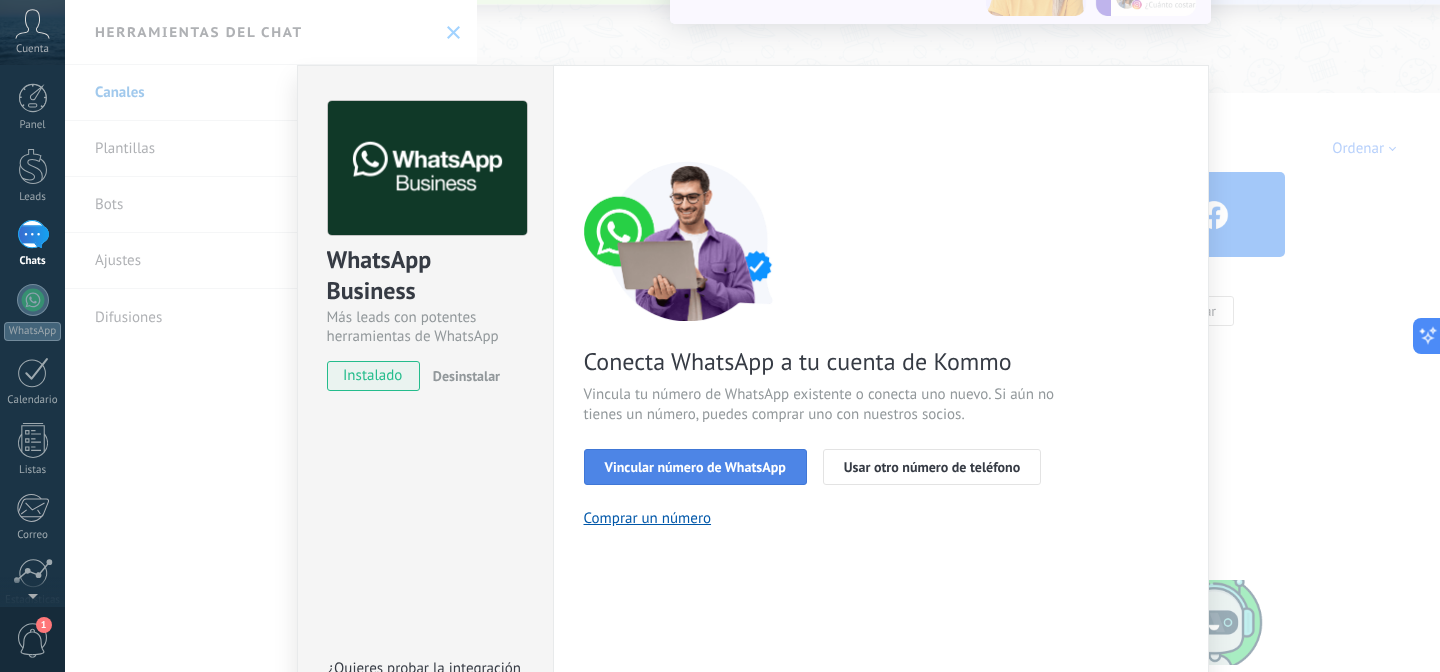 click on "Vincular número de WhatsApp" at bounding box center (695, 467) 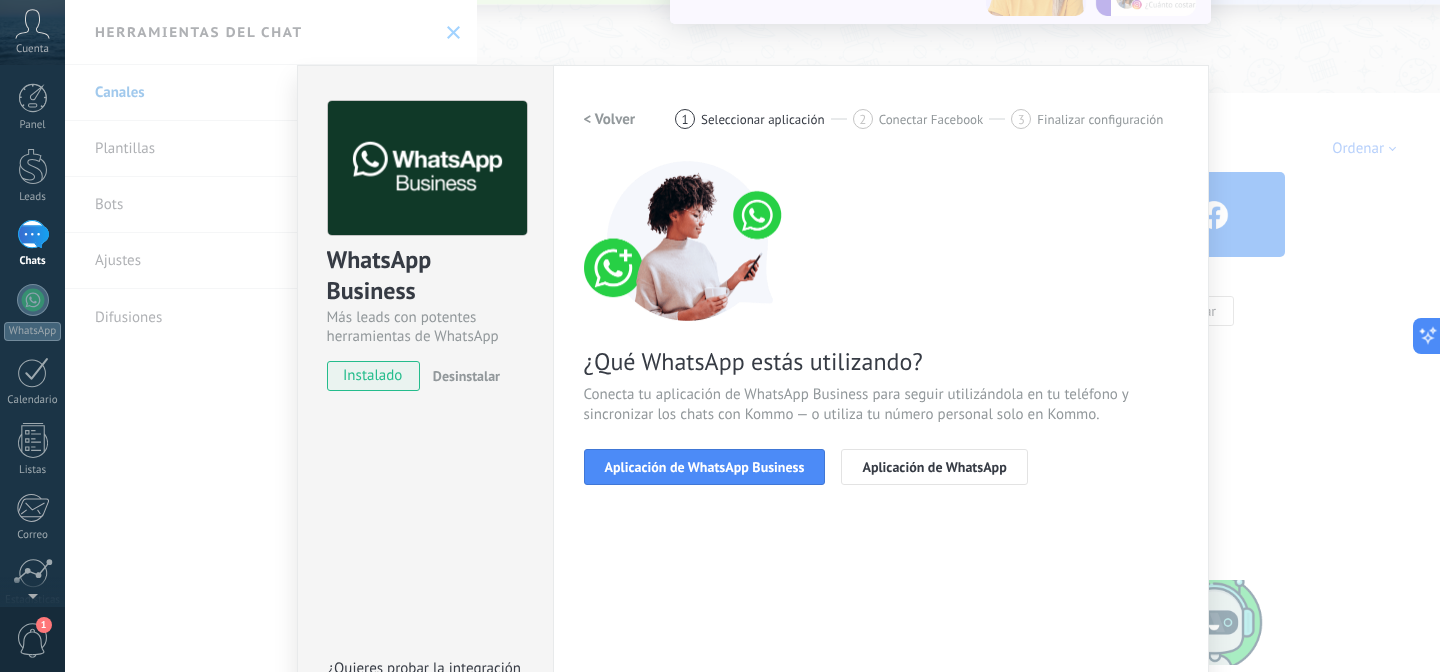 click on "Aplicación de WhatsApp Business" at bounding box center (705, 467) 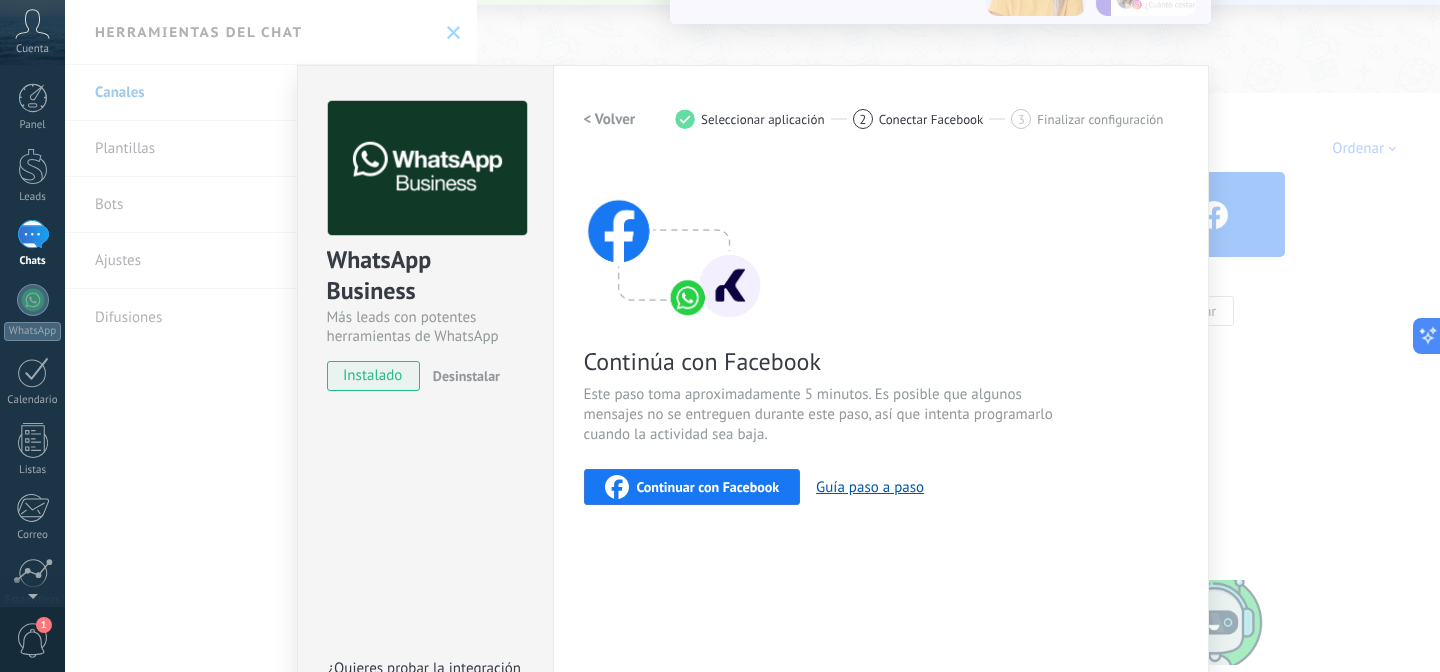 click on "Continuar con Facebook" at bounding box center (708, 487) 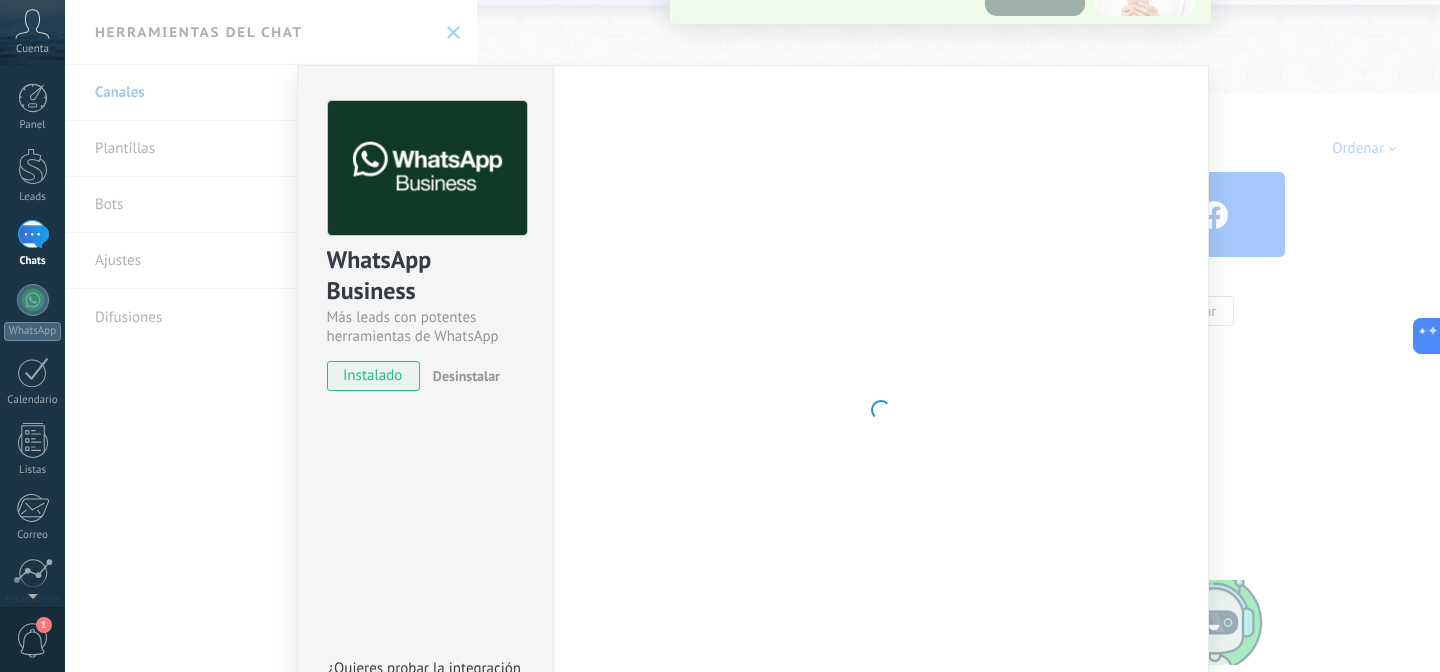 click on "WhatsApp Business Más leads con potentes herramientas de WhatsApp instalado Desinstalar ¿Quieres probar la integración primero?   Escanea el código QR   para ver cómo funciona. Configuraciones Autorizaciones Esta pestaña registra a los usuarios que han concedido acceso a las integración a esta cuenta. Si deseas remover la posibilidad que un usuario pueda enviar solicitudes a la cuenta en nombre de esta integración, puedes revocar el acceso. Si el acceso a todos los usuarios es revocado, la integración dejará de funcionar. Esta aplicacion está instalada, pero nadie le ha dado acceso aun. WhatsApp Cloud API más _:  Guardar < Volver 1 Seleccionar aplicación 2 Conectar Facebook  3 Finalizar configuración Continúa con Facebook Este paso toma aproximadamente 5 minutos. Es posible que algunos mensajes no se entreguen durante este paso, así que intenta programarlo cuando la actividad sea baja. Continuar con Facebook Guía paso a paso ¿Necesitas ayuda?" at bounding box center [752, 336] 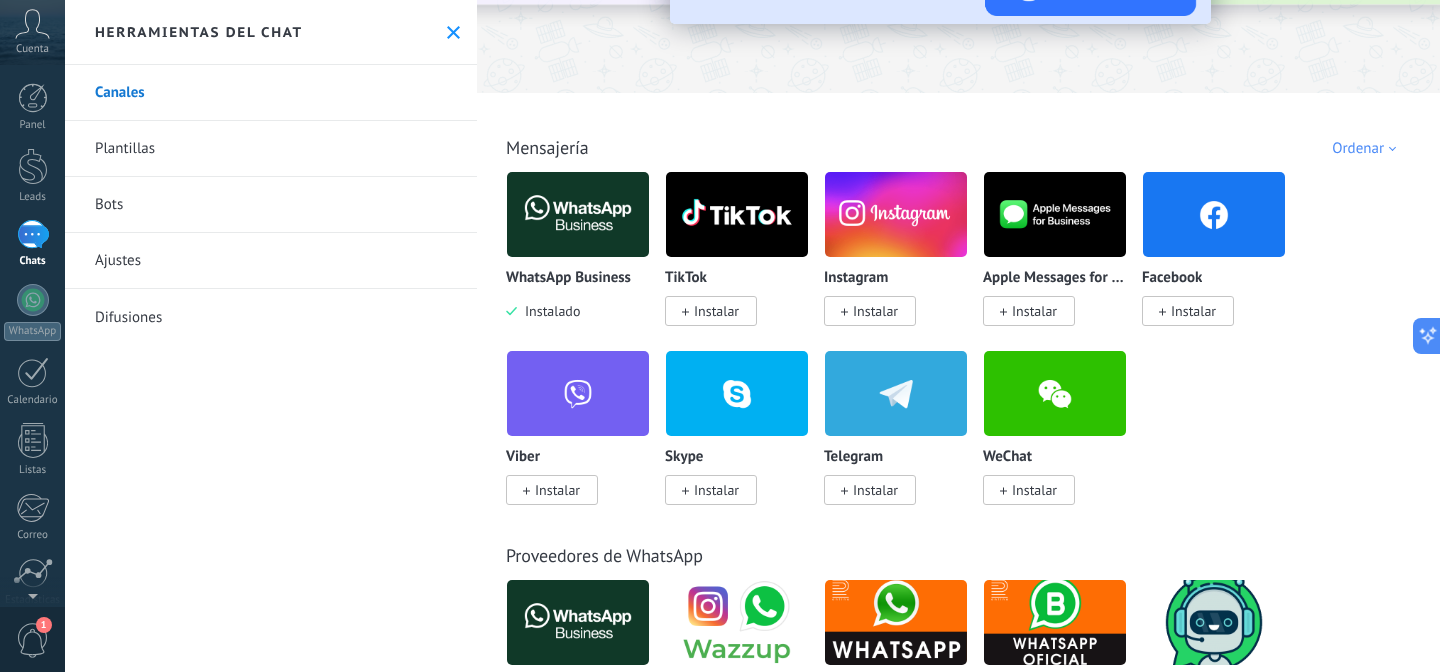click at bounding box center (578, 214) 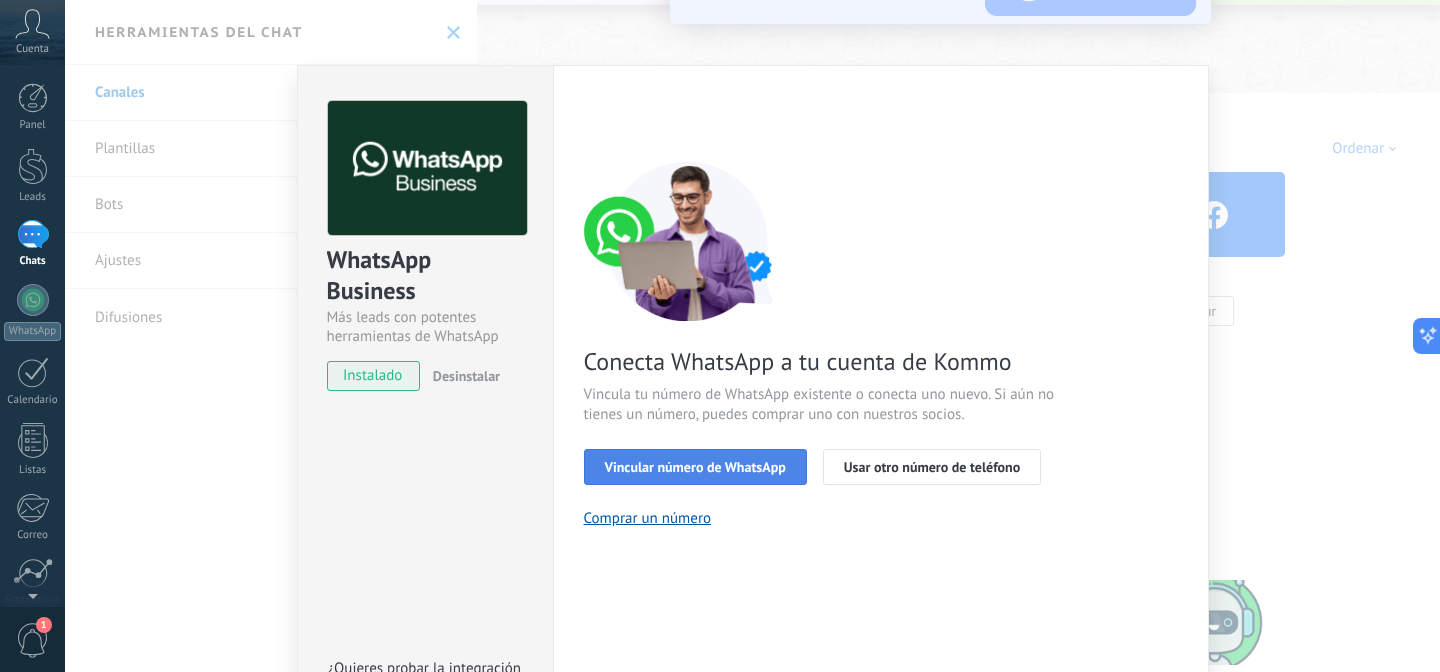 click on "Vincular número de WhatsApp" at bounding box center (695, 467) 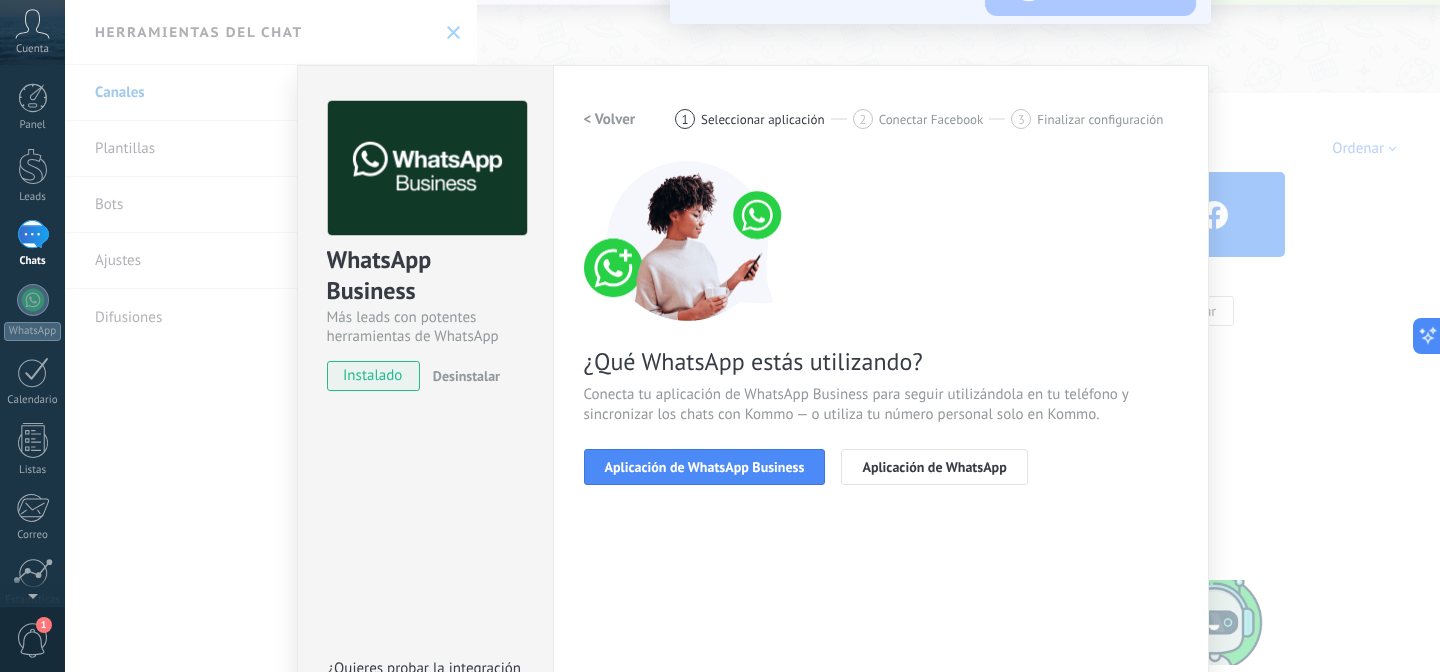 click on "Aplicación de WhatsApp Business" at bounding box center (705, 467) 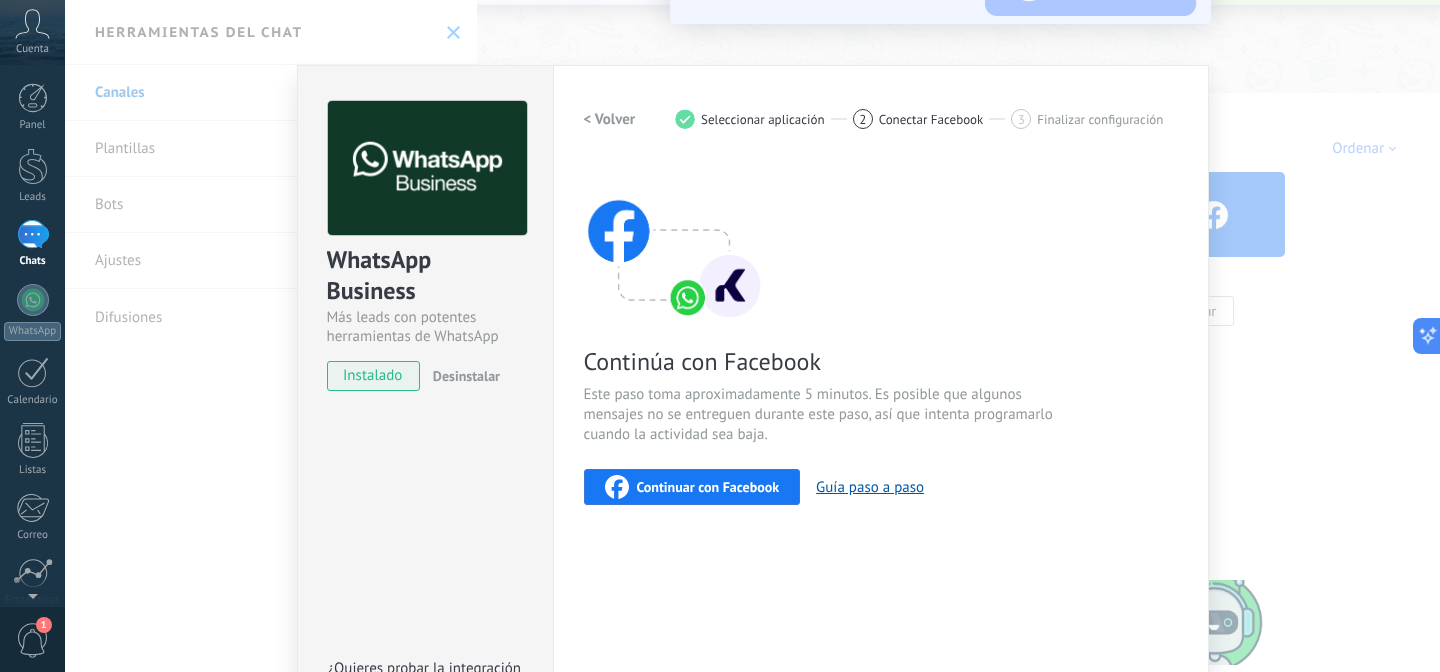 click on "Continuar con Facebook" at bounding box center [692, 487] 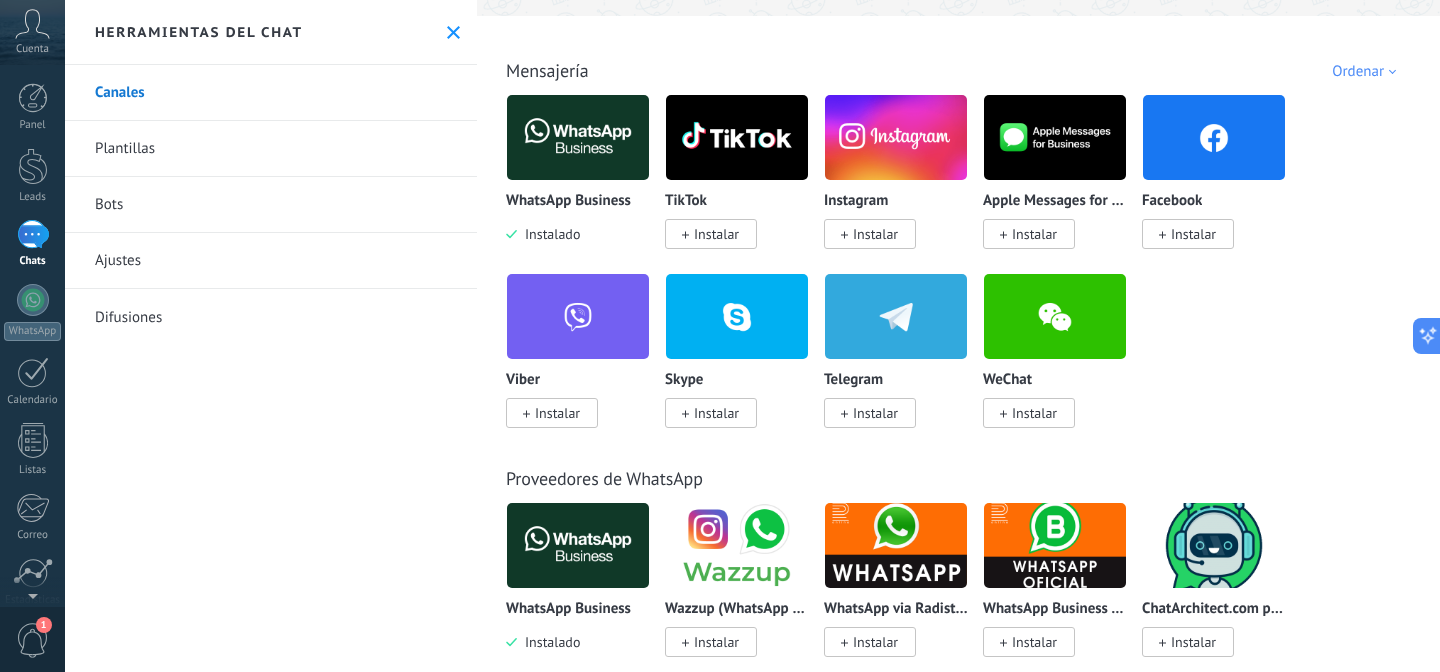 scroll, scrollTop: 103, scrollLeft: 0, axis: vertical 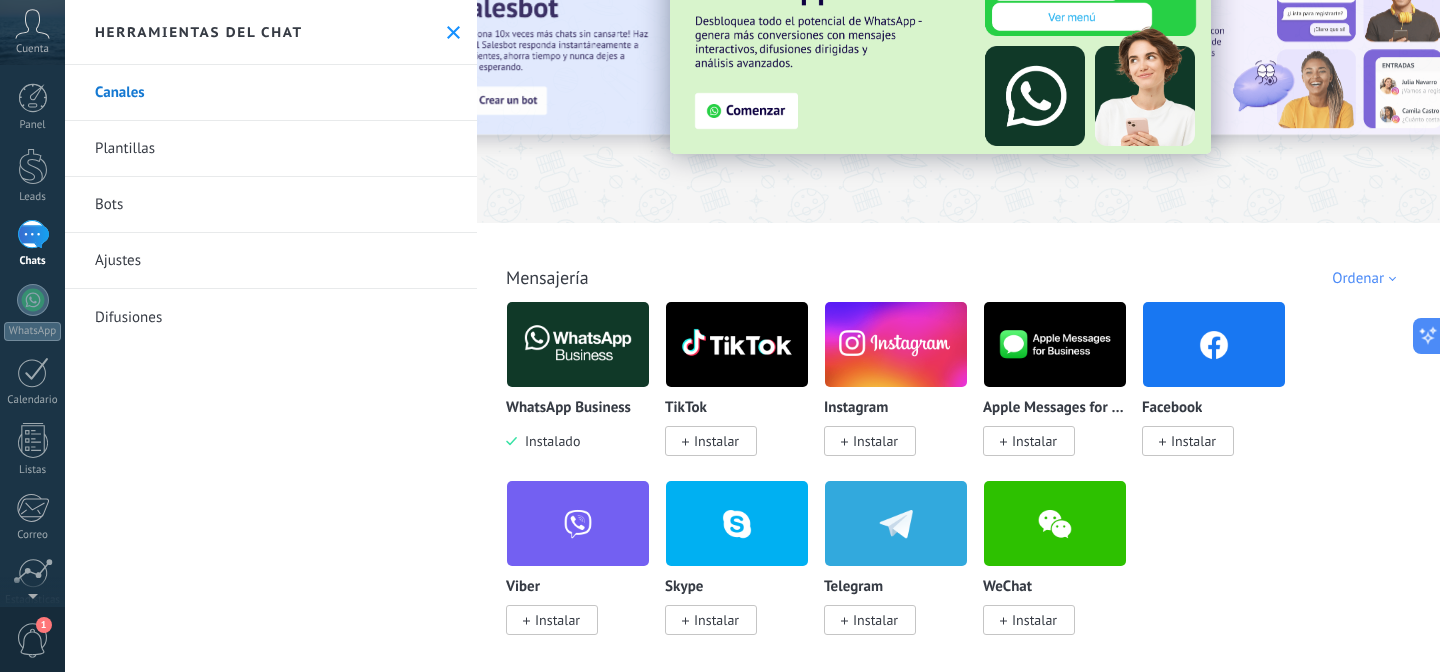 click on "Chats" at bounding box center [32, 244] 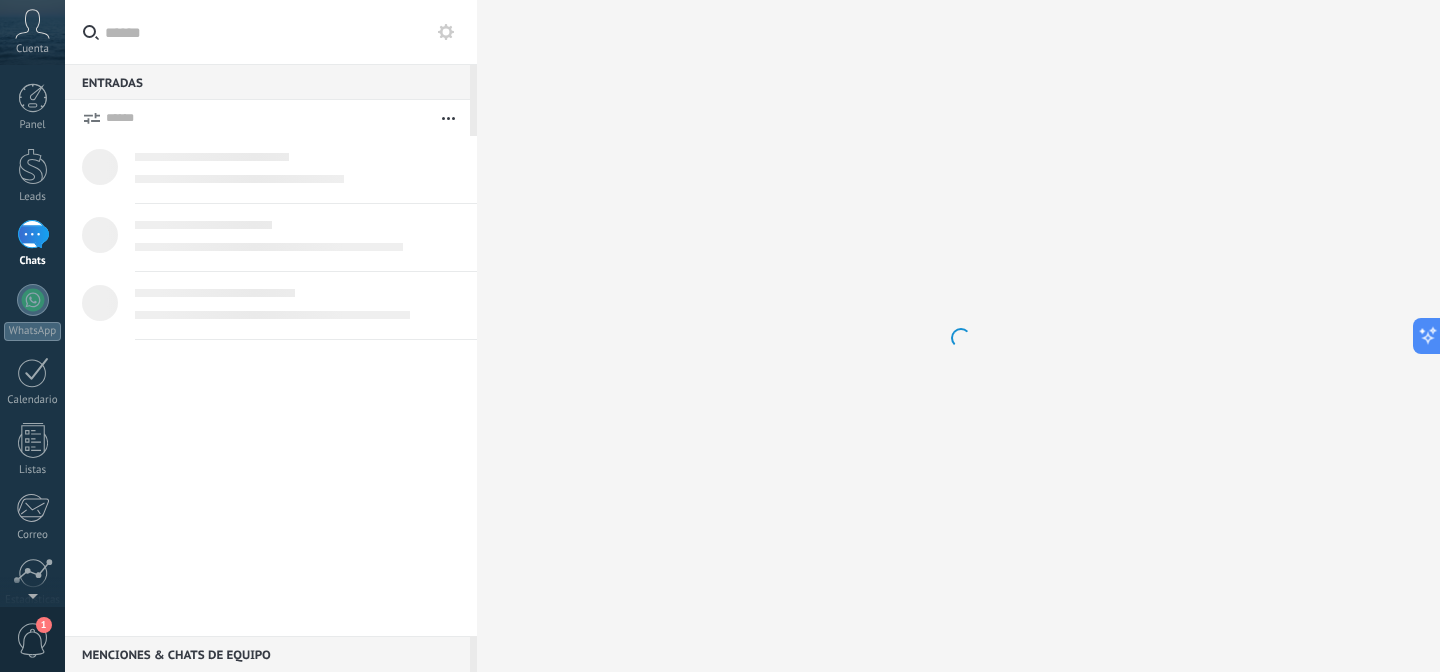 click on "Chats" at bounding box center [32, 244] 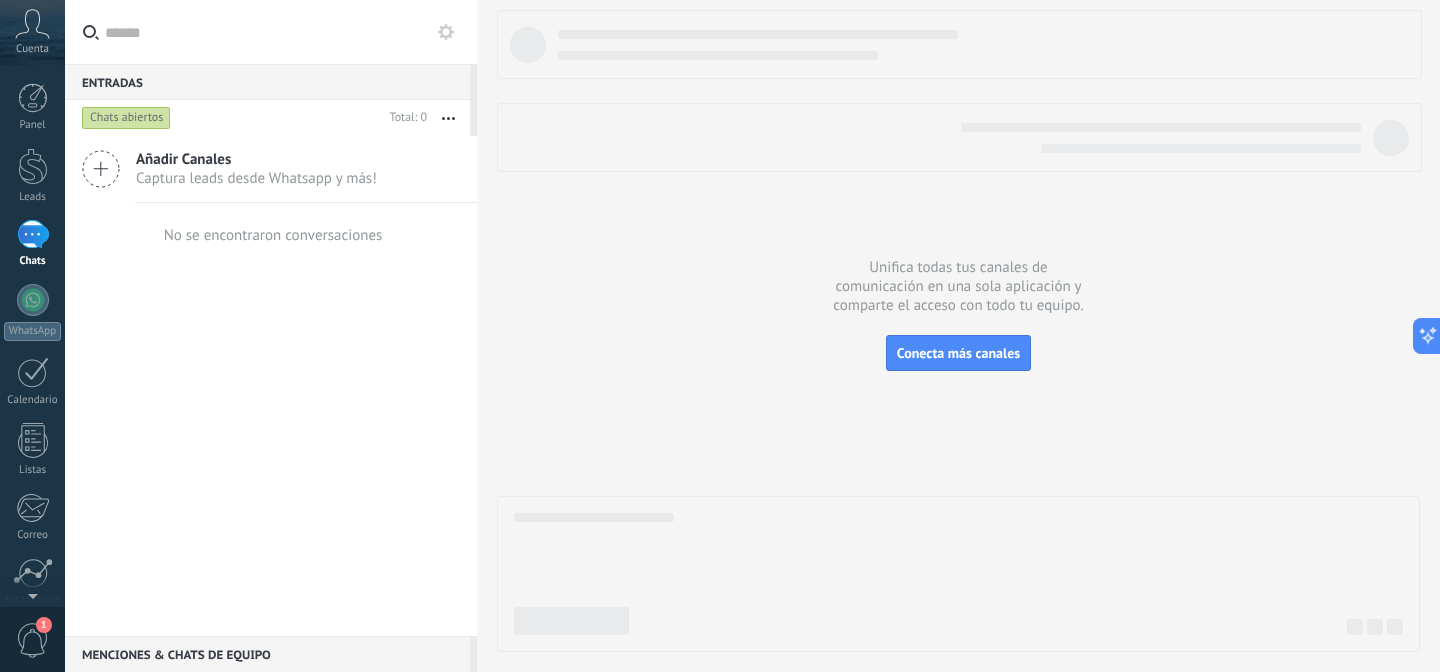 click on "Añadir Canales
Captura leads desde Whatsapp y más!" at bounding box center [271, 169] 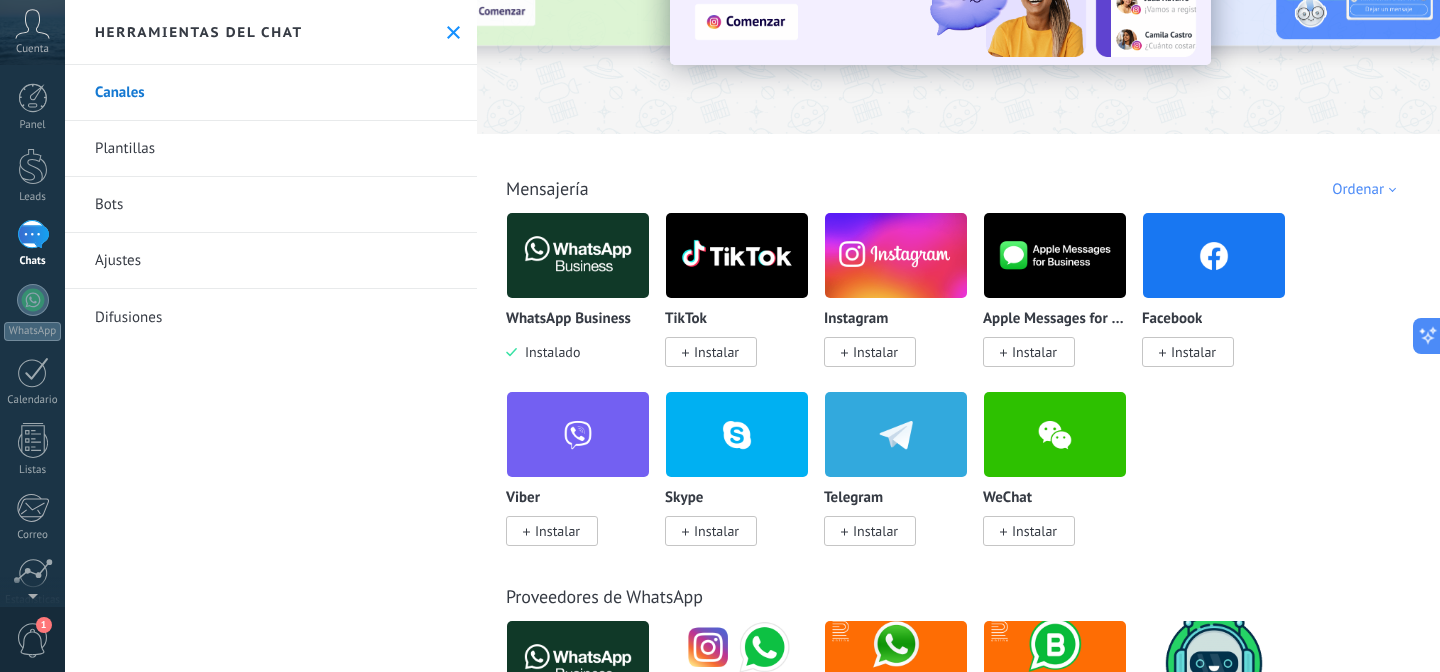 scroll, scrollTop: 215, scrollLeft: 0, axis: vertical 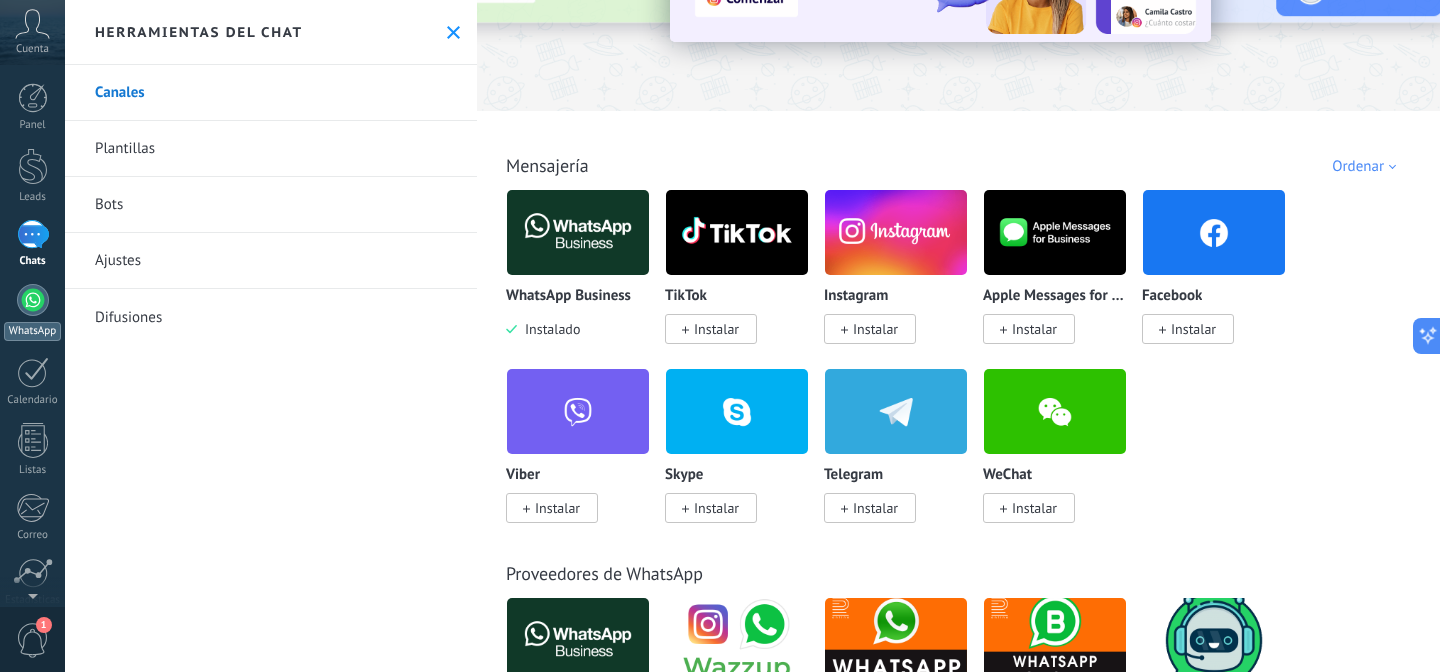 click at bounding box center [33, 300] 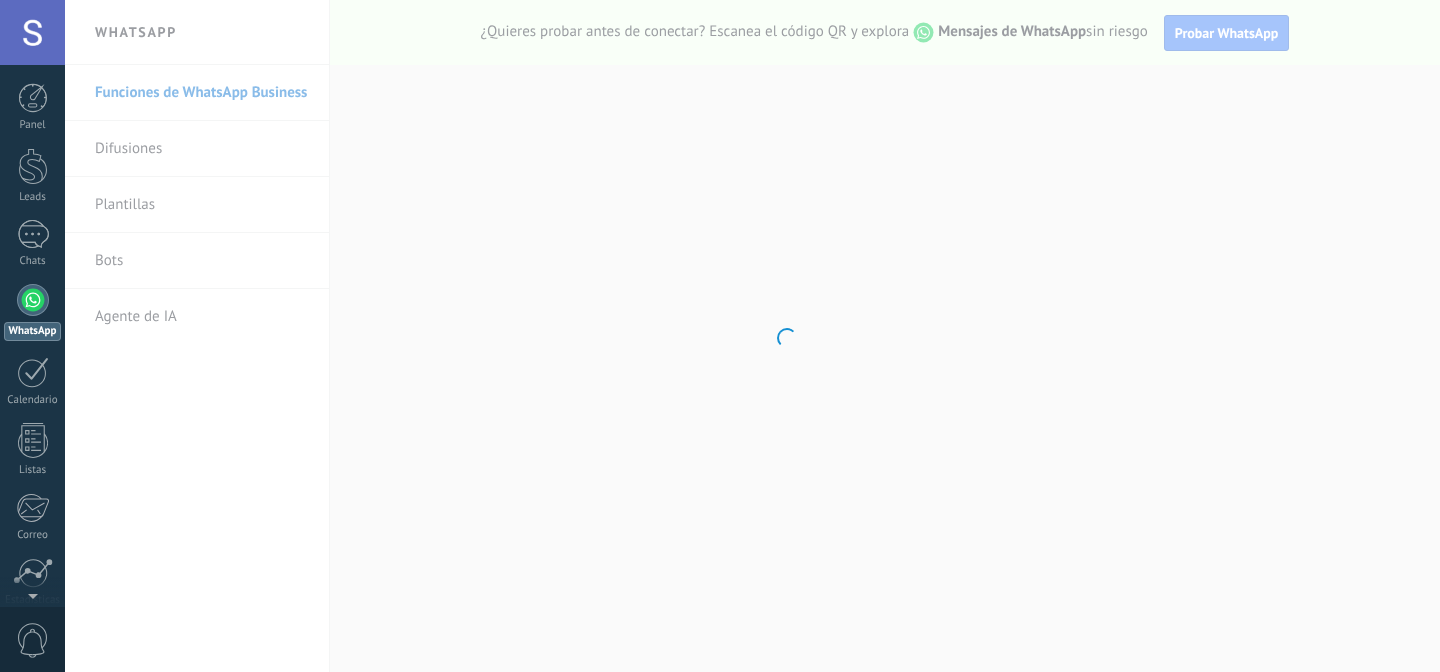 scroll, scrollTop: 0, scrollLeft: 0, axis: both 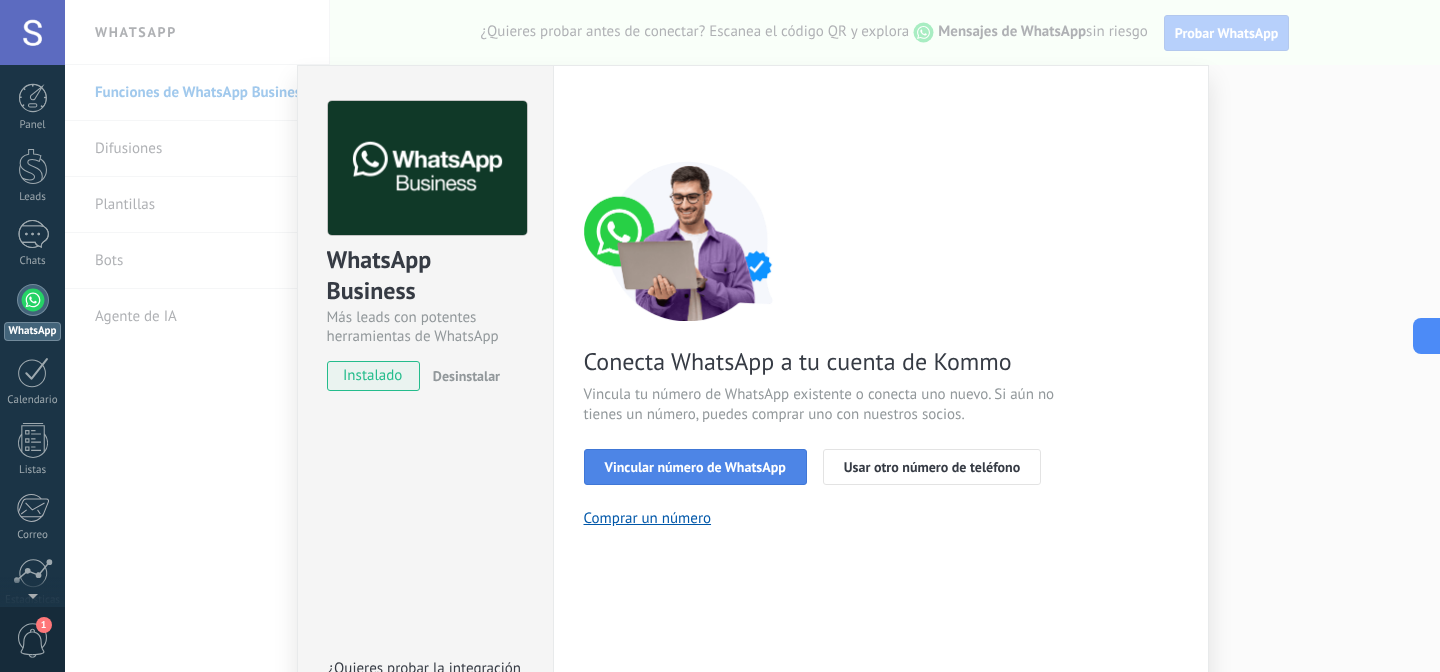 click on "Vincular número de WhatsApp" at bounding box center (695, 467) 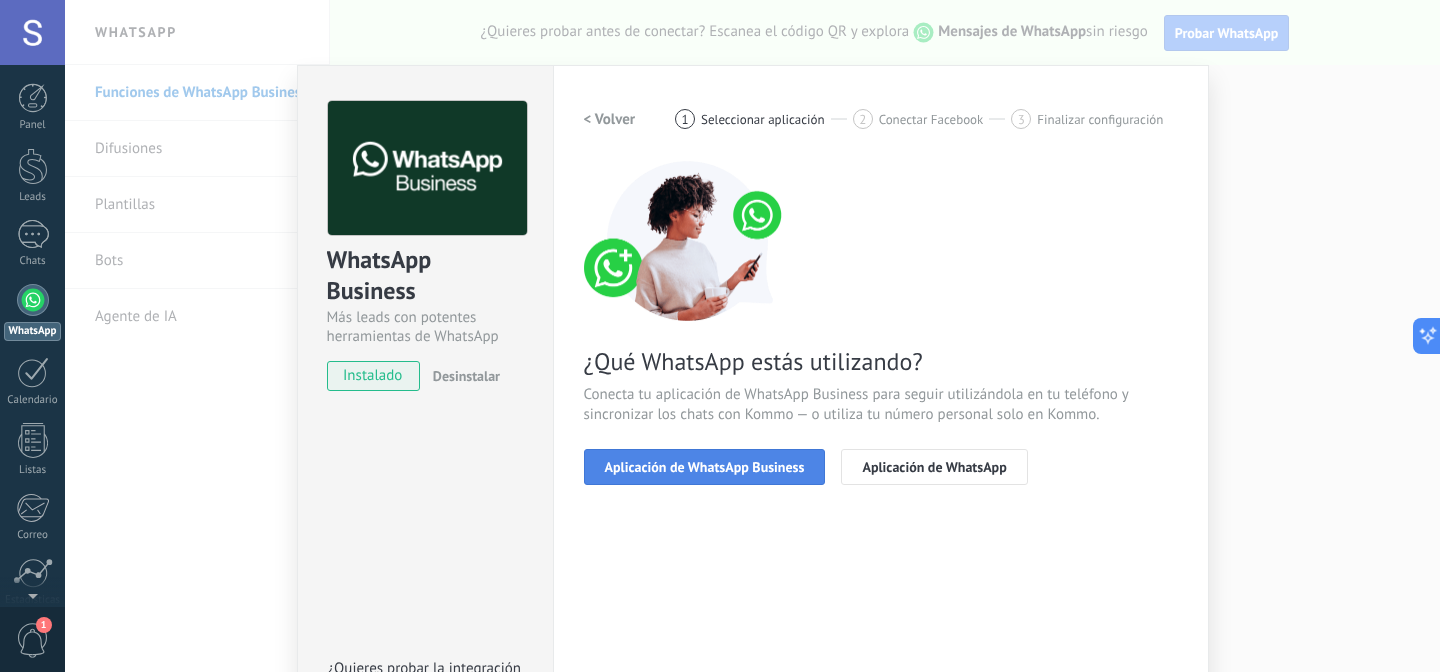 click on "Aplicación de WhatsApp Business" at bounding box center [705, 467] 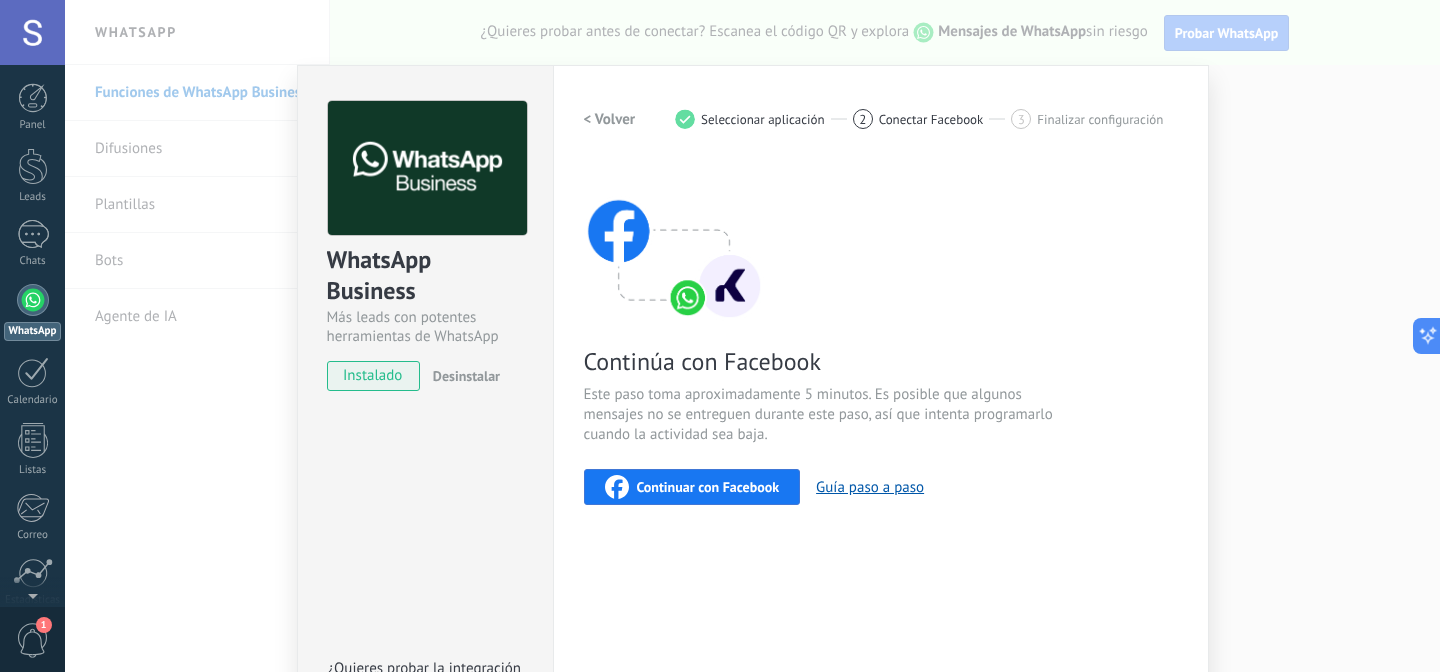click on "Continuar con Facebook" at bounding box center [708, 487] 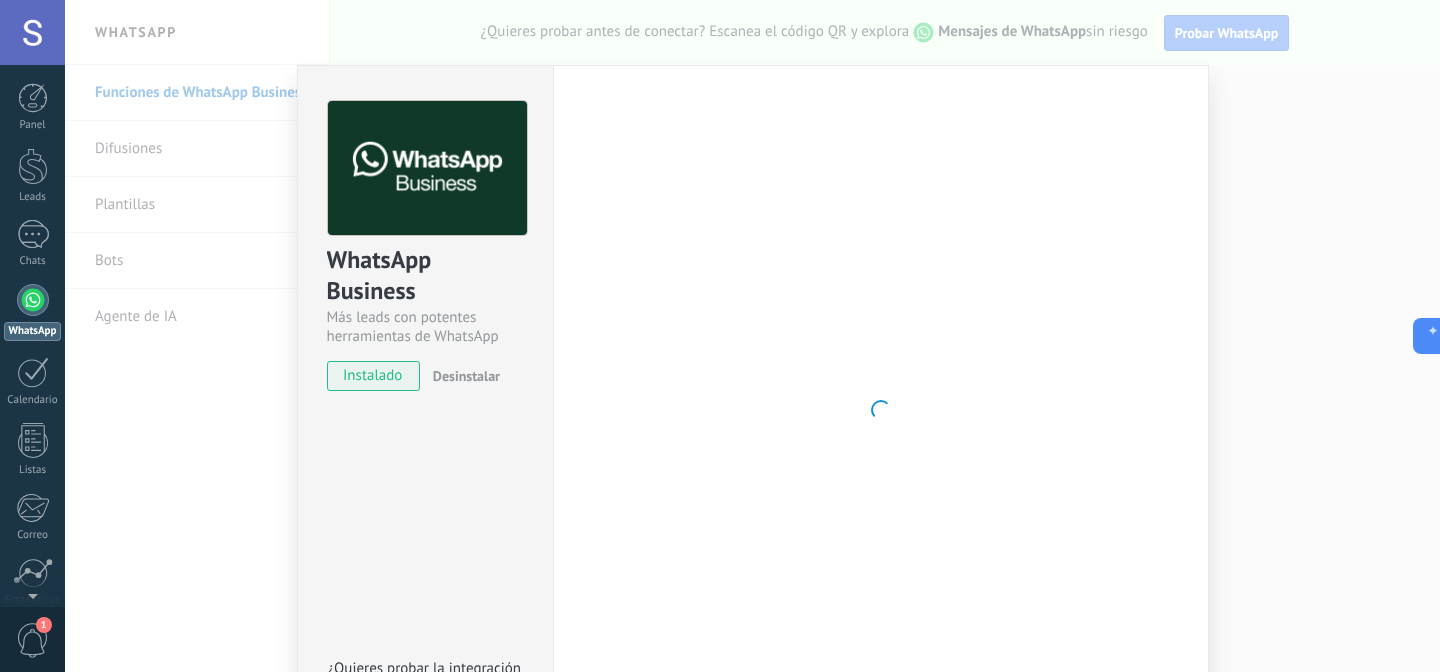 scroll, scrollTop: 0, scrollLeft: 0, axis: both 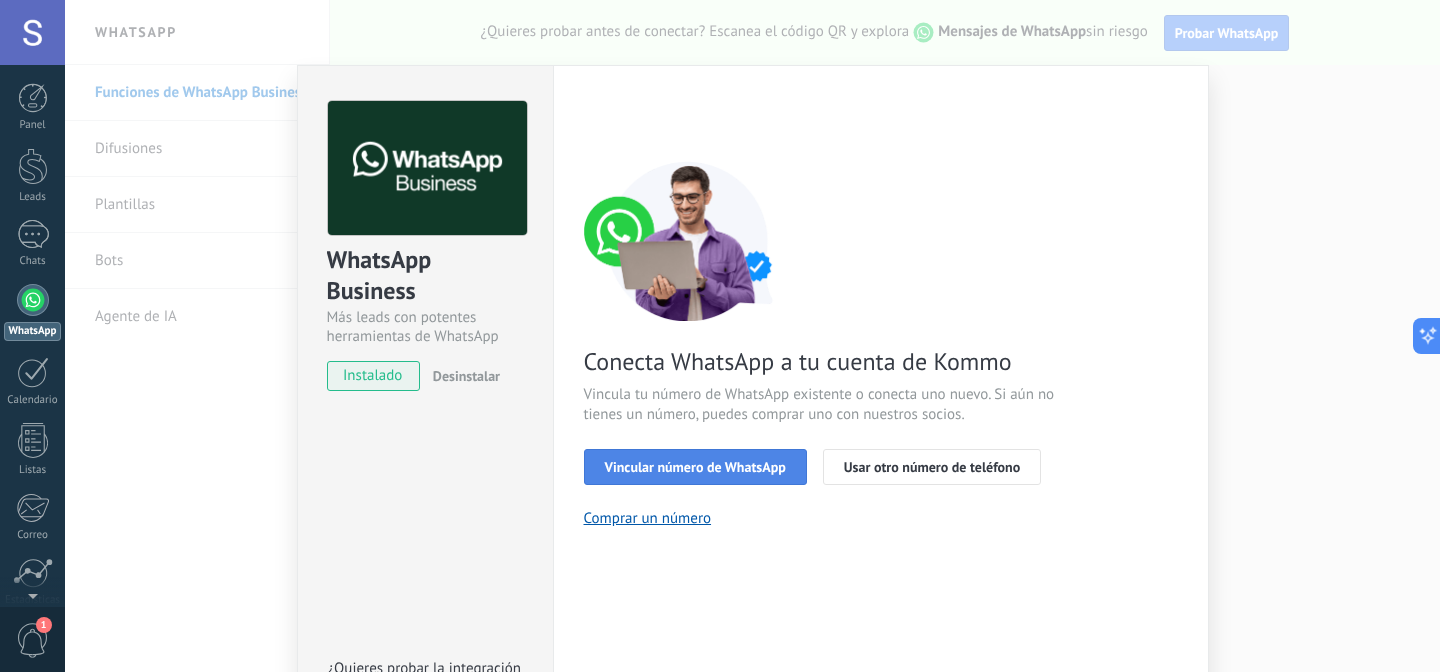 click on "Vincular número de WhatsApp" at bounding box center [695, 467] 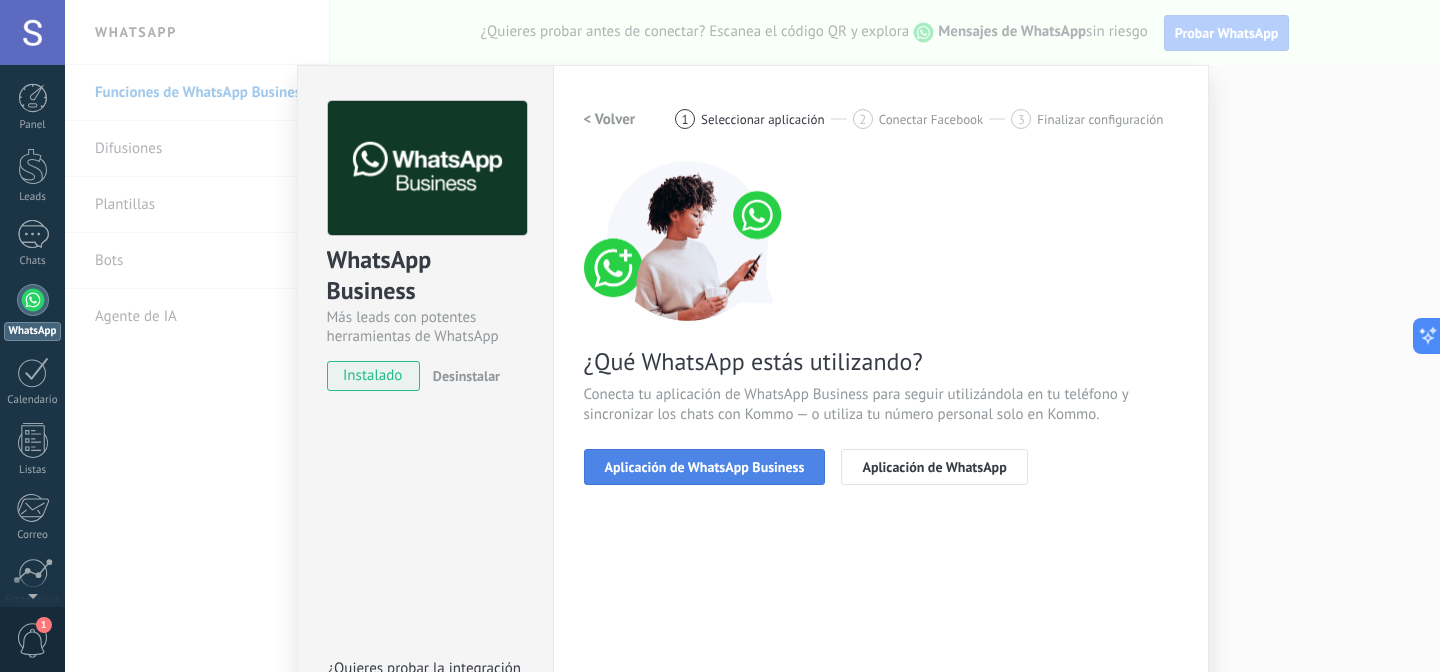 click on "Aplicación de WhatsApp Business" at bounding box center [705, 467] 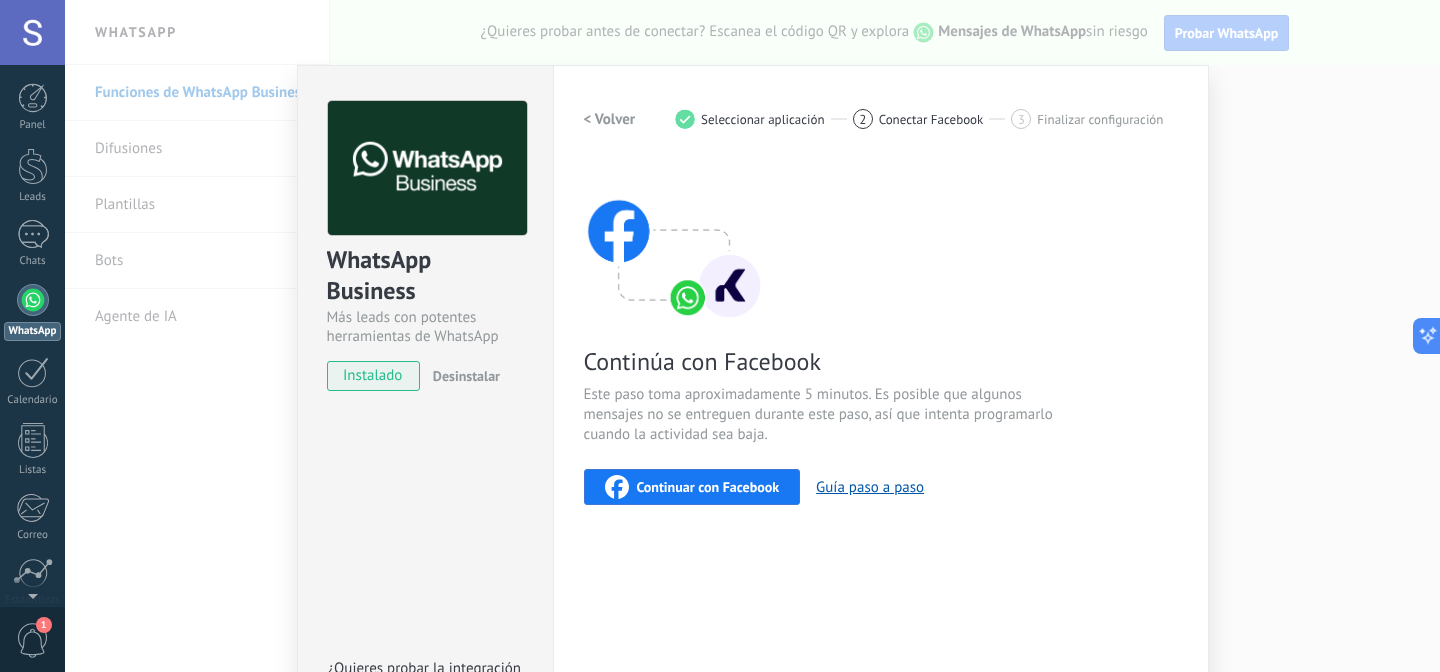 click on "Continuar con Facebook" at bounding box center (708, 487) 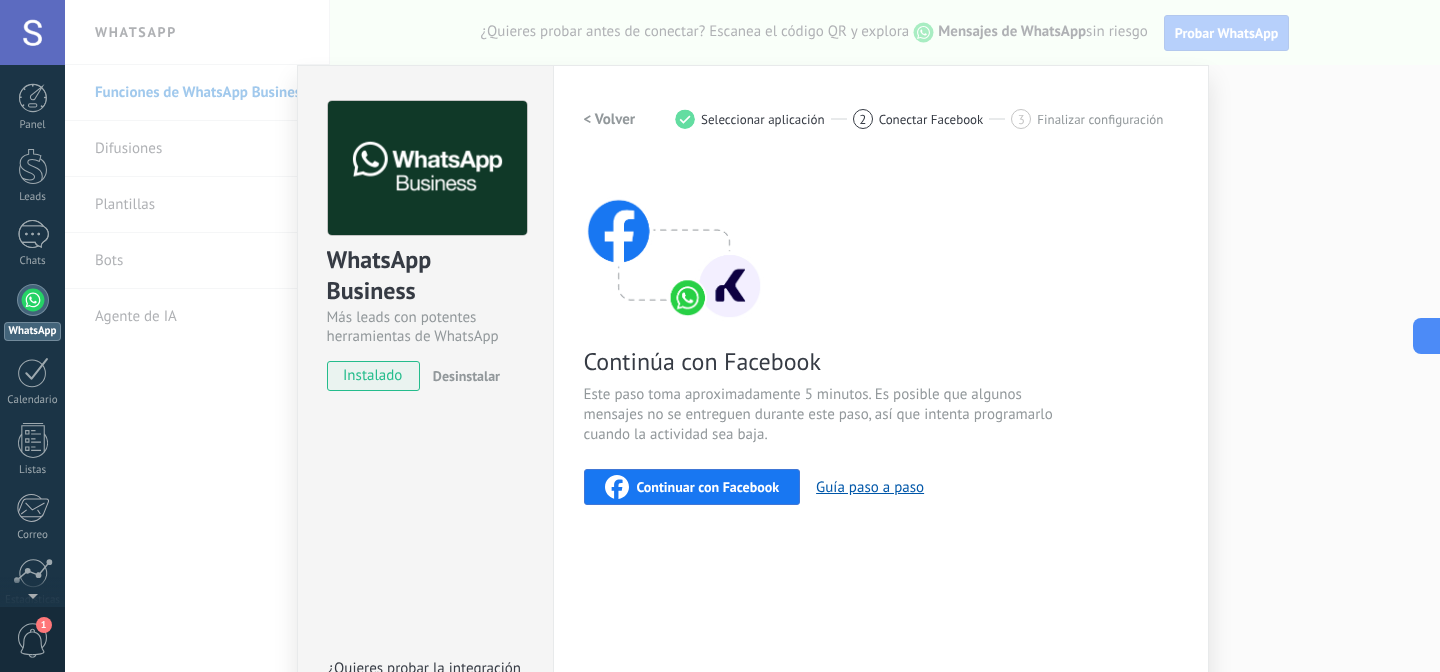 click on "Continuar con Facebook" at bounding box center (692, 487) 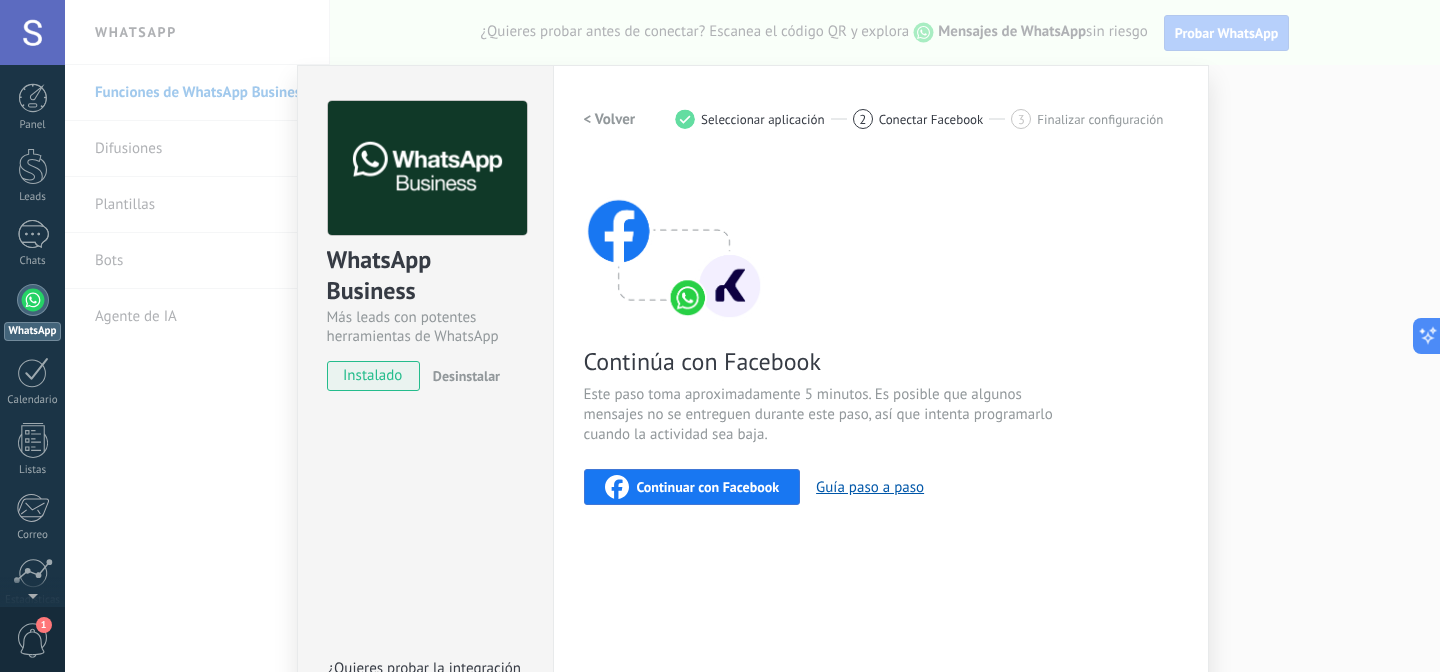 click on "WhatsApp Business Más leads con potentes herramientas de WhatsApp instalado Desinstalar ¿Quieres probar la integración primero?   Escanea el código QR   para ver cómo funciona. Configuraciones Autorizaciones This tab logs the users who have granted integration access to this account. If you want to to remove a user's ability to send requests to the account on behalf of this integration, you can revoke access. If access is revoked from all users, the integration will stop working. This app is installed, but no one has given it access yet. WhatsApp Cloud API más _:  Guardar < Volver 1 Seleccionar aplicación 2 Conectar Facebook  3 Finalizar configuración Continúa con Facebook Este paso toma aproximadamente 5 minutos. Es posible que algunos mensajes no se entreguen durante este paso, así que intenta programarlo cuando la actividad sea baja. Continuar con Facebook Guía paso a paso ¿Necesitas ayuda?" at bounding box center [752, 336] 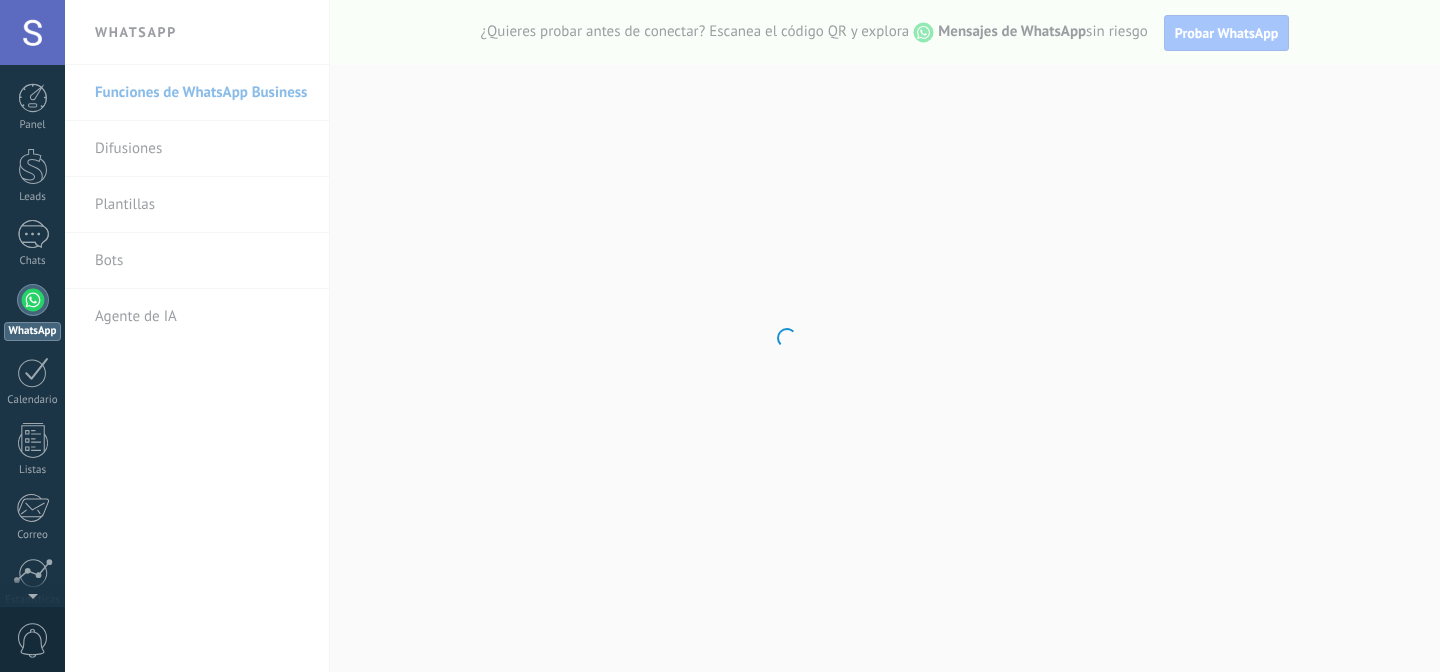 scroll, scrollTop: 0, scrollLeft: 0, axis: both 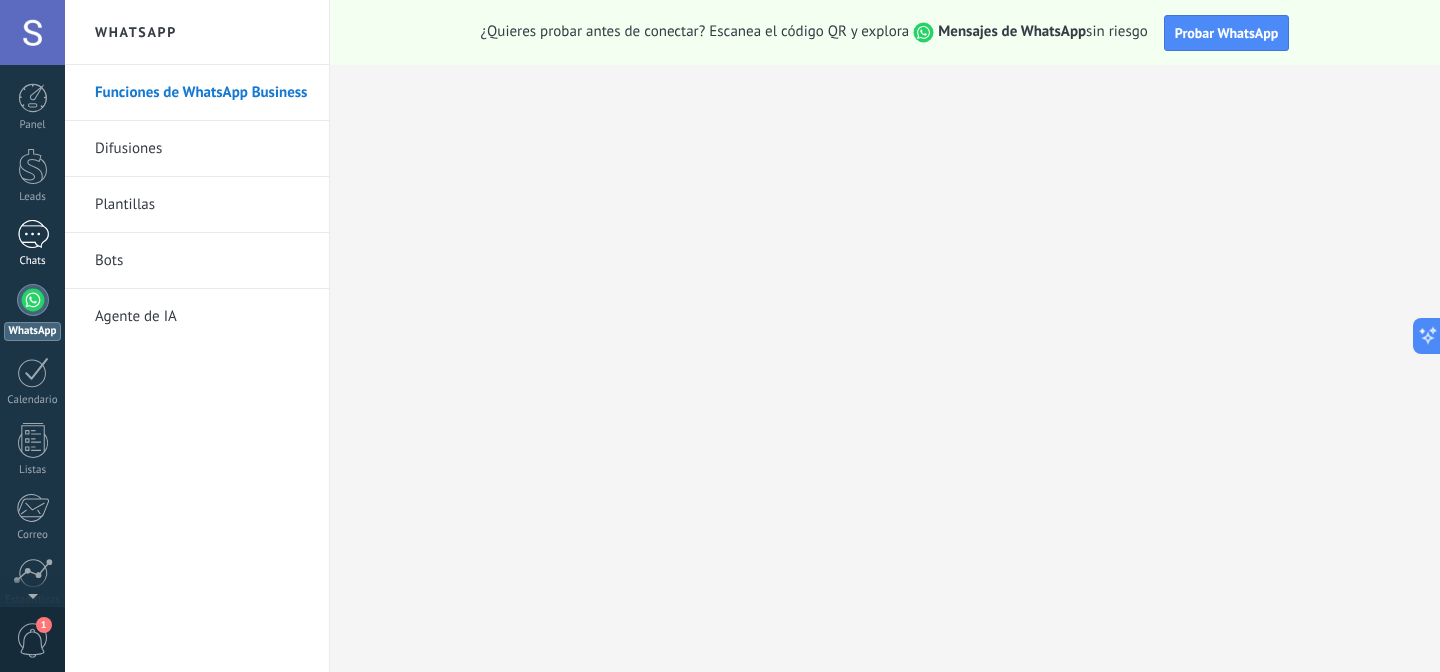 click at bounding box center [33, 234] 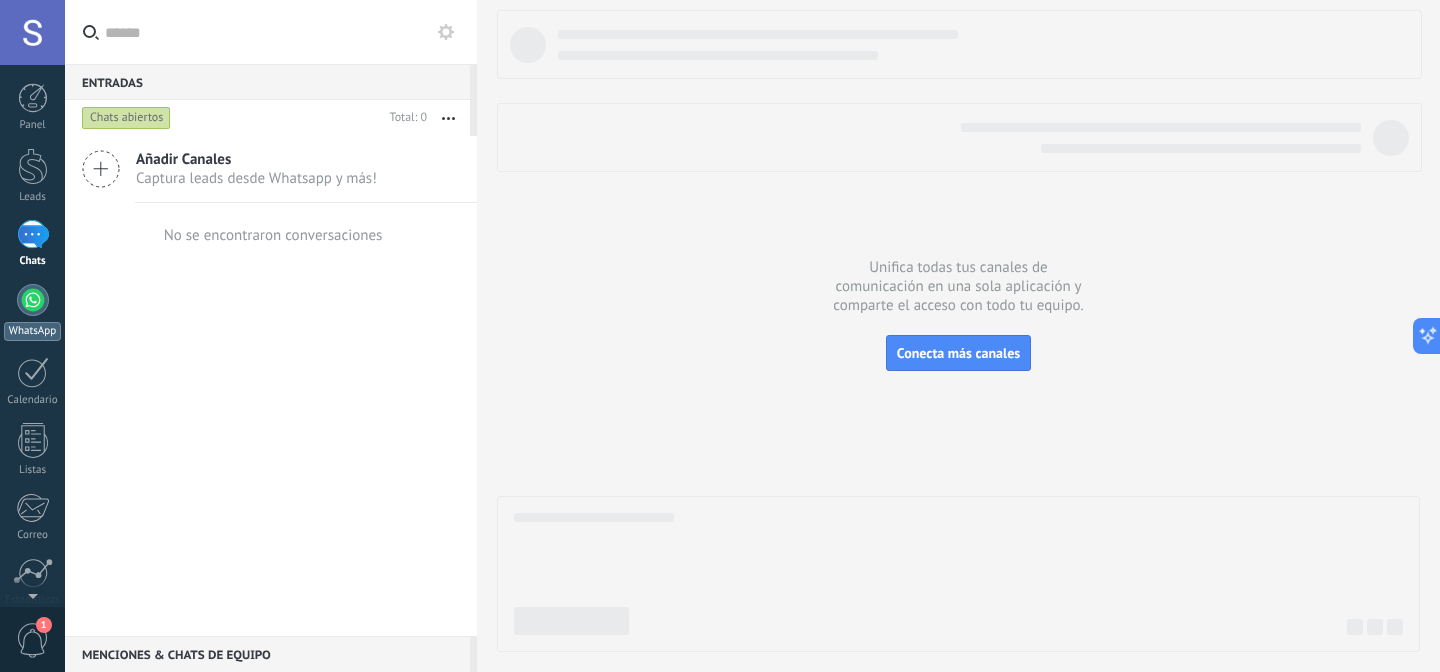 click on "WhatsApp" at bounding box center (32, 331) 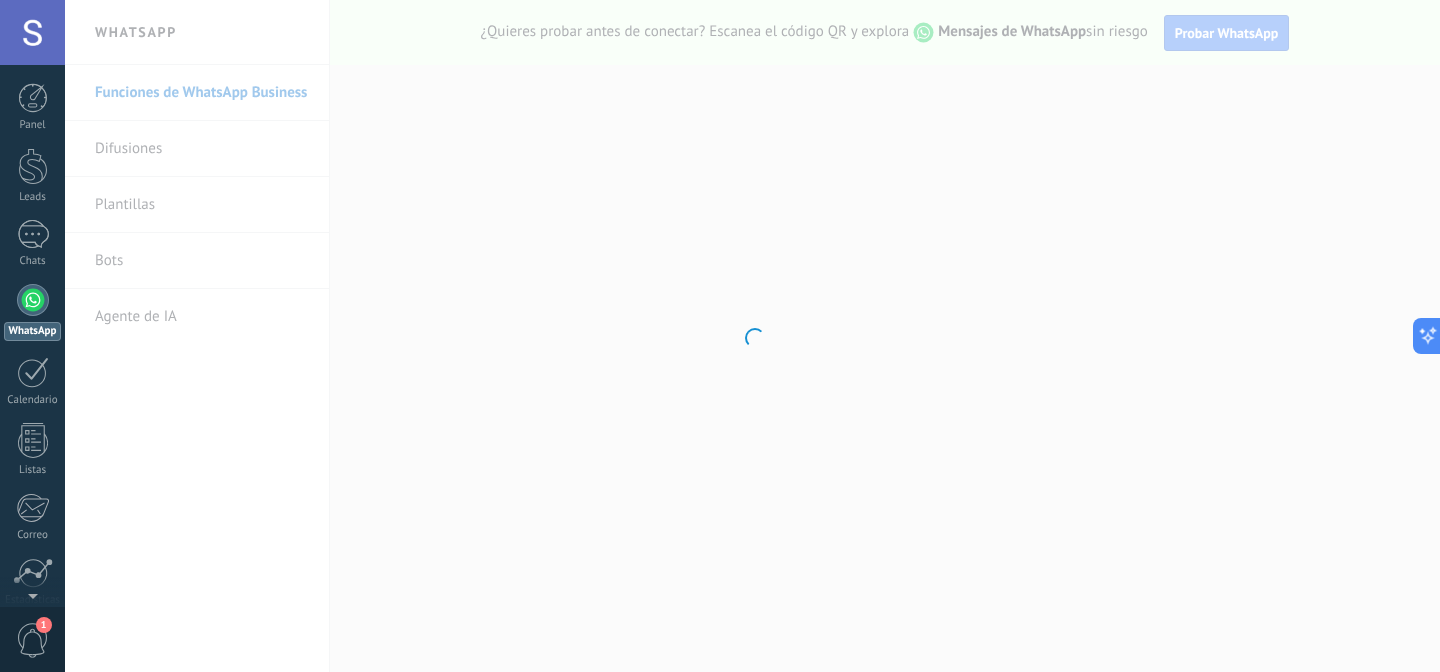 click at bounding box center [752, 336] 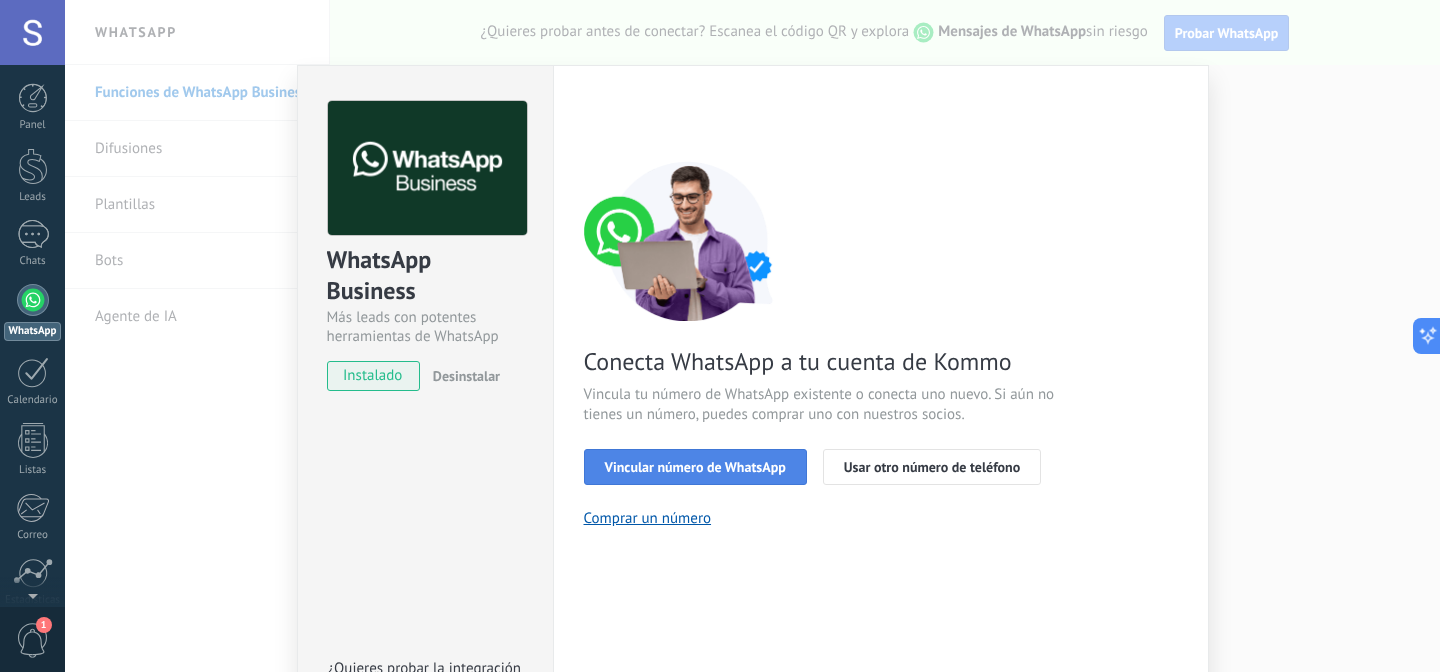 click on "Vincular número de WhatsApp" at bounding box center (695, 467) 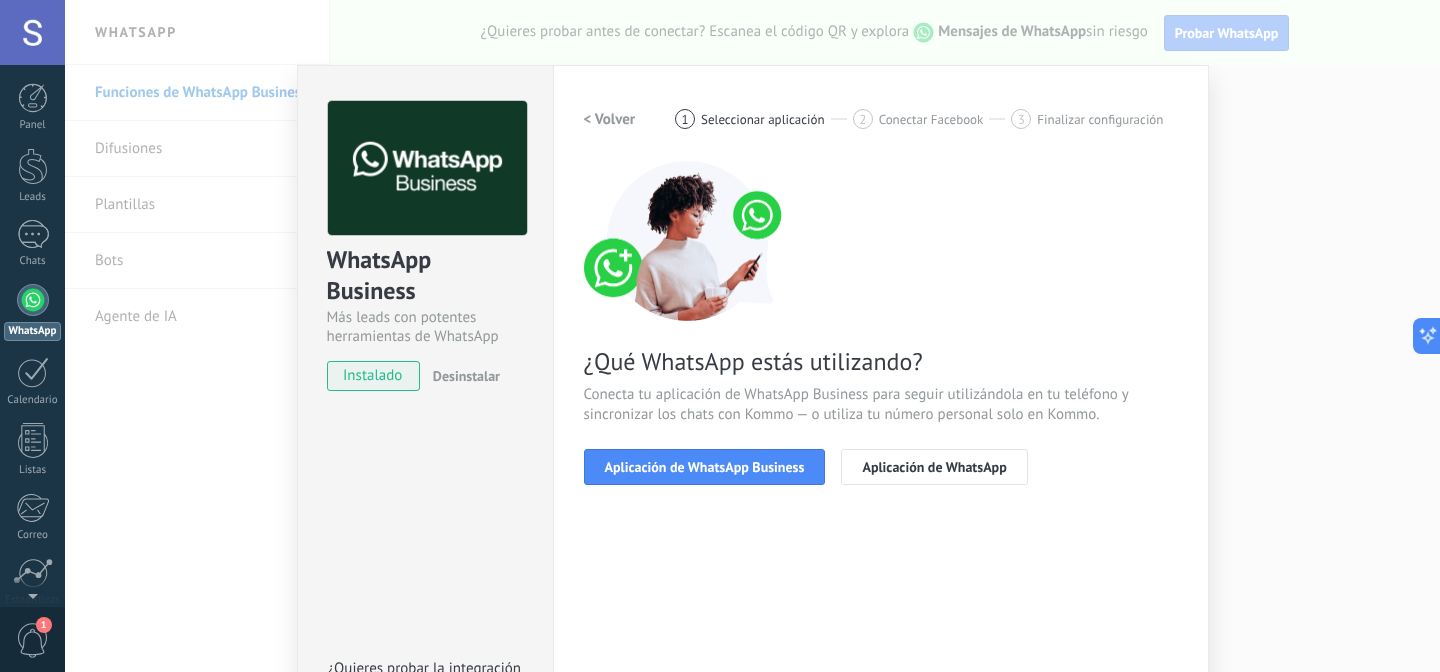 click on "Aplicación de WhatsApp Business" at bounding box center (705, 467) 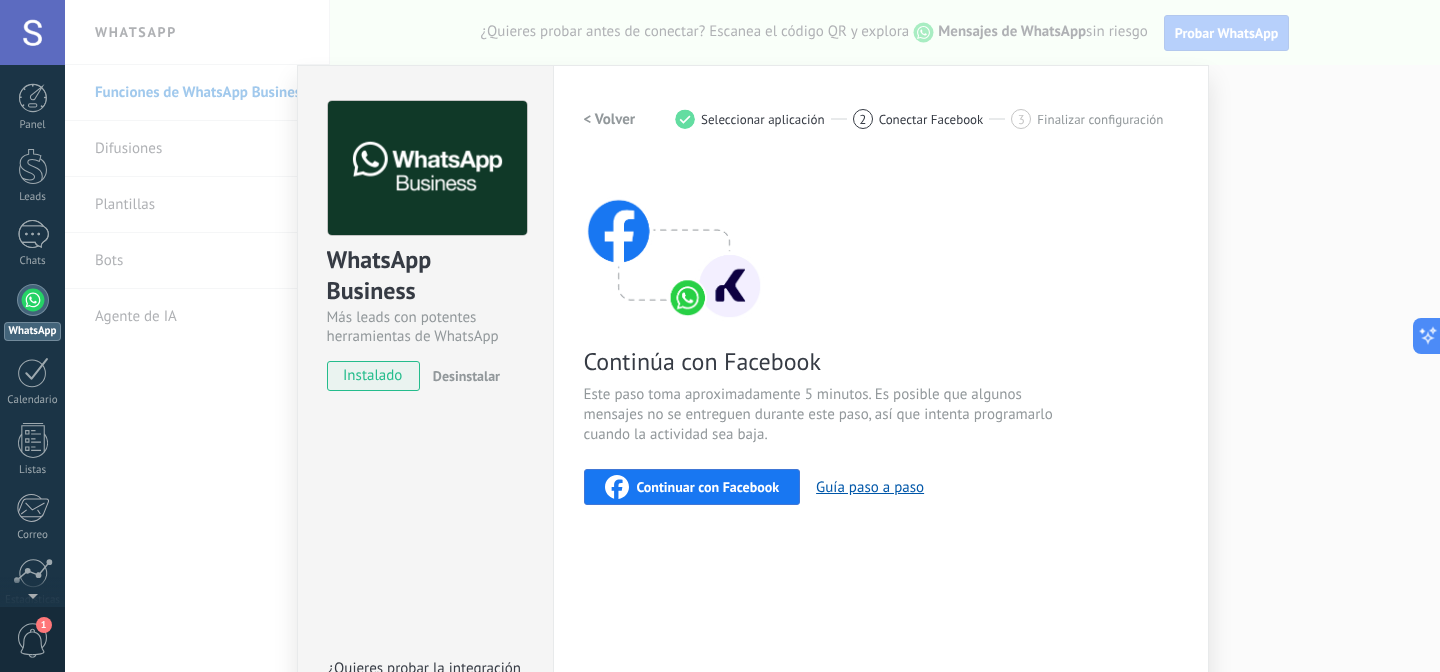 click on "Continuar con Facebook" at bounding box center (692, 487) 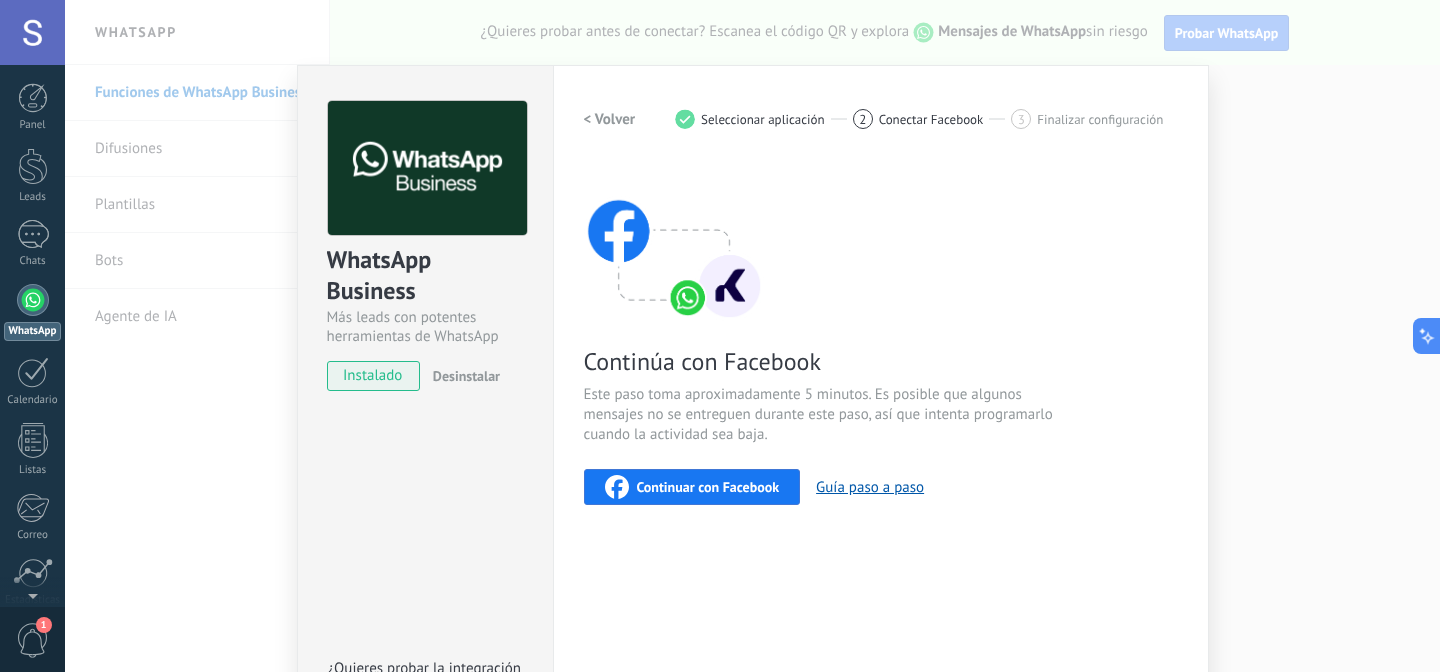 click on "Continuar con Facebook" at bounding box center (708, 487) 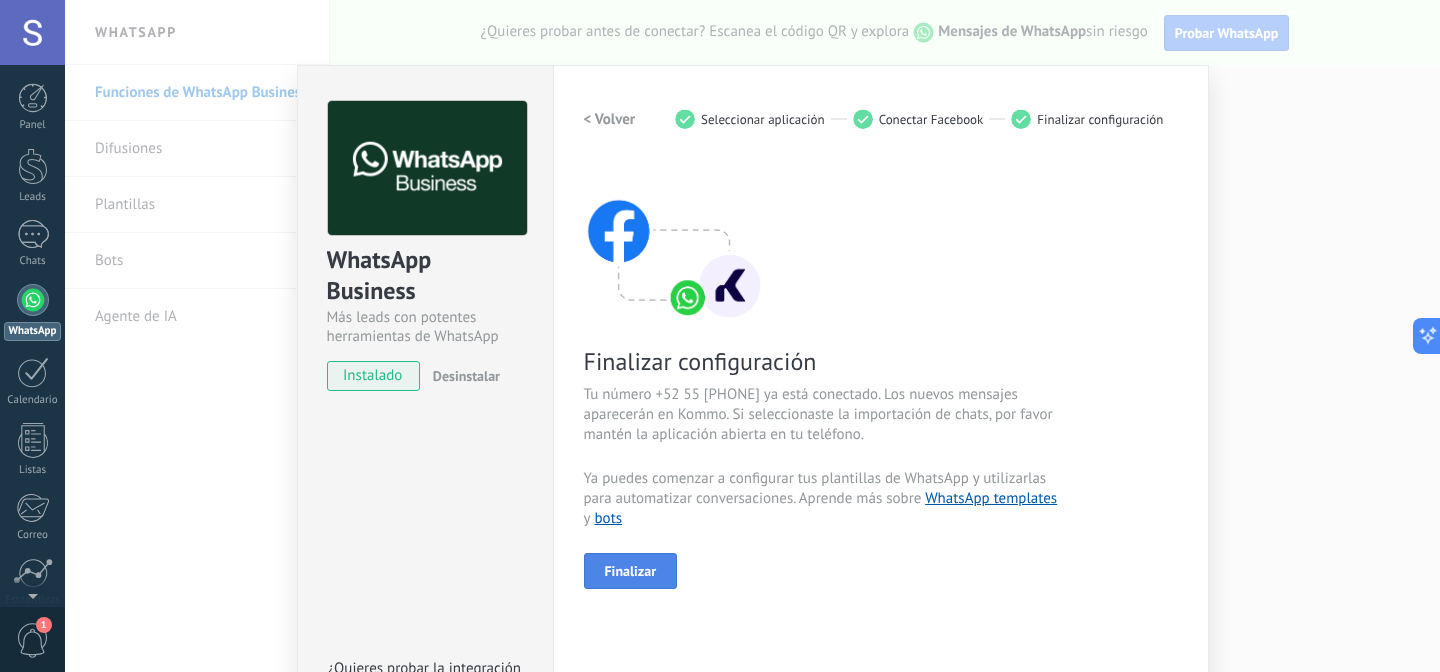 click on "Finalizar" at bounding box center (631, 571) 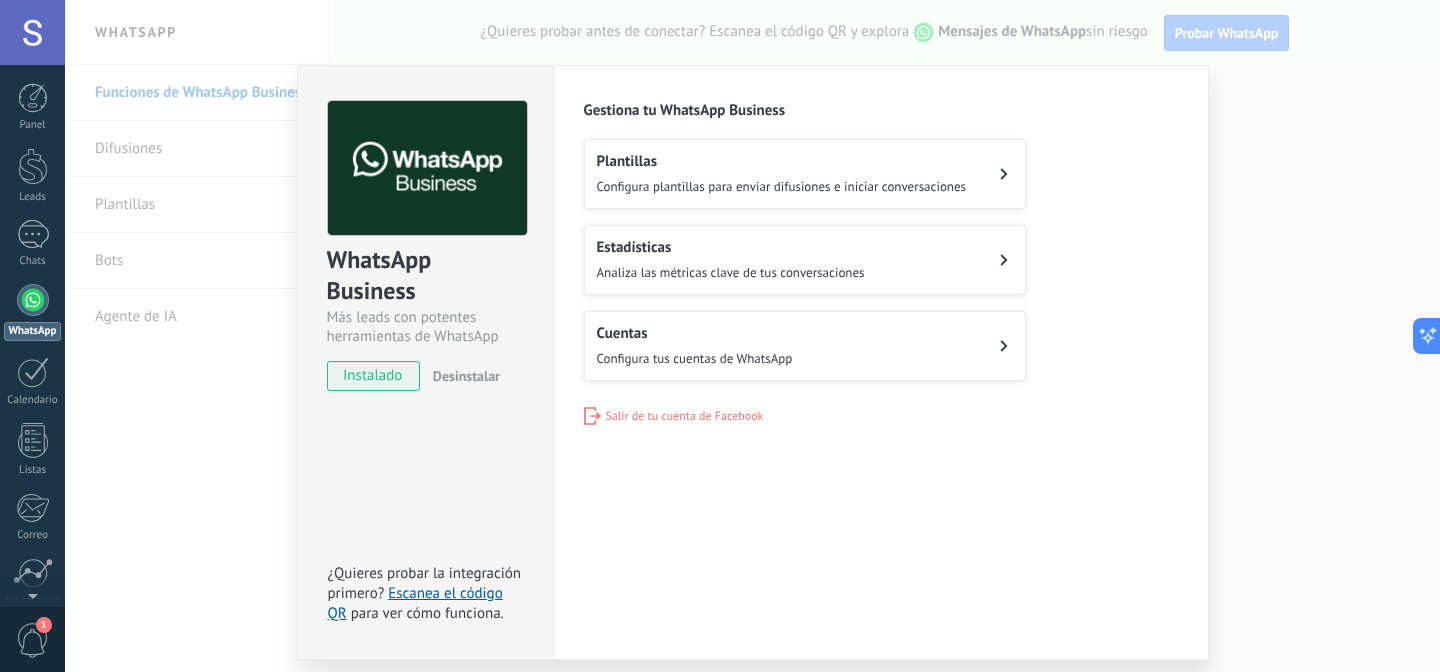 click on "Cuentas Configura tus cuentas de WhatsApp" at bounding box center [805, 346] 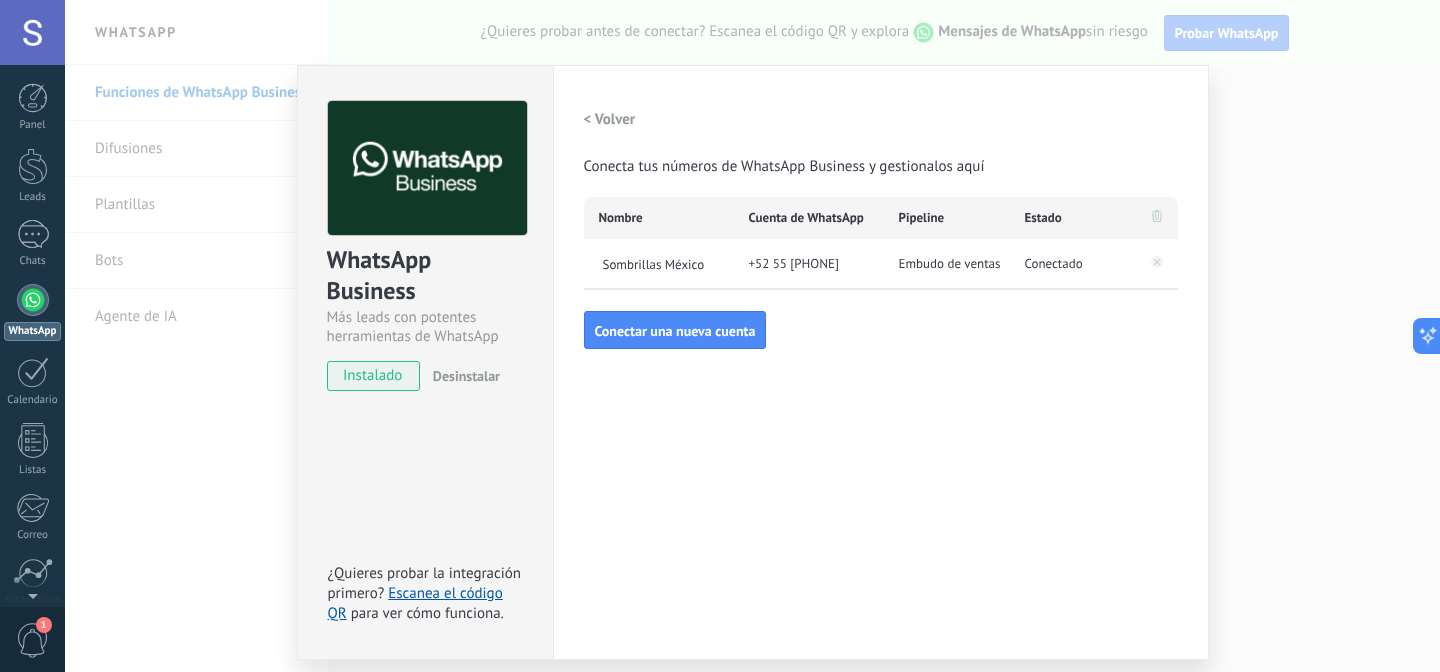 click on "Embudo de ventas" at bounding box center (950, 264) 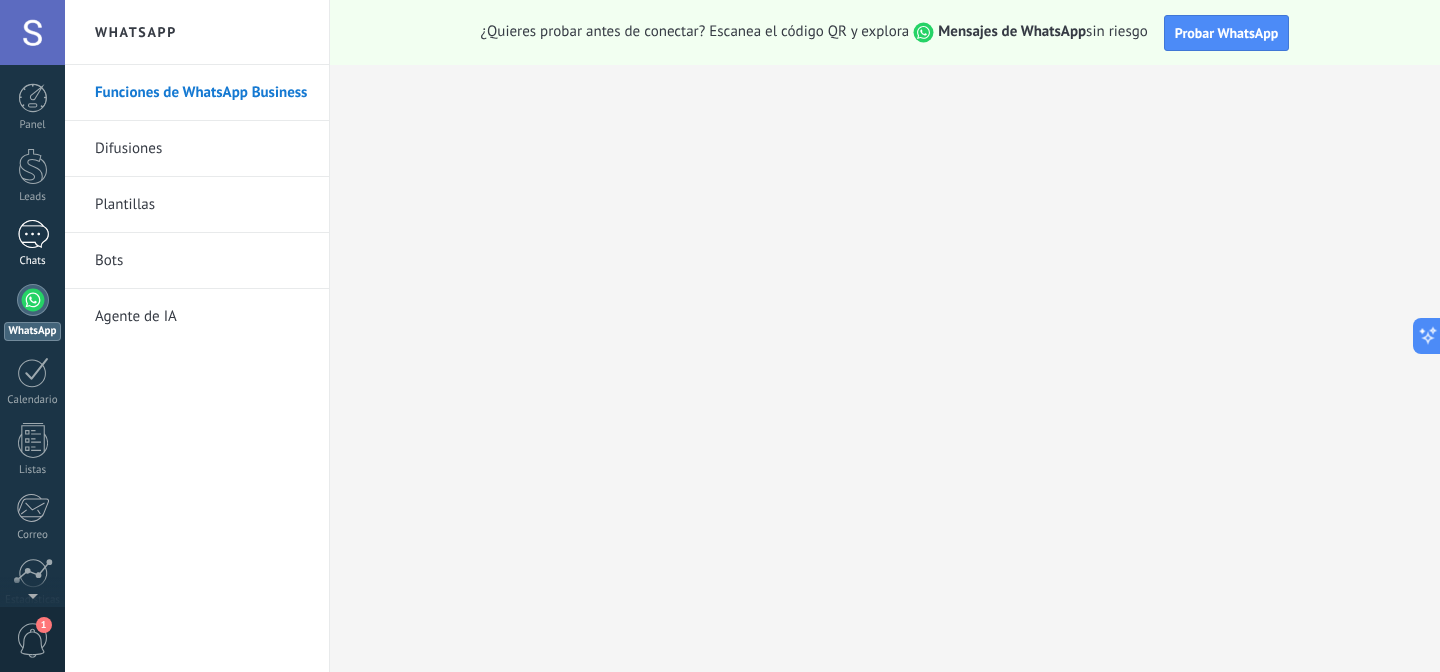 click at bounding box center [33, 234] 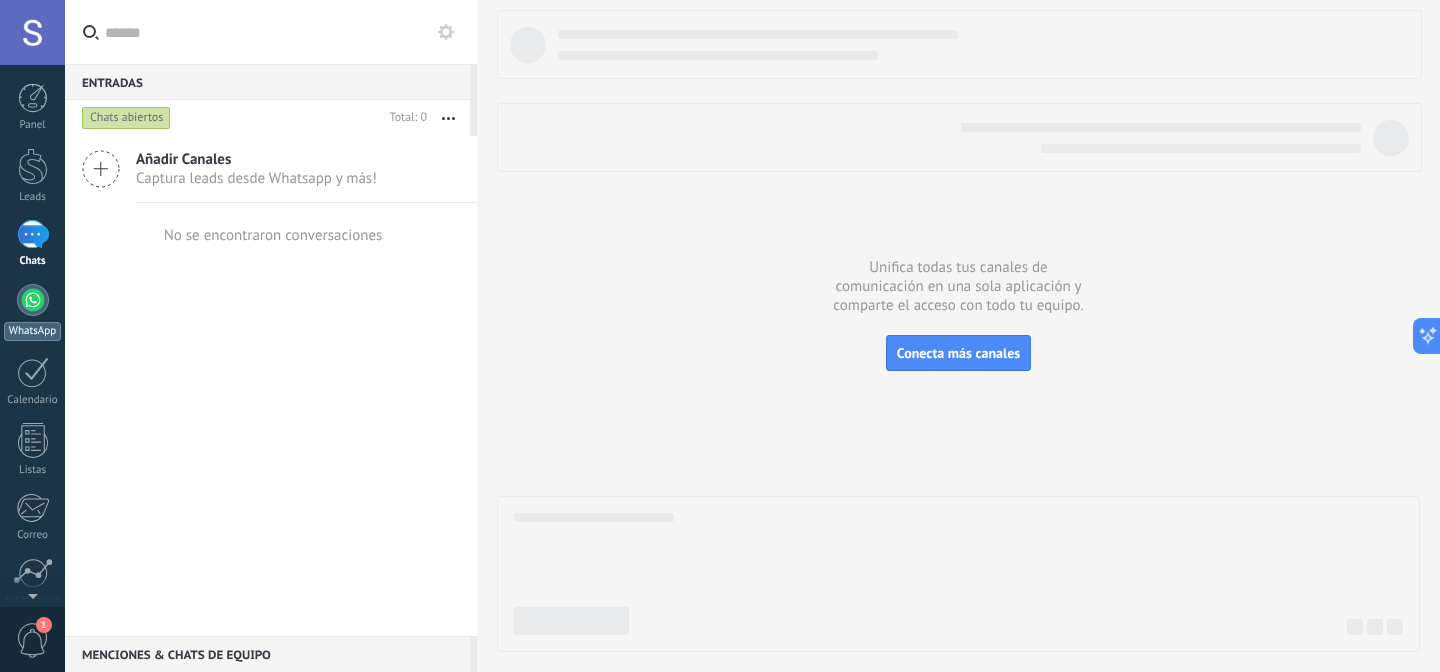 click on "WhatsApp" at bounding box center [32, 312] 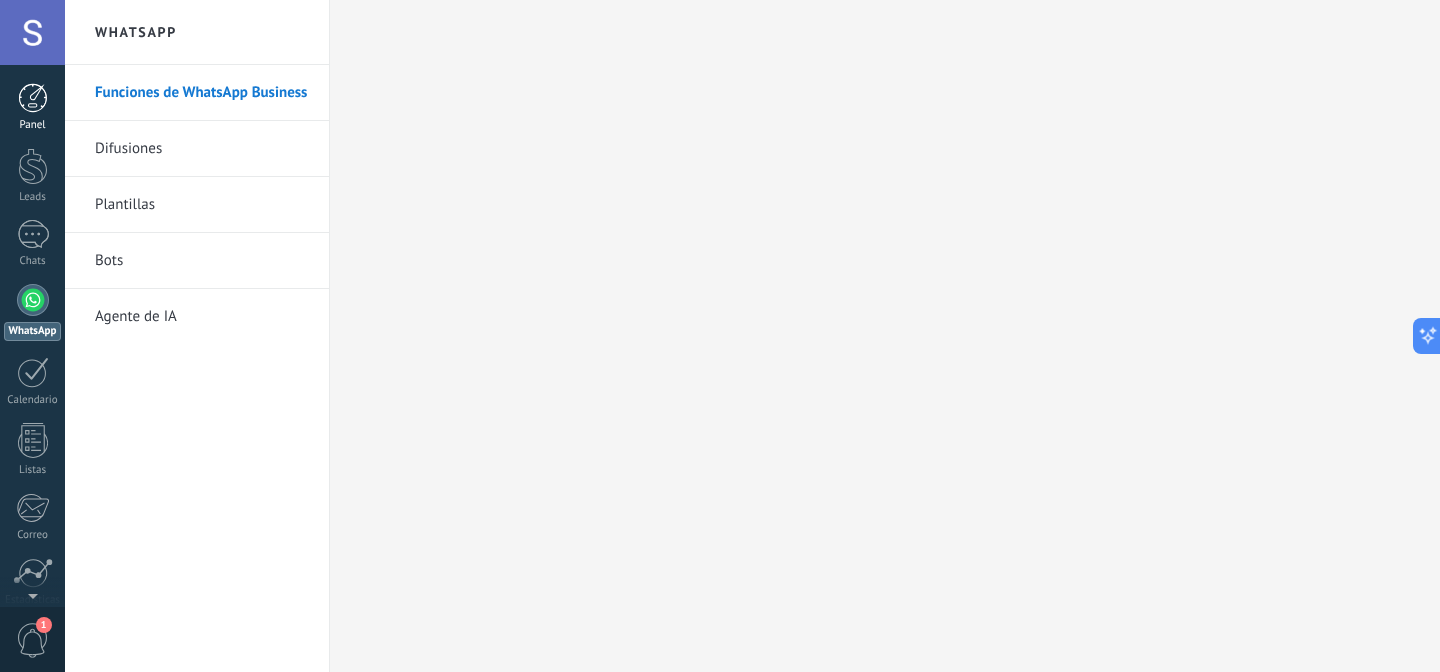 click at bounding box center [33, 98] 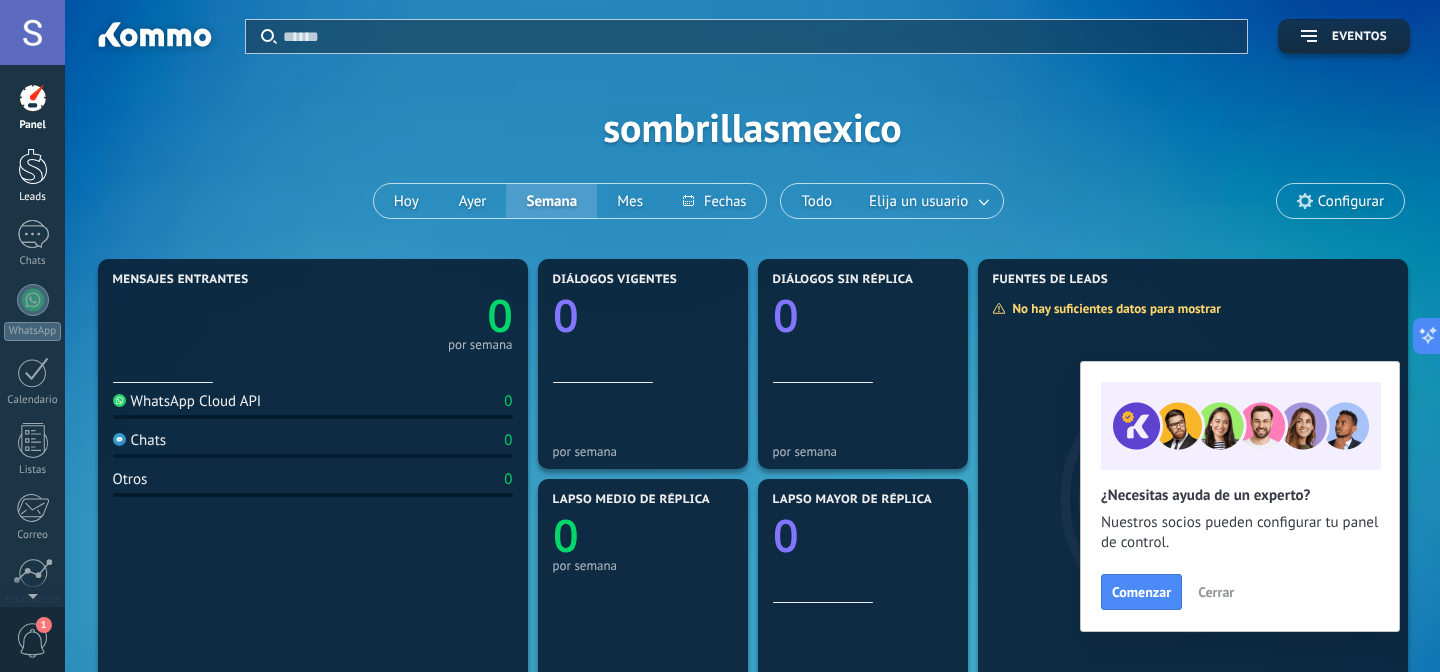 click at bounding box center (33, 166) 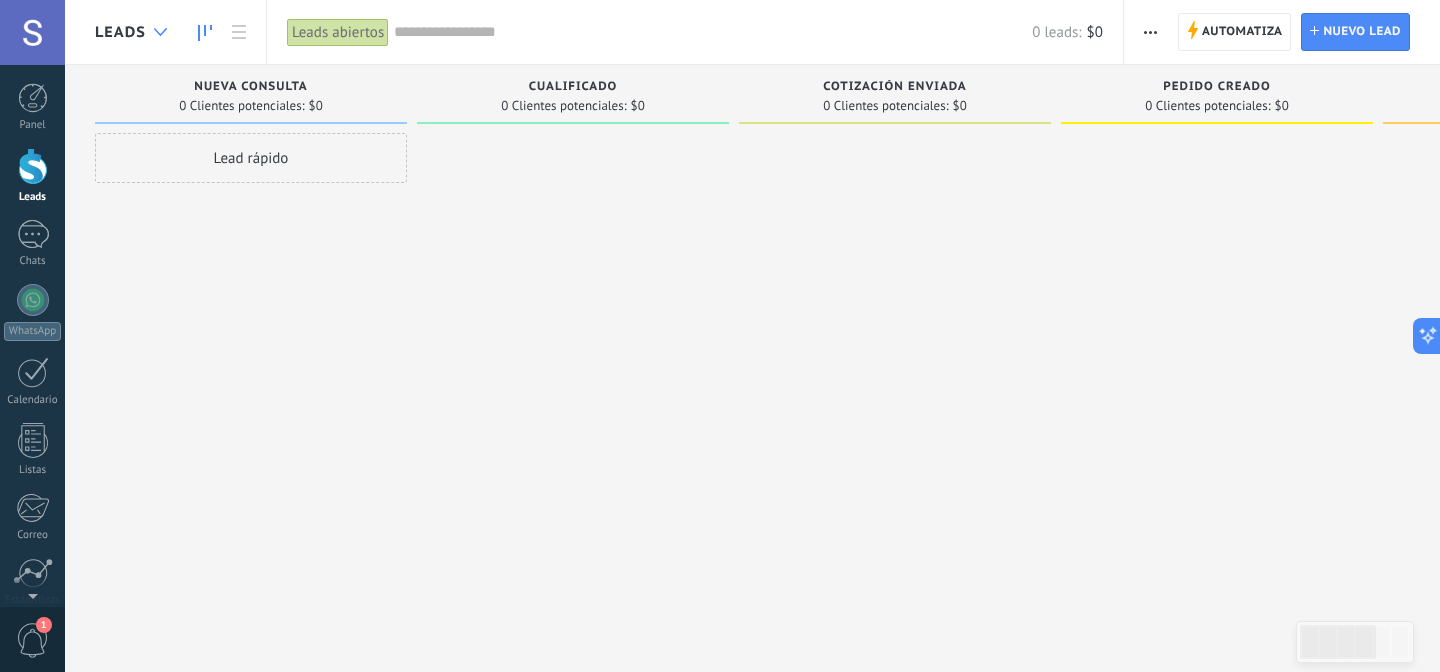 click at bounding box center [160, 32] 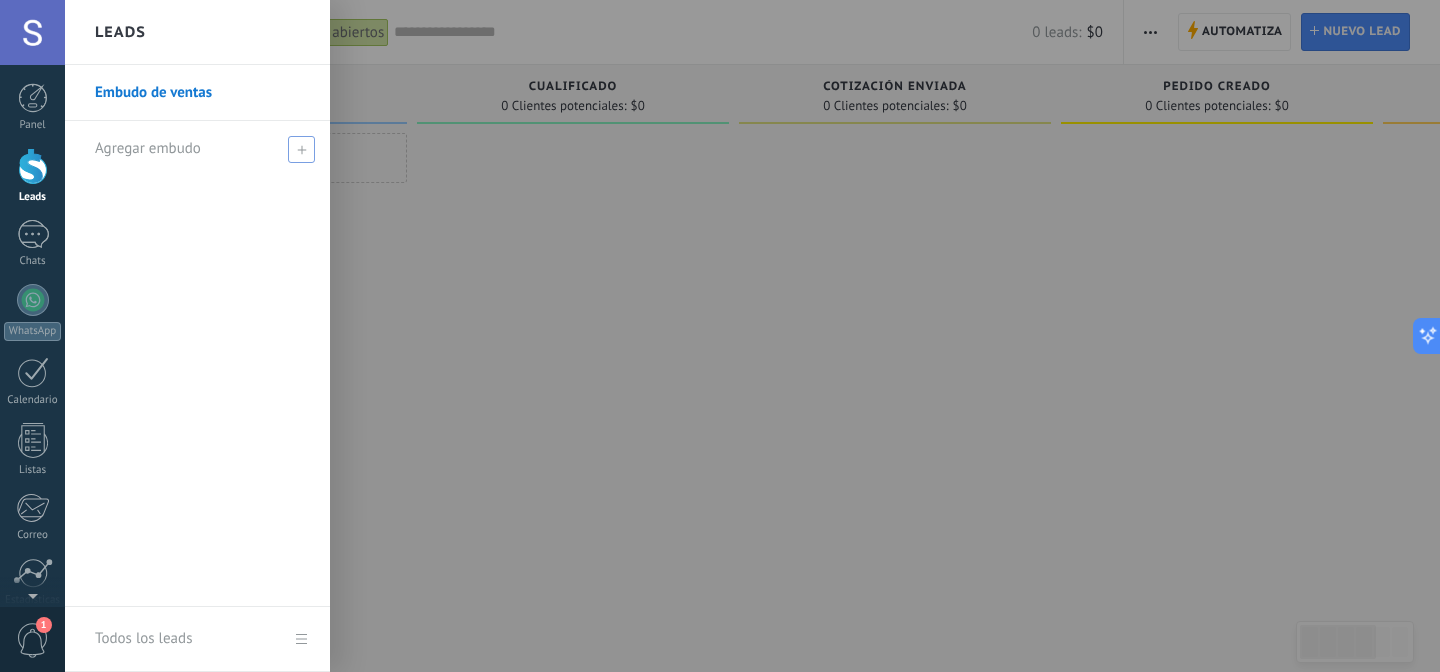 click on "Agregar embudo" at bounding box center (148, 148) 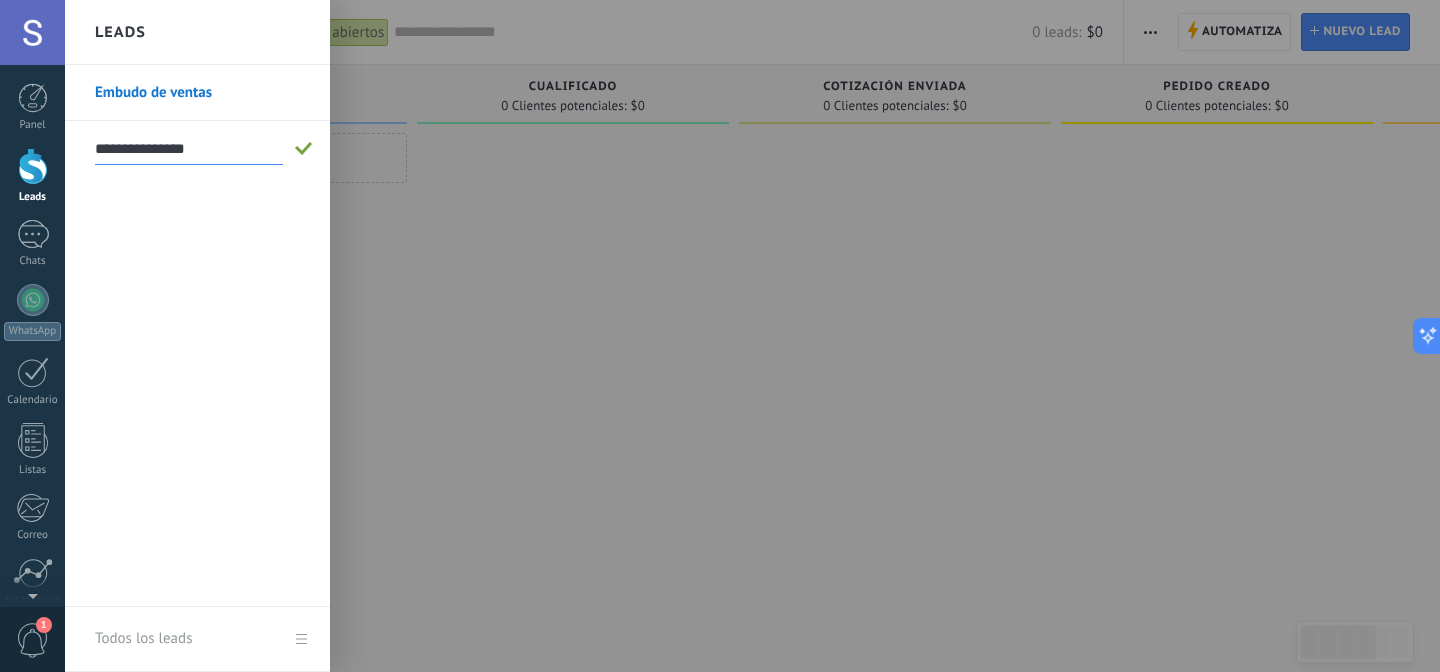 type on "**********" 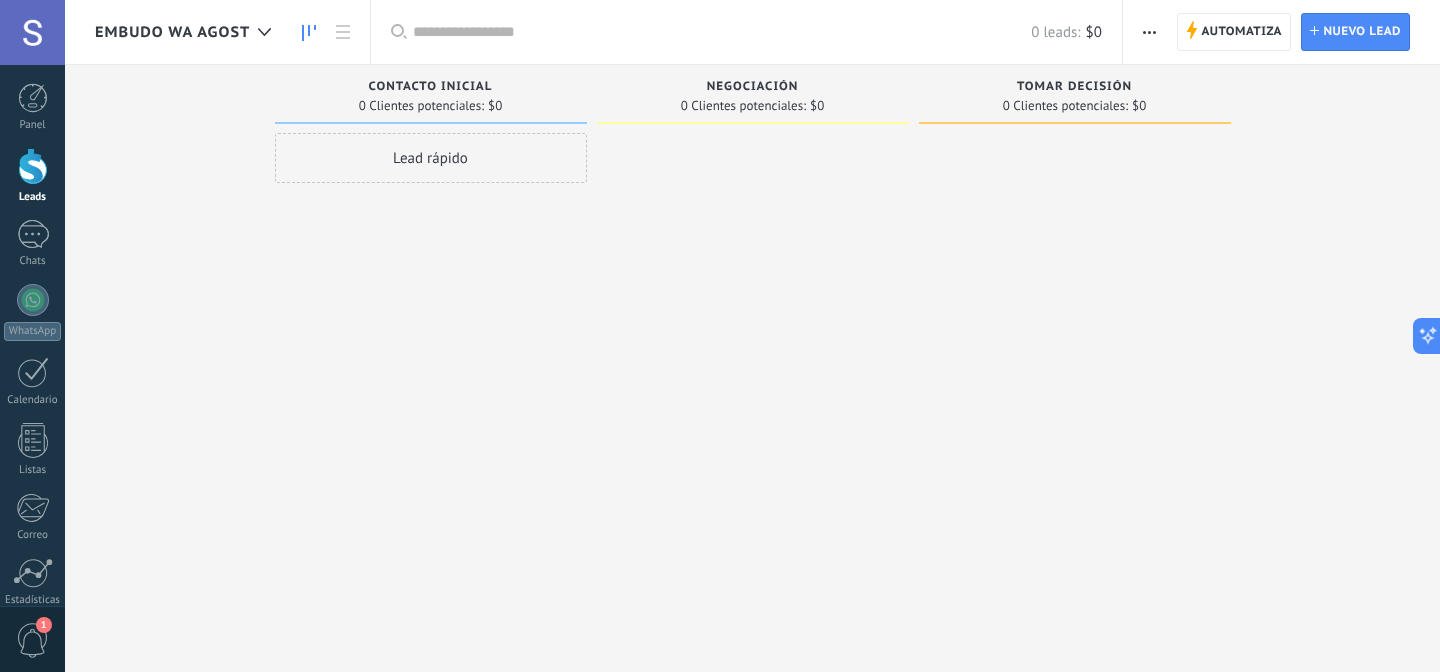 scroll, scrollTop: 0, scrollLeft: 0, axis: both 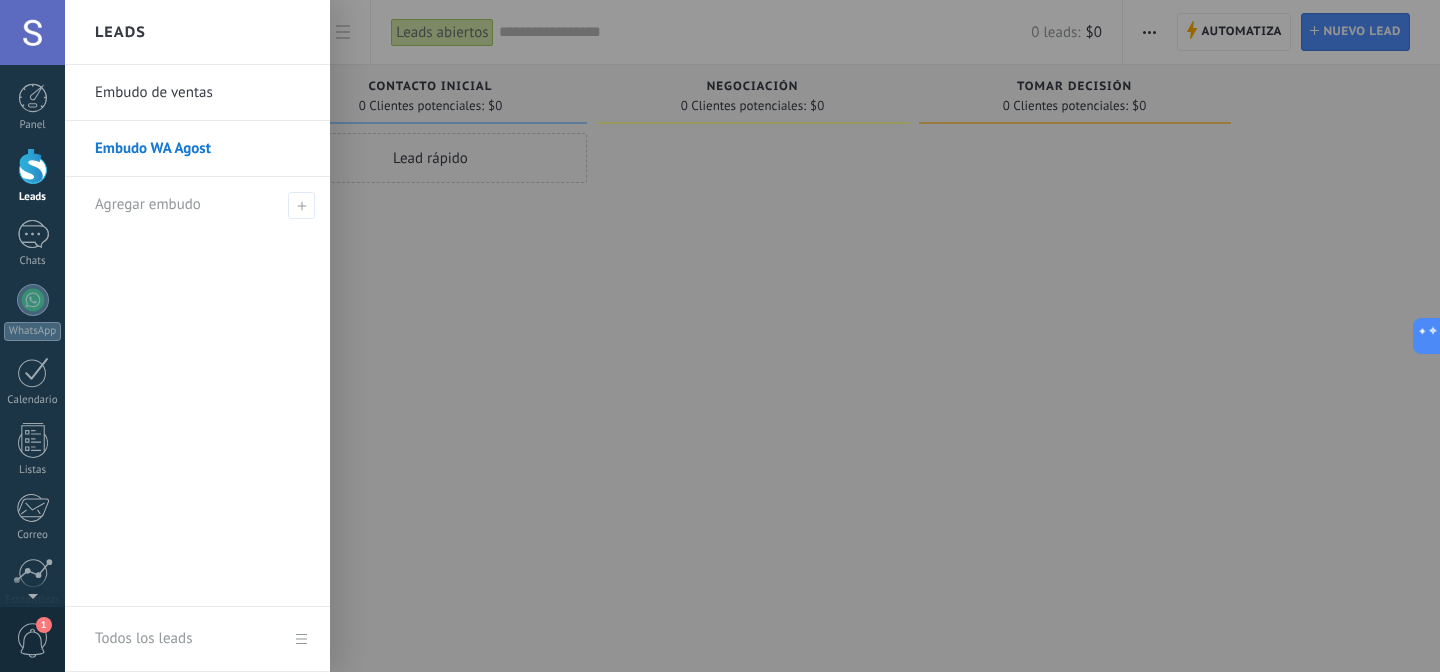 click on "Panel
Leads
Chats
WhatsApp
Clientes" at bounding box center (32, 425) 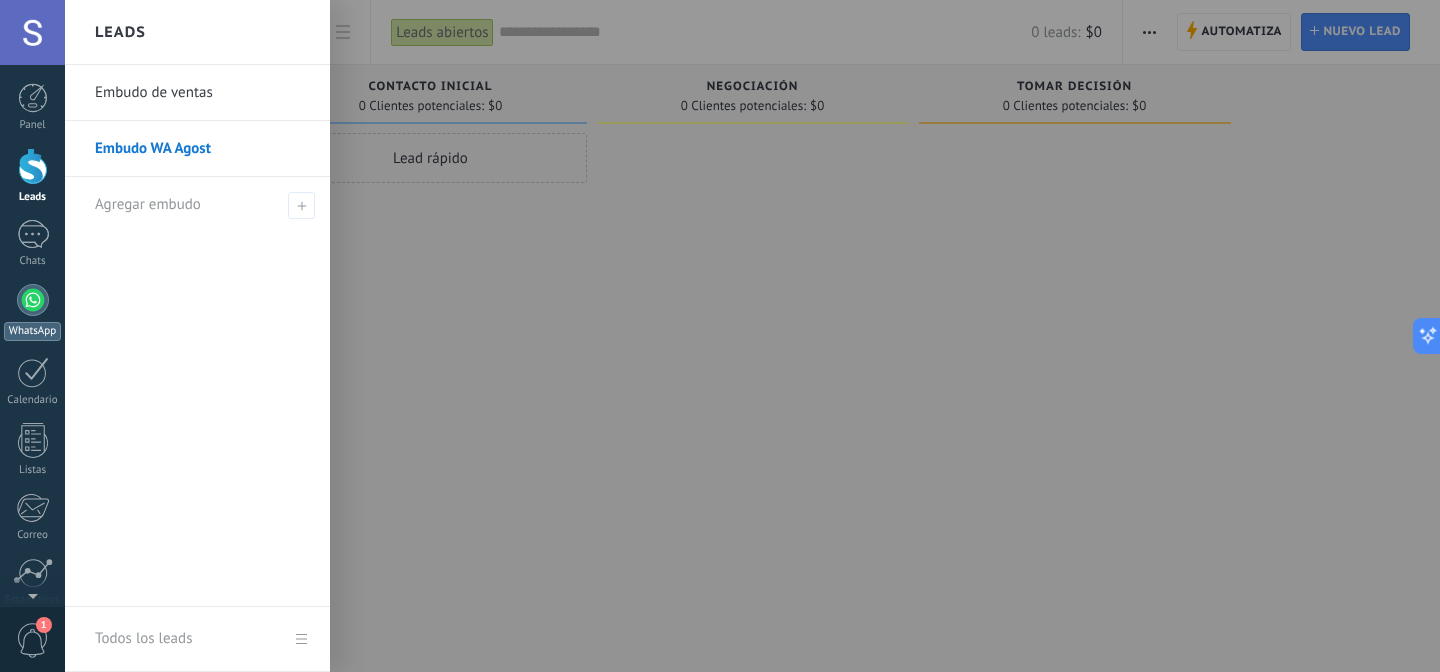 click at bounding box center [33, 300] 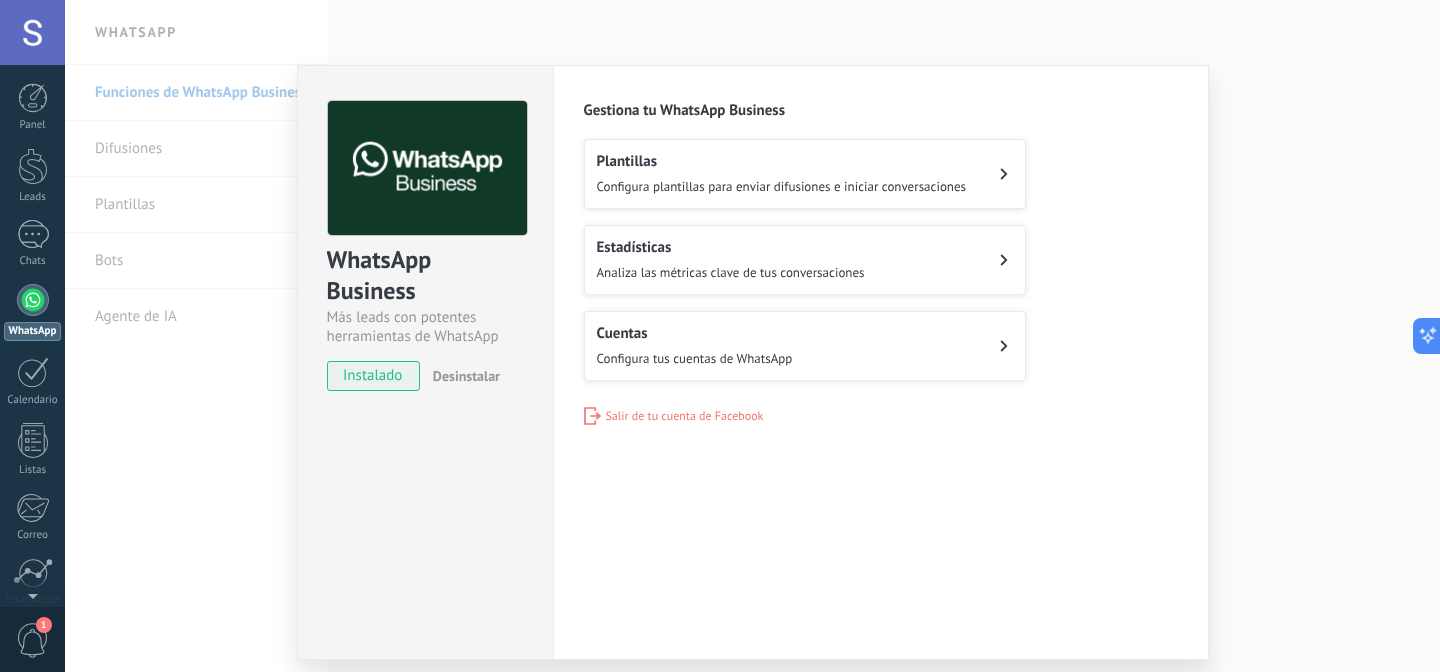 click on "Cuentas Configura tus cuentas de WhatsApp" at bounding box center [805, 346] 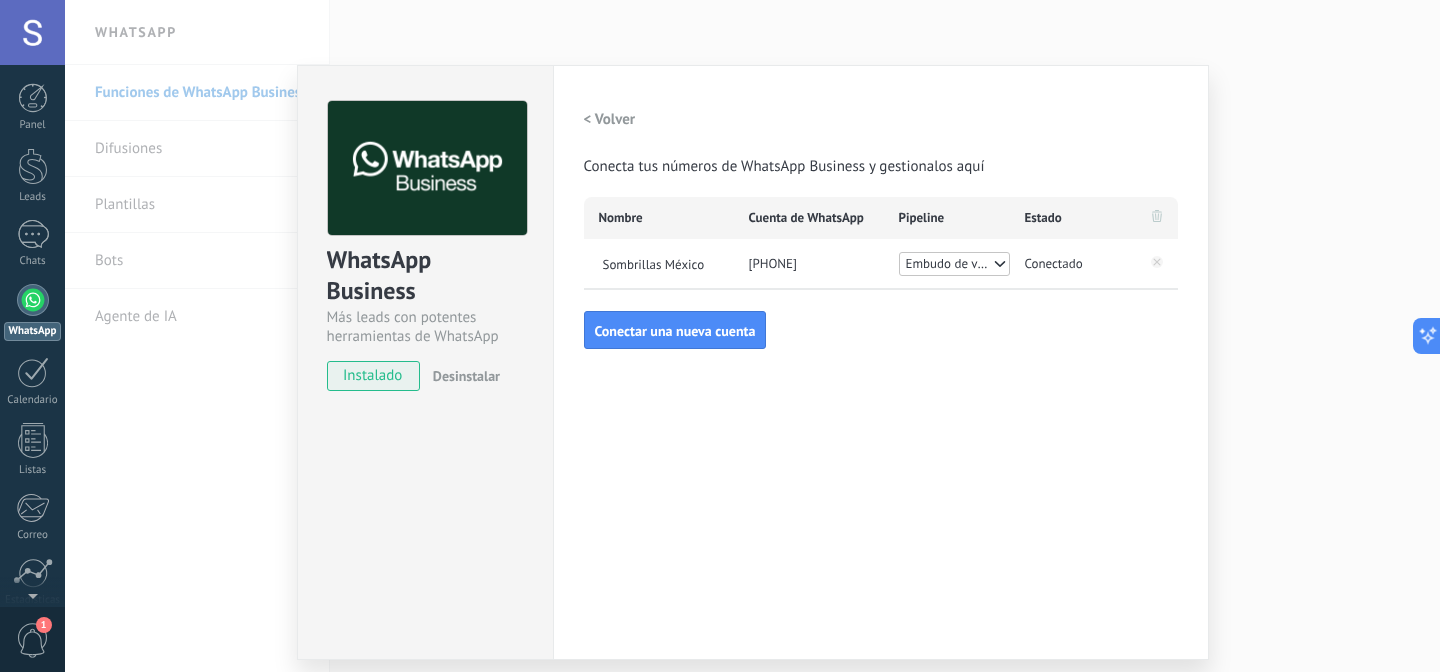 click on "Embudo de ventas" at bounding box center [949, 264] 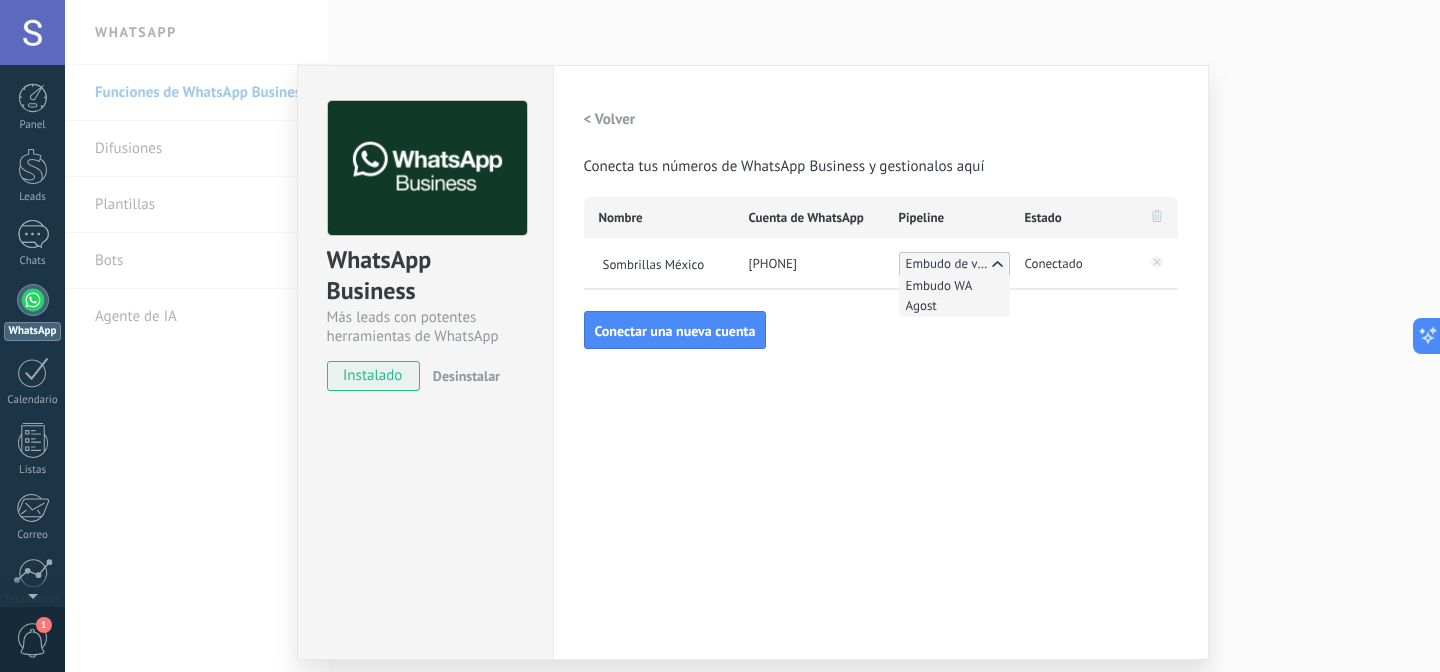 click on "Embudo WA Agost" at bounding box center (954, 296) 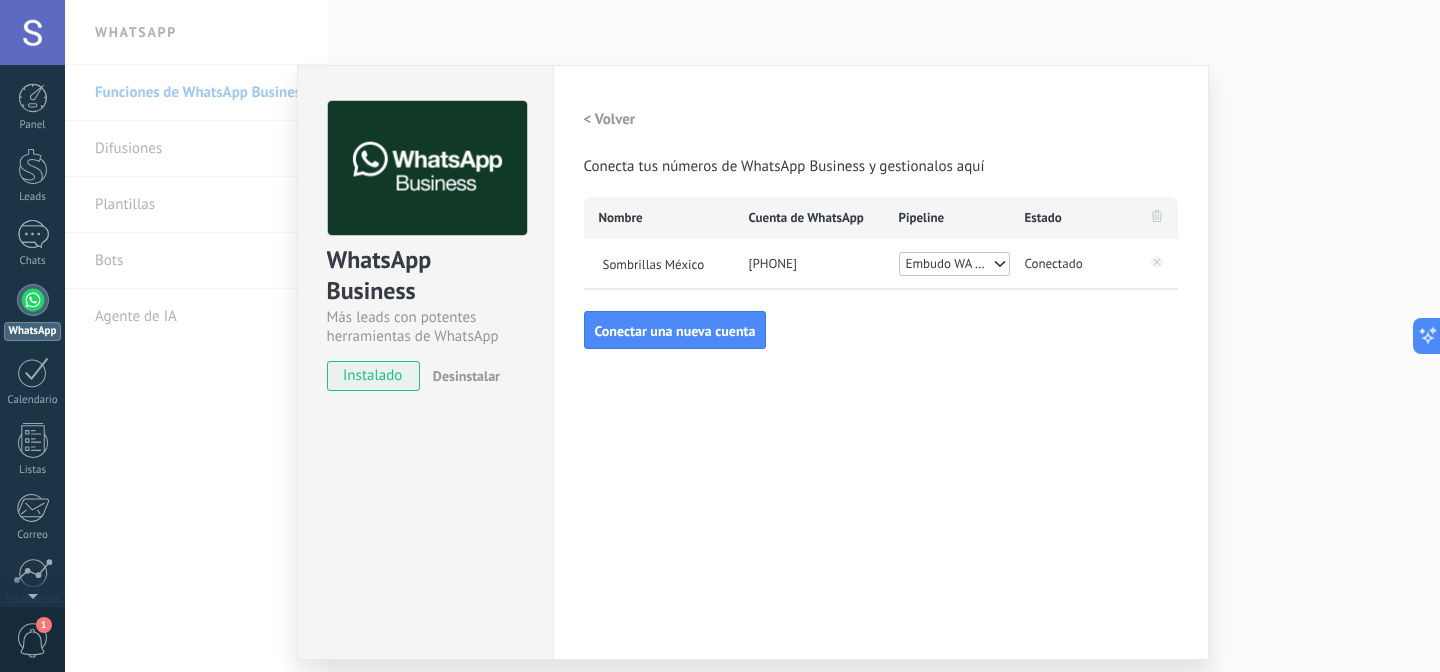click on "< Volver Conecta tus números de WhatsApp Business y gestionalos aquí Nombre Cuenta de WhatsApp Pipeline Estado Sombrillas México [PHONE] Embudo WA Agost Conectado Conectar una nueva cuenta" at bounding box center (881, 225) 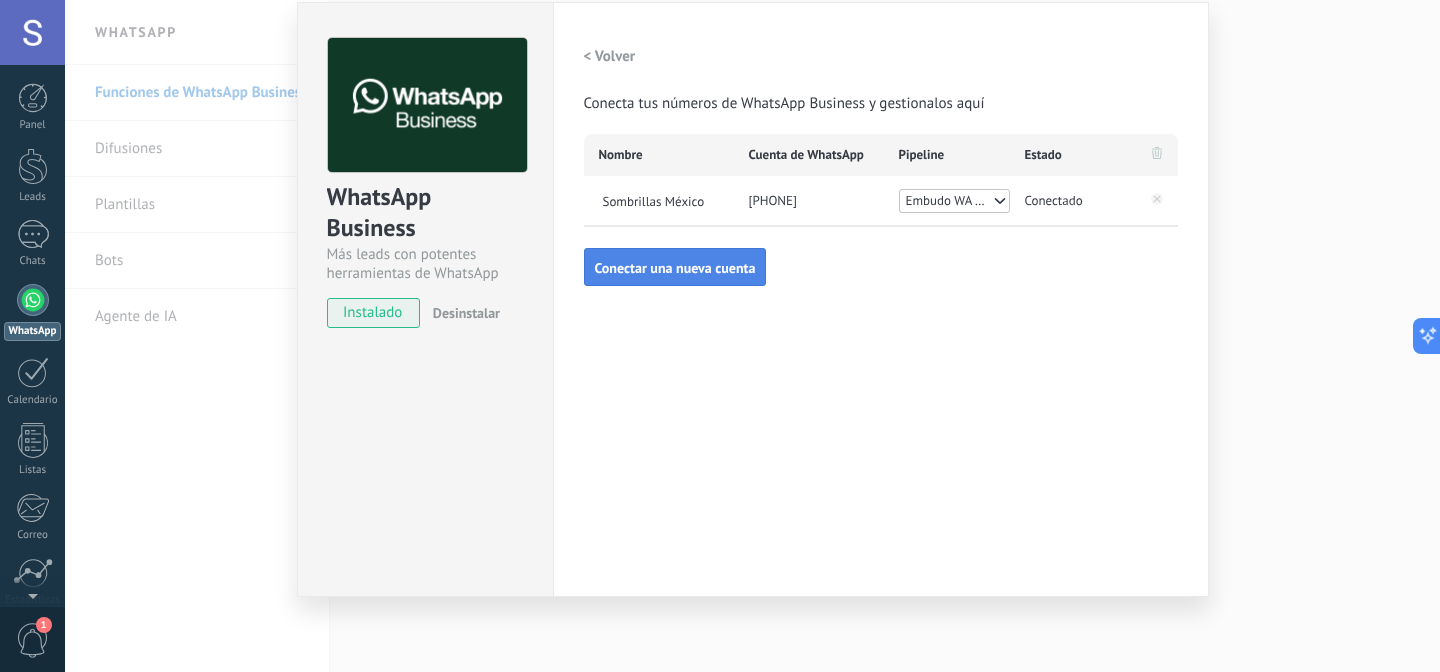 click on "Conectar una nueva cuenta" at bounding box center (675, 267) 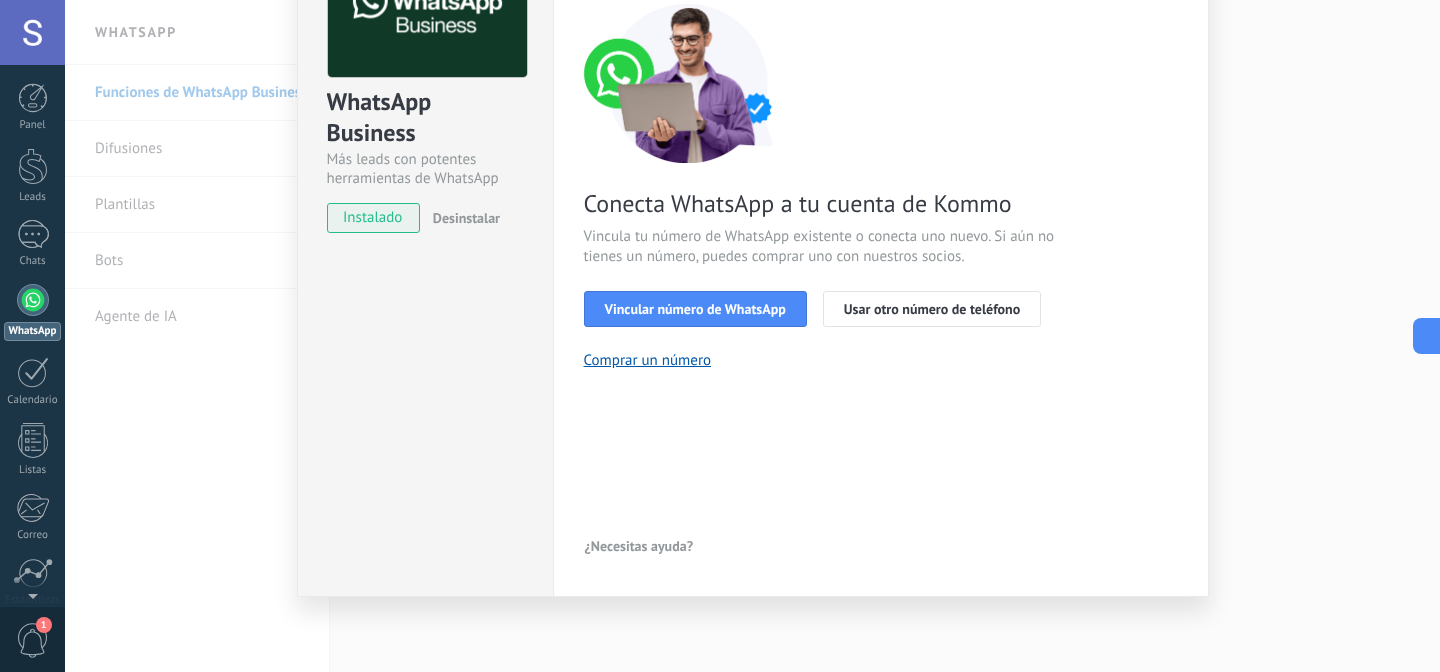 scroll, scrollTop: 0, scrollLeft: 0, axis: both 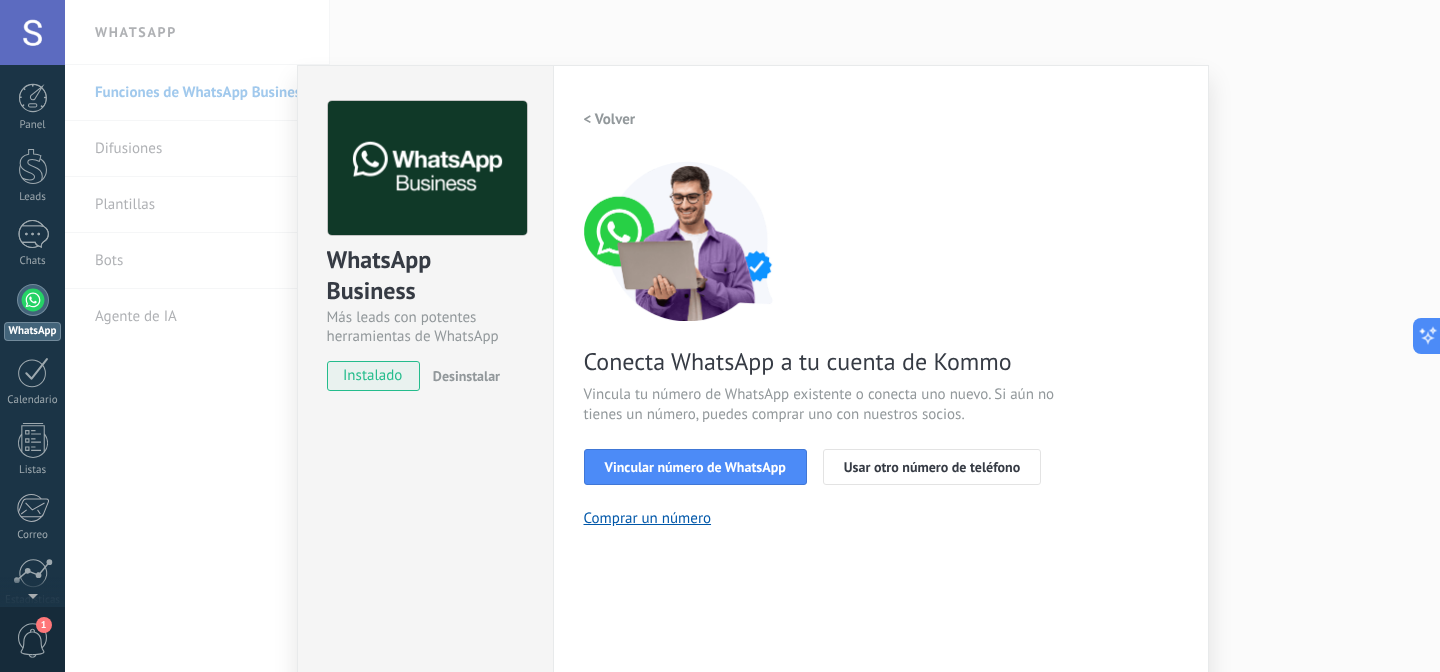 click on "< Volver" at bounding box center (610, 119) 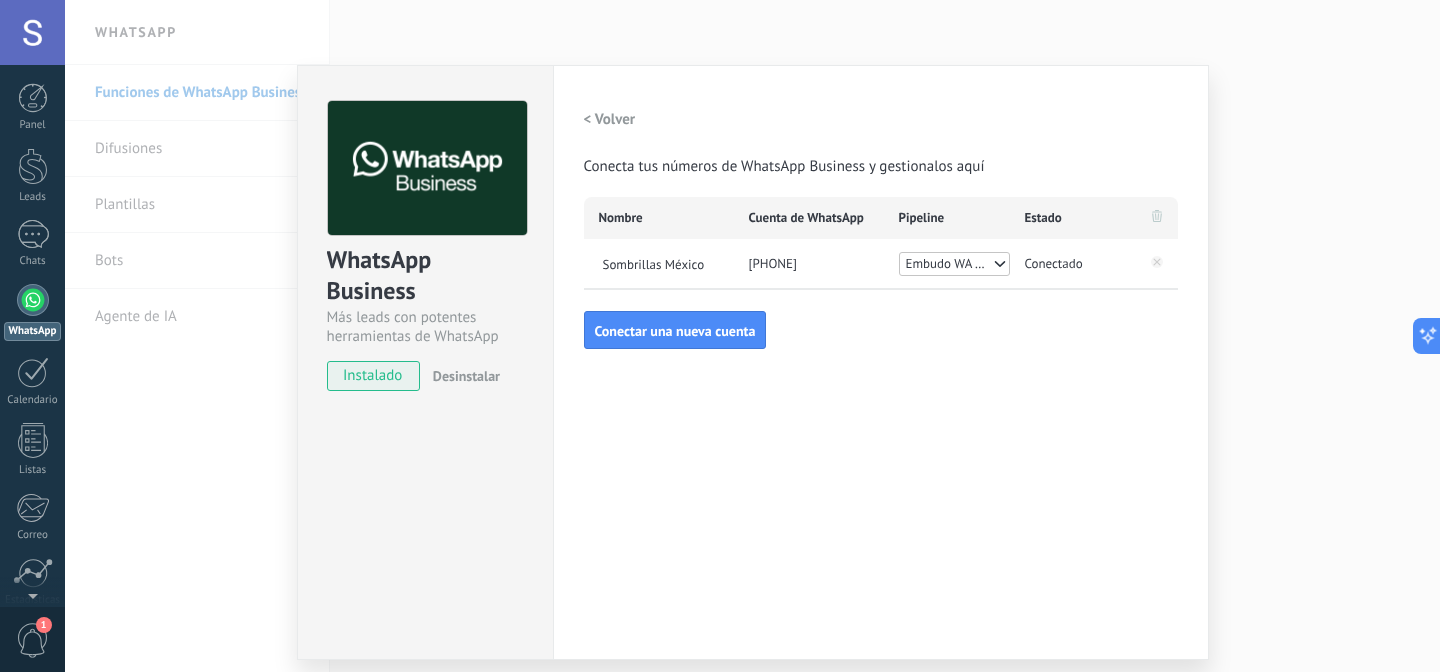 click on "< Volver Conecta tus números de WhatsApp Business y gestionalos aquí Nombre Cuenta de WhatsApp Pipeline Estado Sombrillas México [PHONE] Embudo WA Agost Conectado Conectar una nueva cuenta" at bounding box center [881, 225] 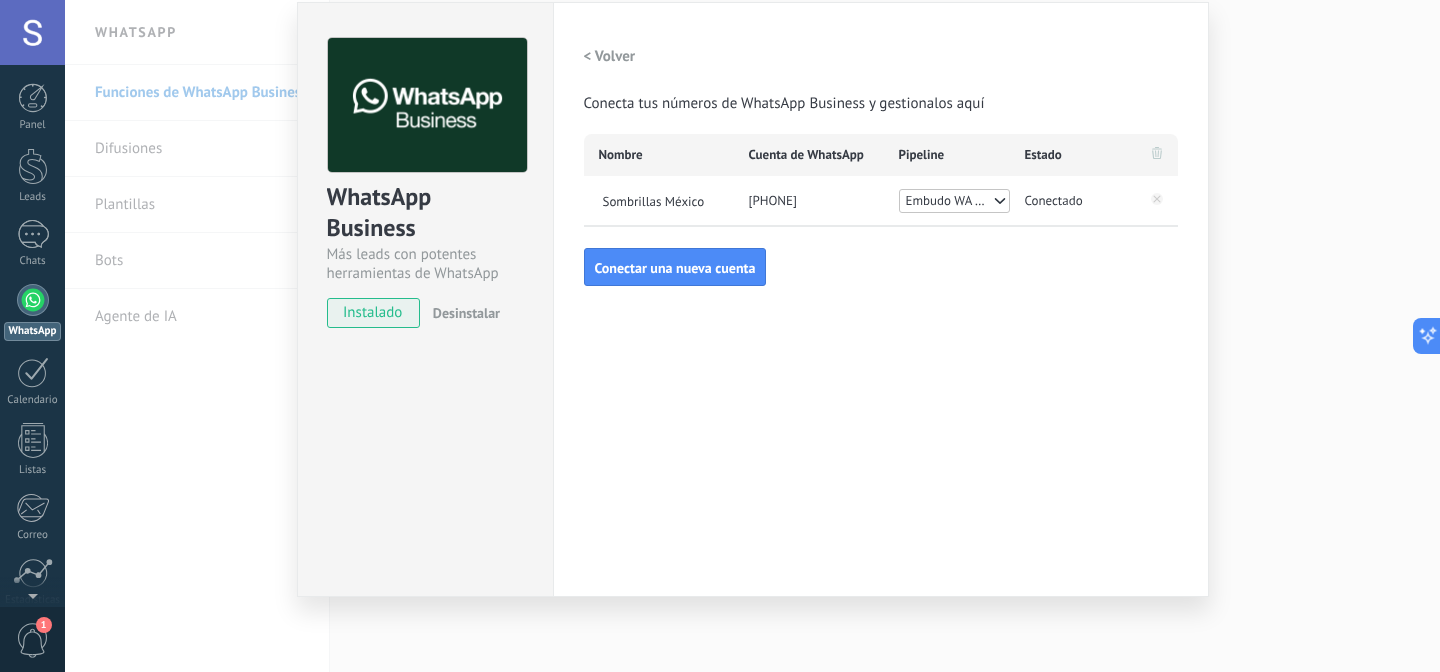 scroll, scrollTop: 0, scrollLeft: 0, axis: both 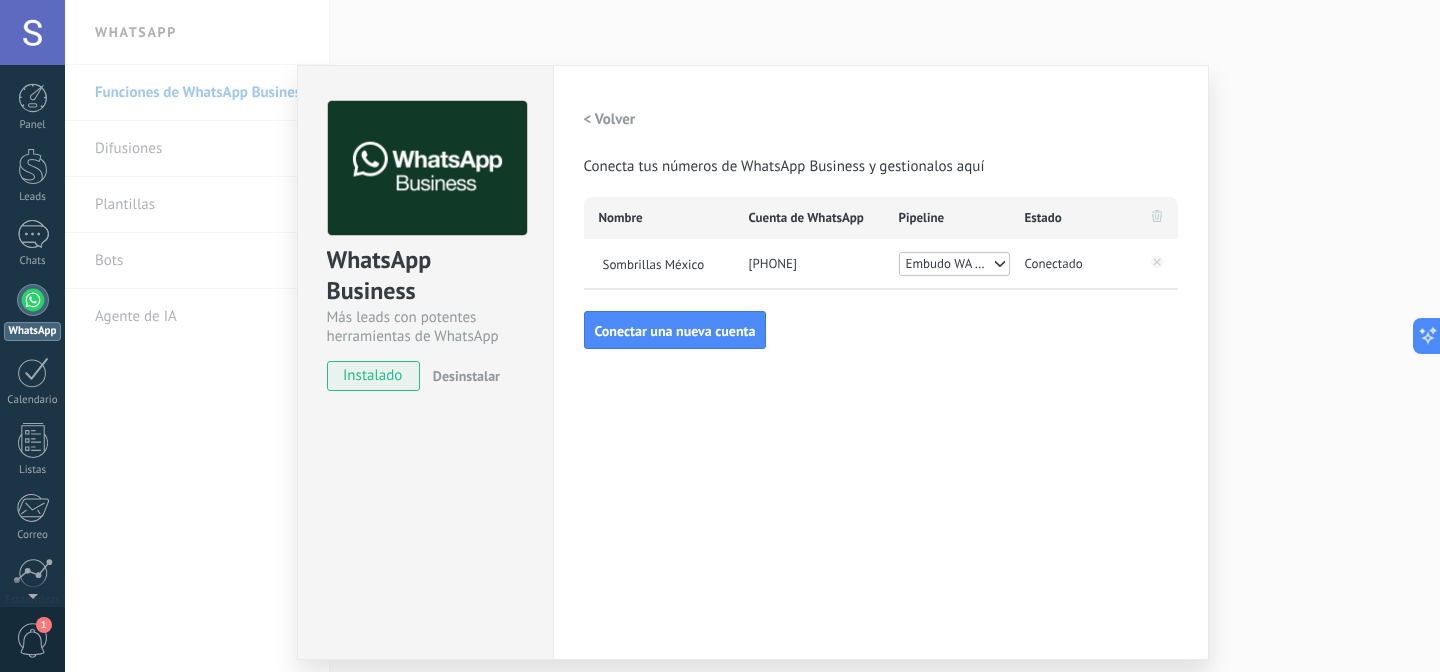 click on "WhatsApp Business Más leads con potentes herramientas de WhatsApp instalado Desinstalar Configuraciones Autorizaciones This tab logs the users who have granted integration access to this account. If you want to to remove a user's ability to send requests to the account on behalf of this integration, you can revoke access. If access is revoked from all users, the integration will stop working. This app is installed, but no one has given it access yet. WhatsApp Cloud API más _: Guardar < Volver Conecta tus números de WhatsApp Business y gestionalos aquí Nombre Cuenta de WhatsApp Pipeline Estado Sombrillas México [PHONE] Embudo WA Agost Conectado Conectar una nueva cuenta" at bounding box center (752, 336) 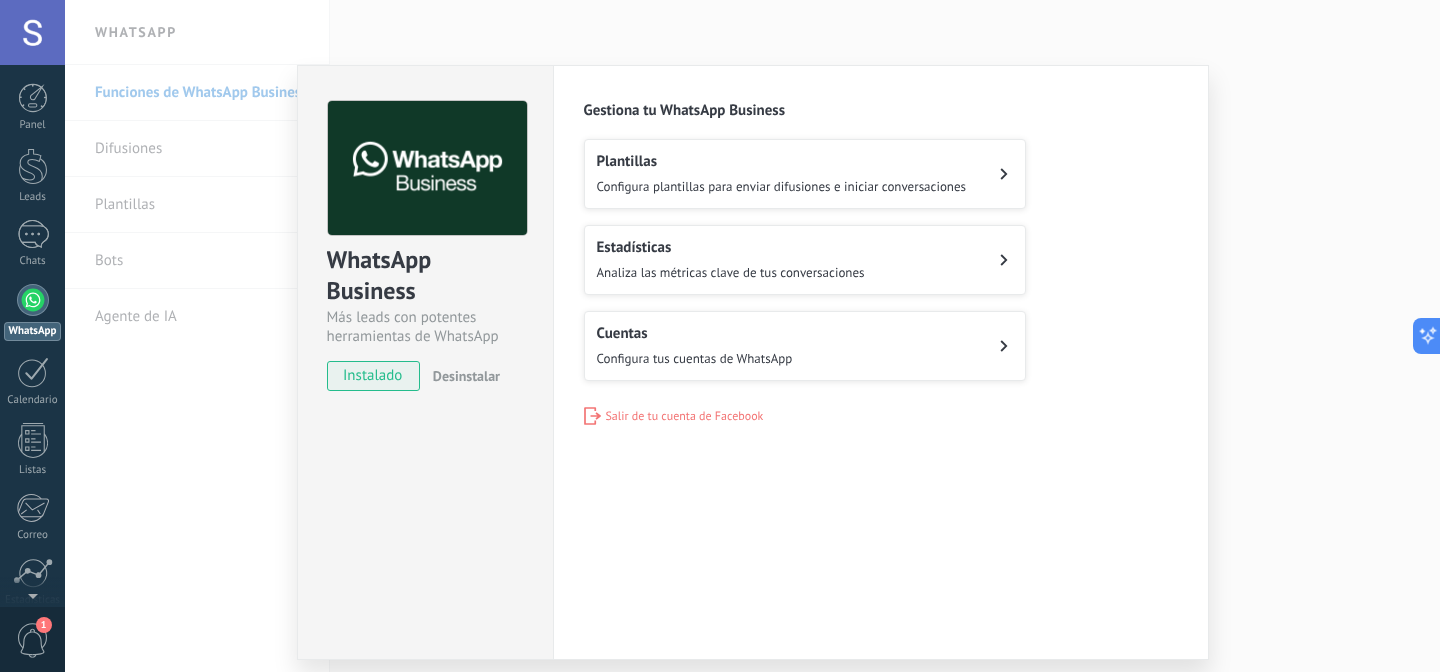 click on "Estadísticas" at bounding box center [731, 247] 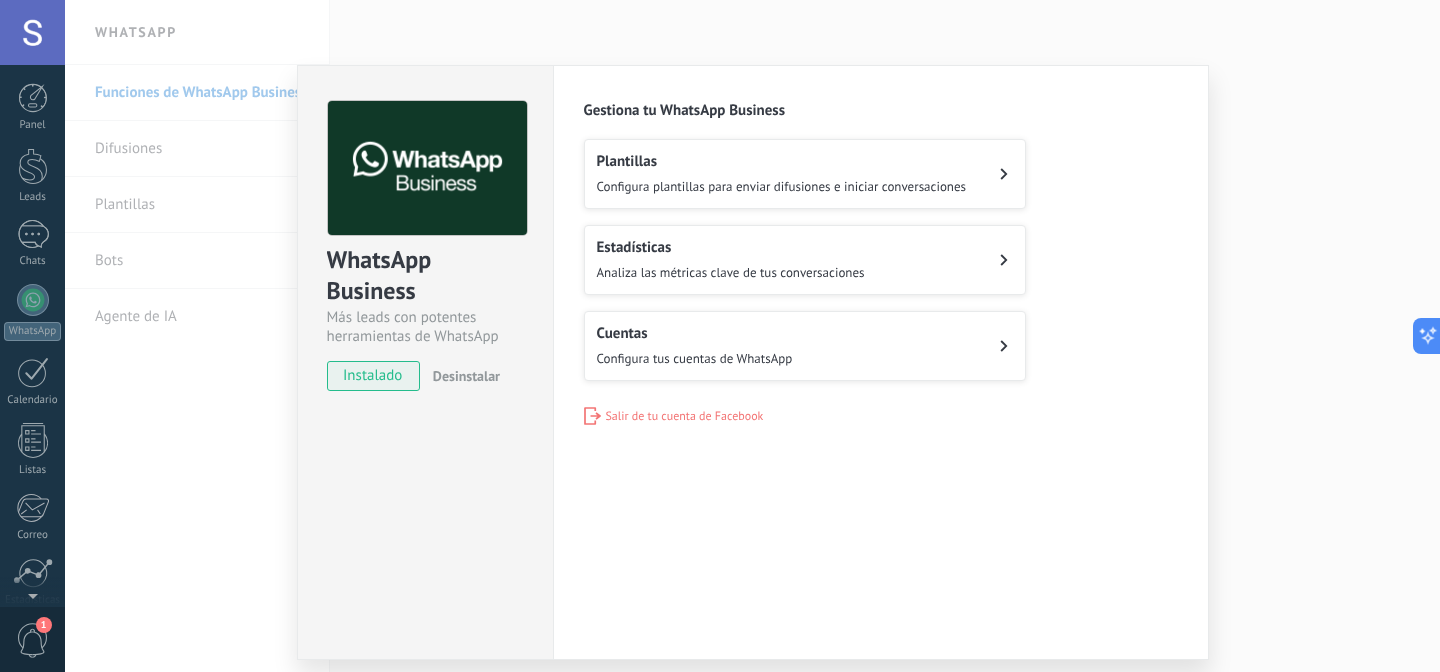 scroll, scrollTop: 160, scrollLeft: 0, axis: vertical 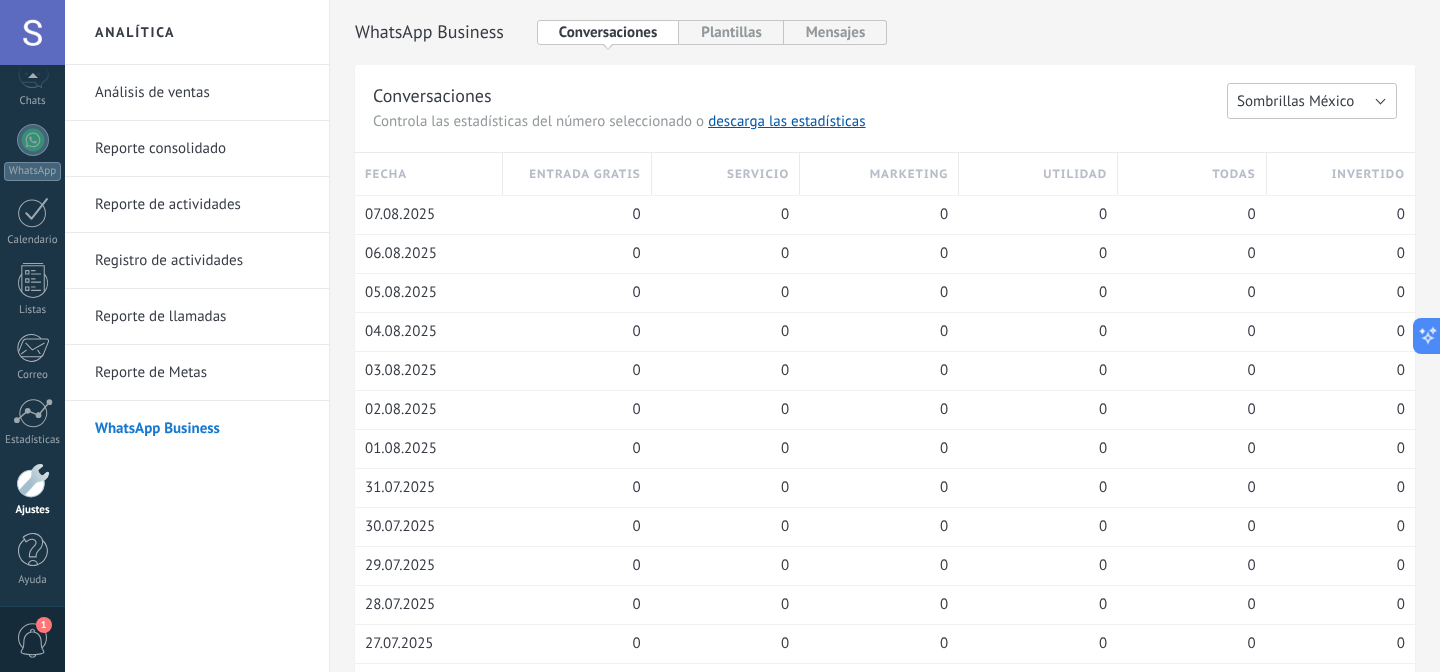 click on "Sombrillas México" at bounding box center (1312, 101) 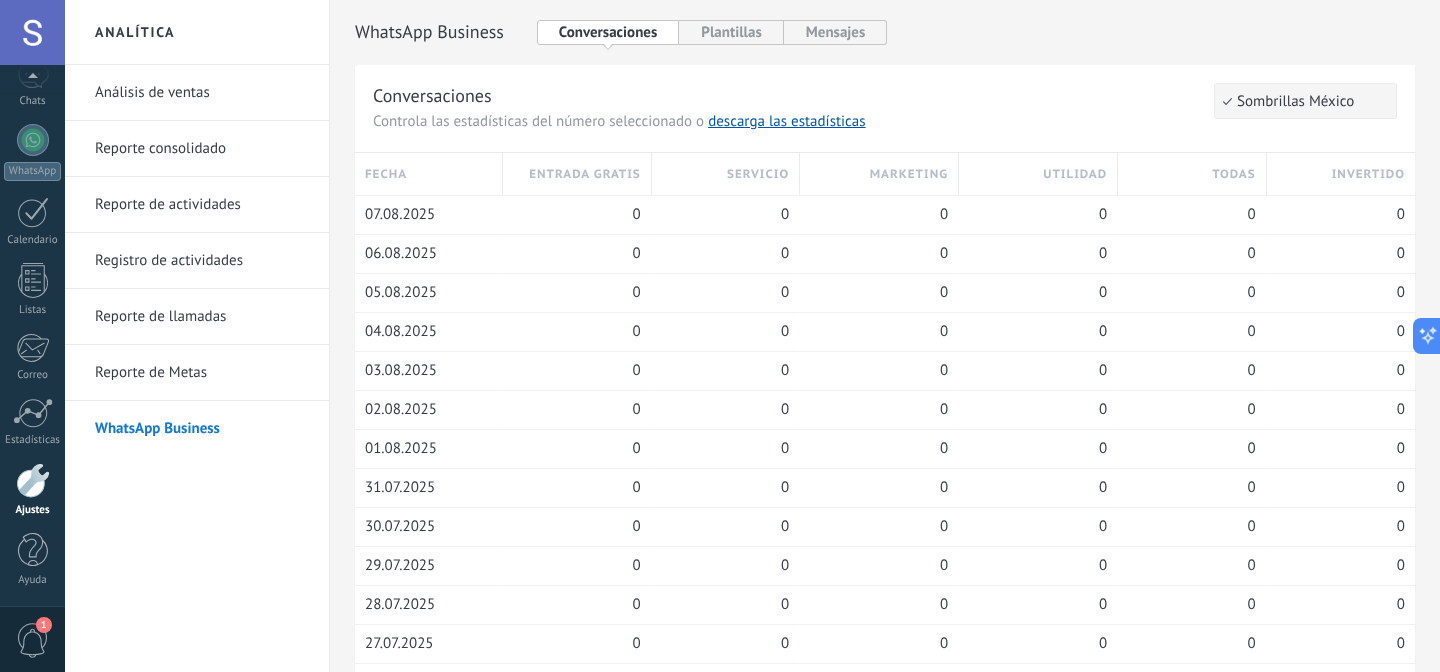 click on "Conversaciones" at bounding box center (800, 95) 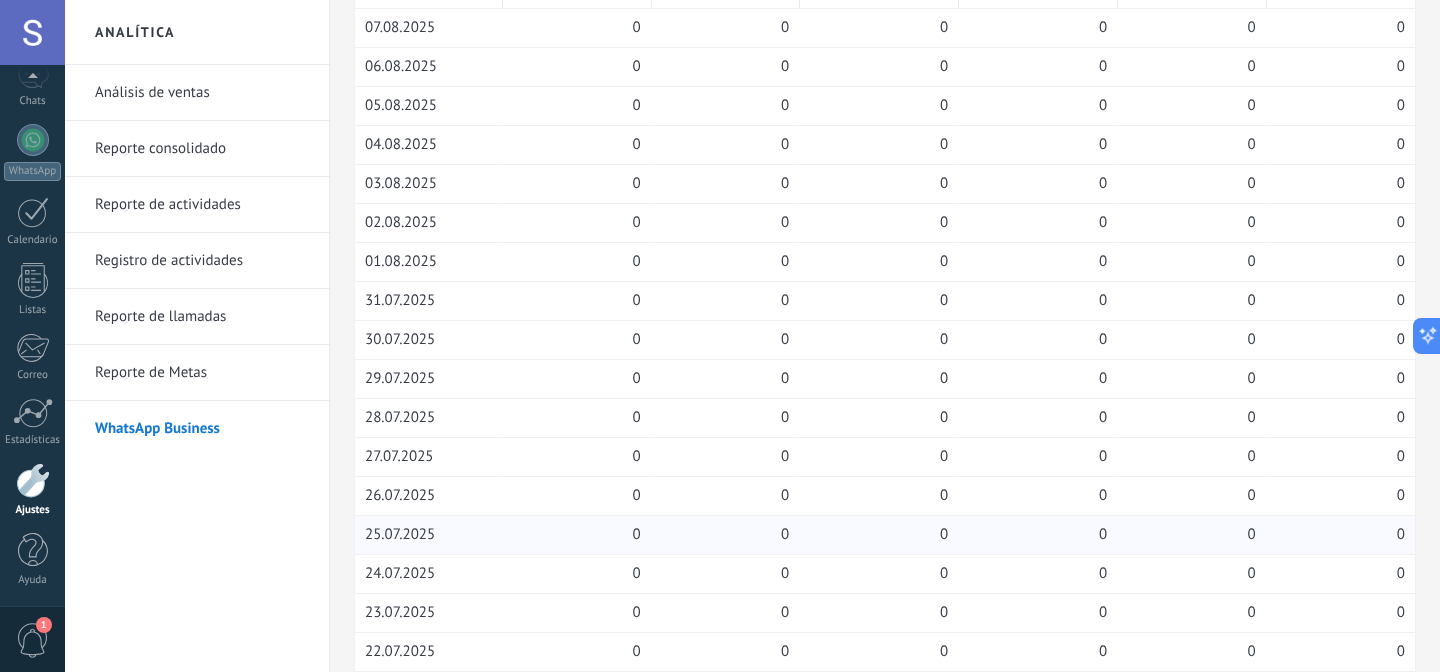 scroll, scrollTop: 0, scrollLeft: 0, axis: both 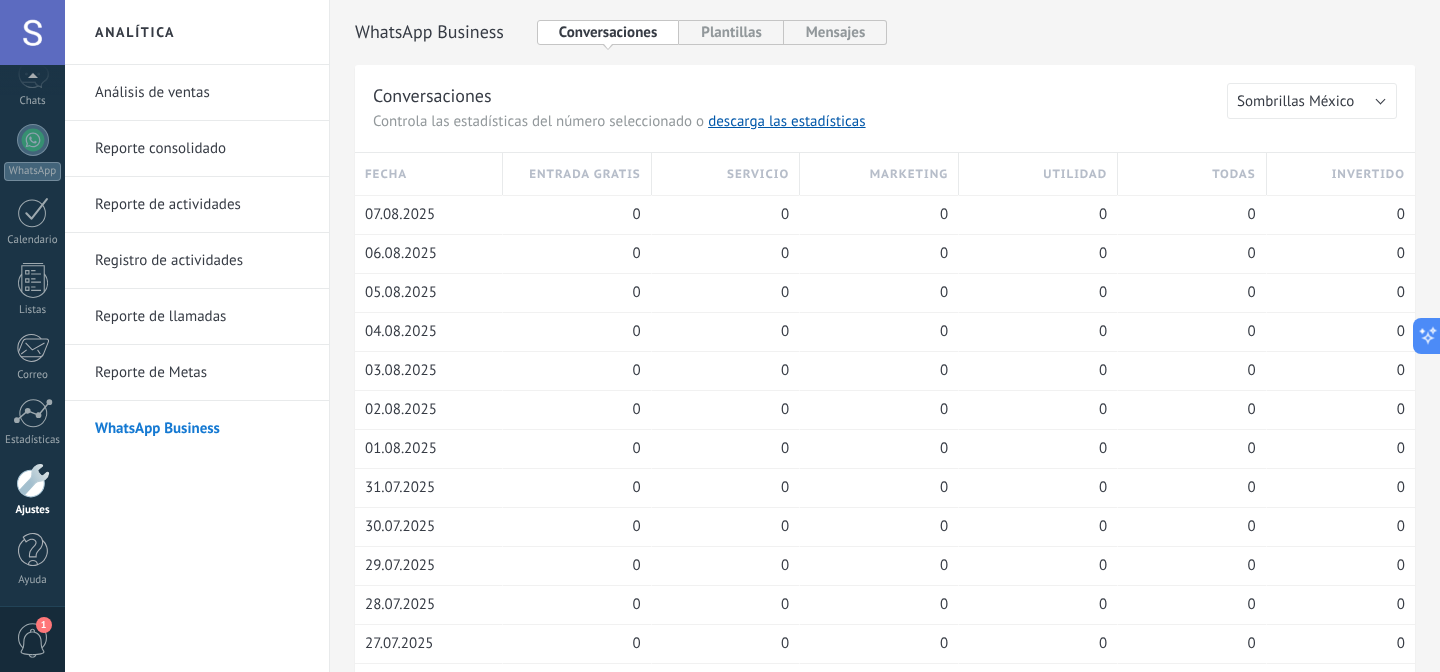 click on "Reporte de actividades" at bounding box center [202, 205] 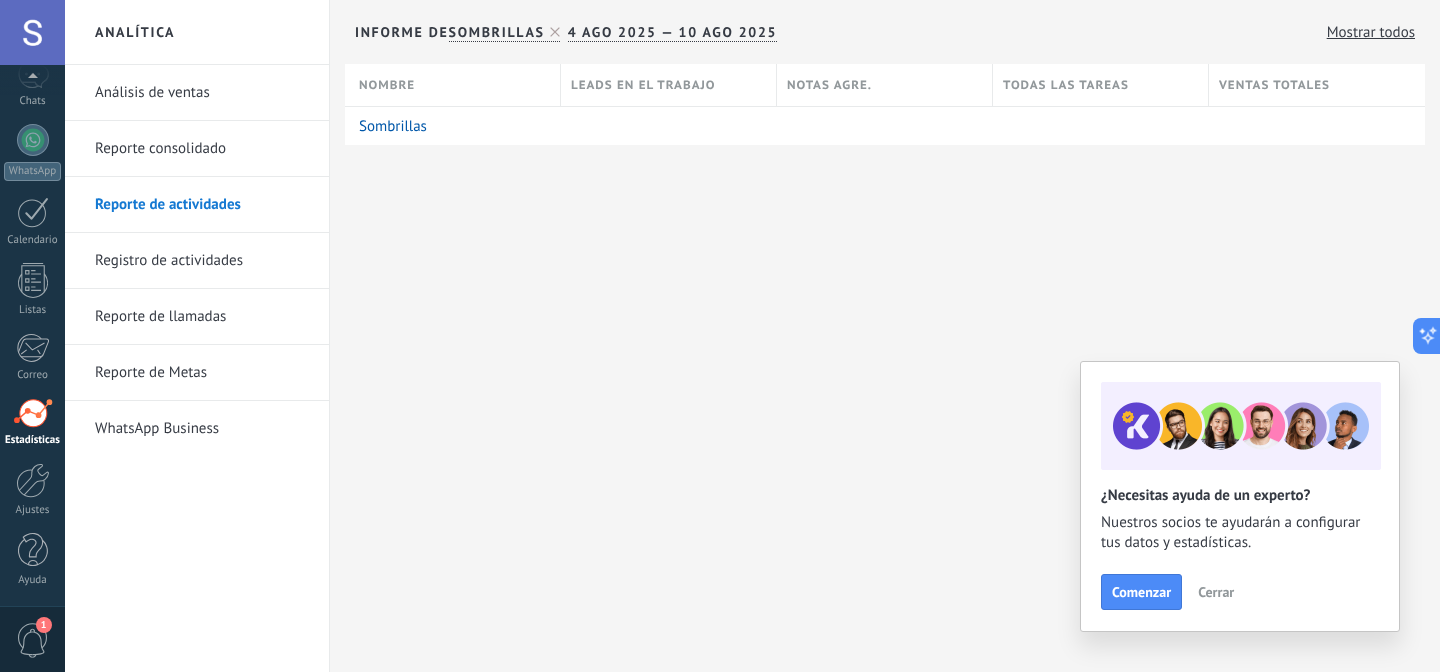 click on "Reporte consolidado" at bounding box center (202, 149) 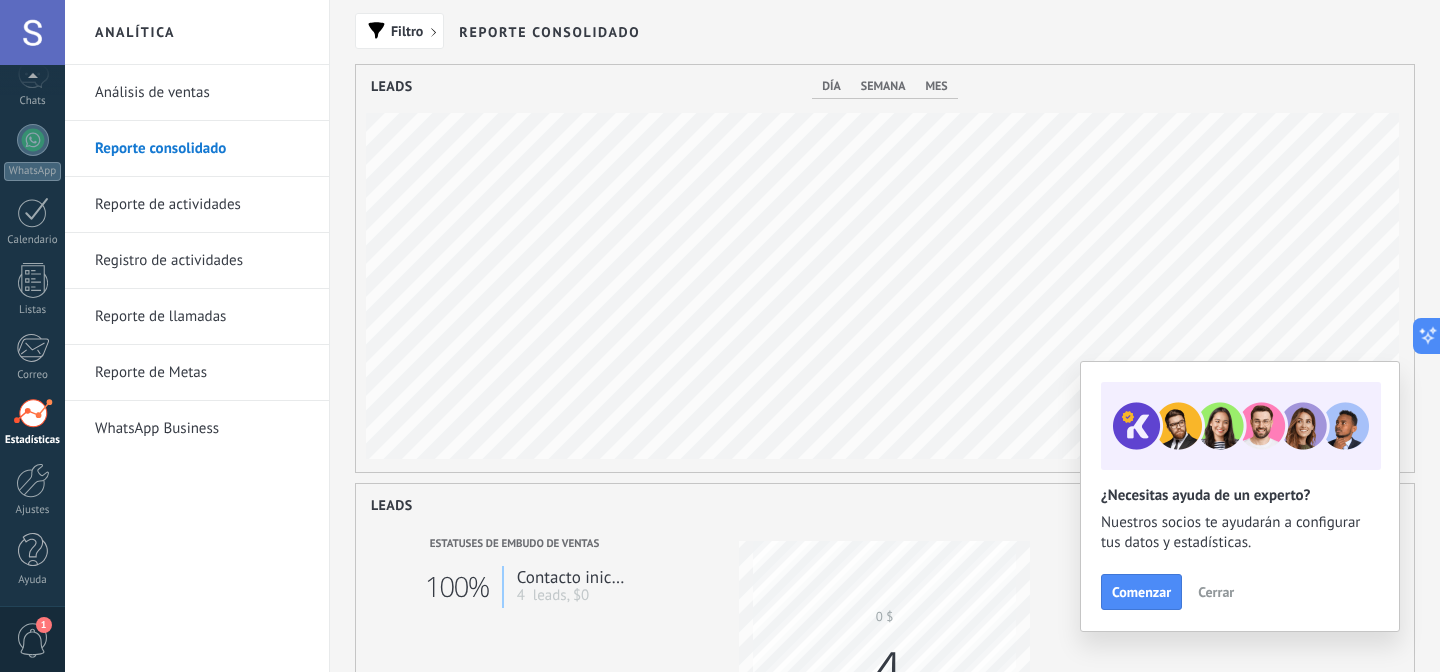 scroll, scrollTop: 999593, scrollLeft: 998942, axis: both 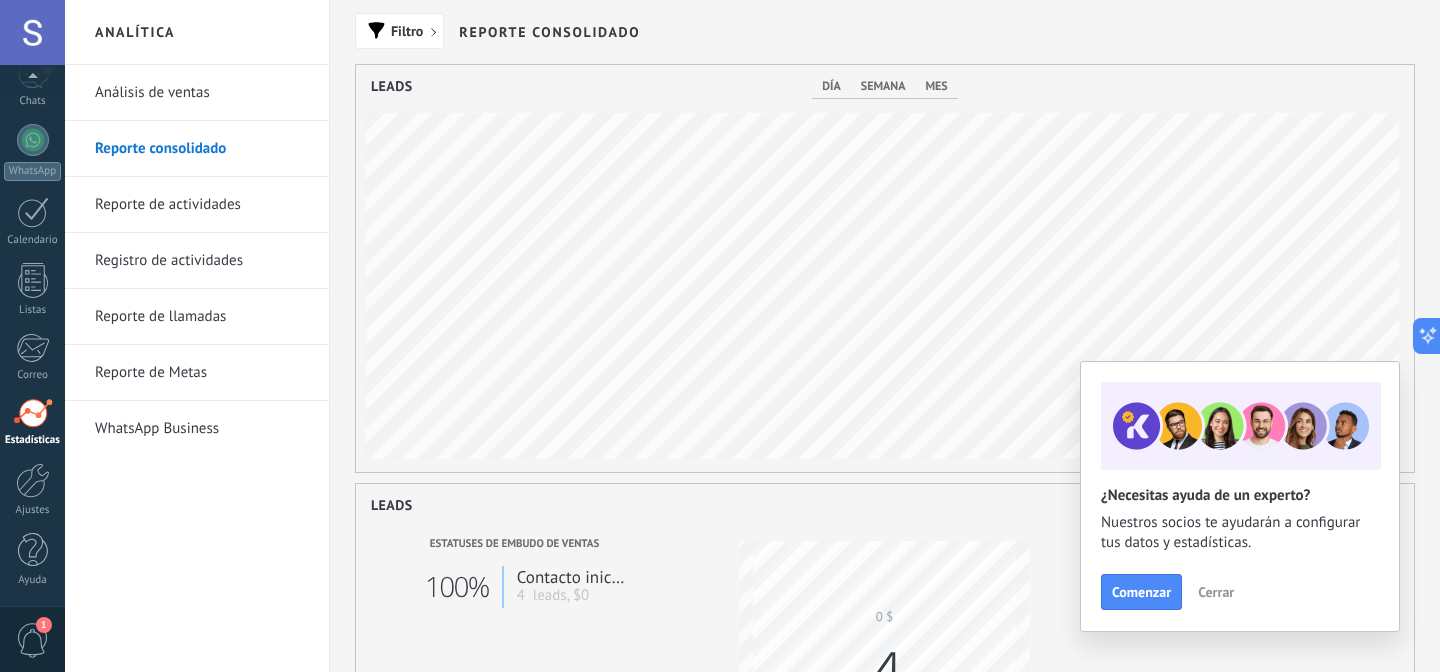 click on "Análisis de ventas" at bounding box center (202, 93) 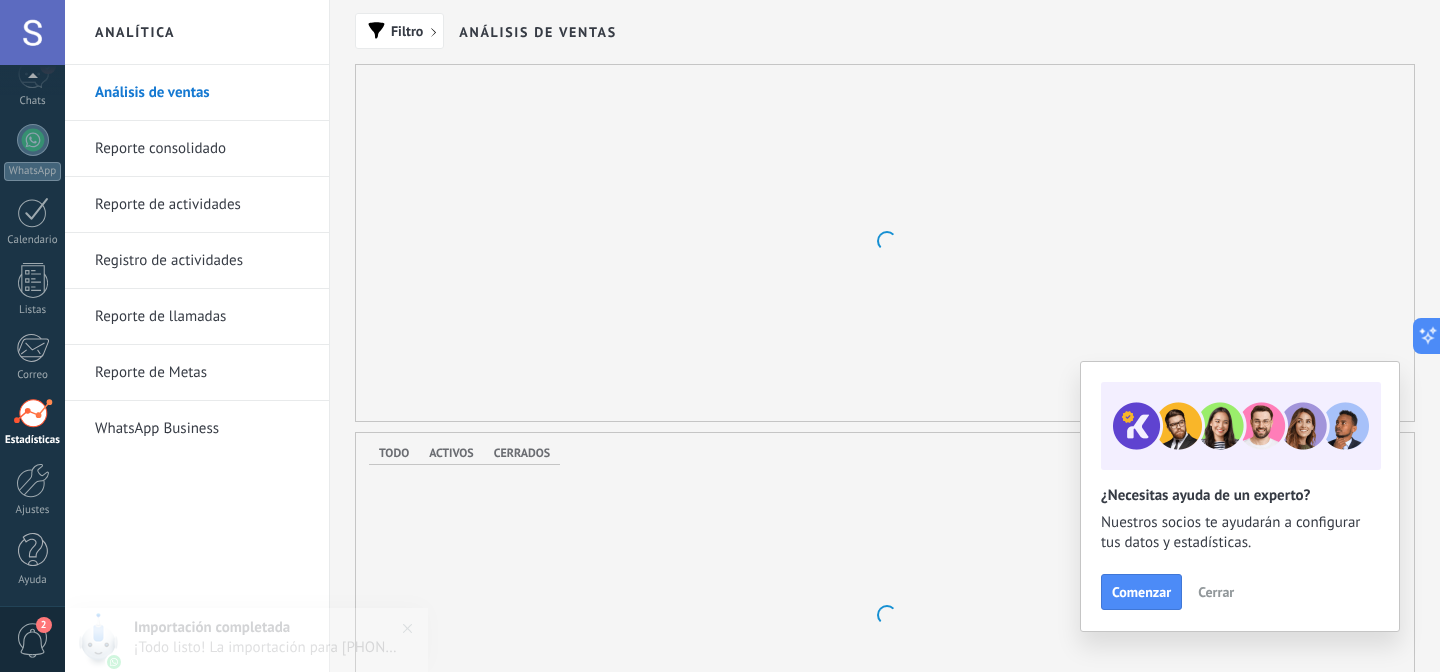 click on "Reporte consolidado" at bounding box center [202, 149] 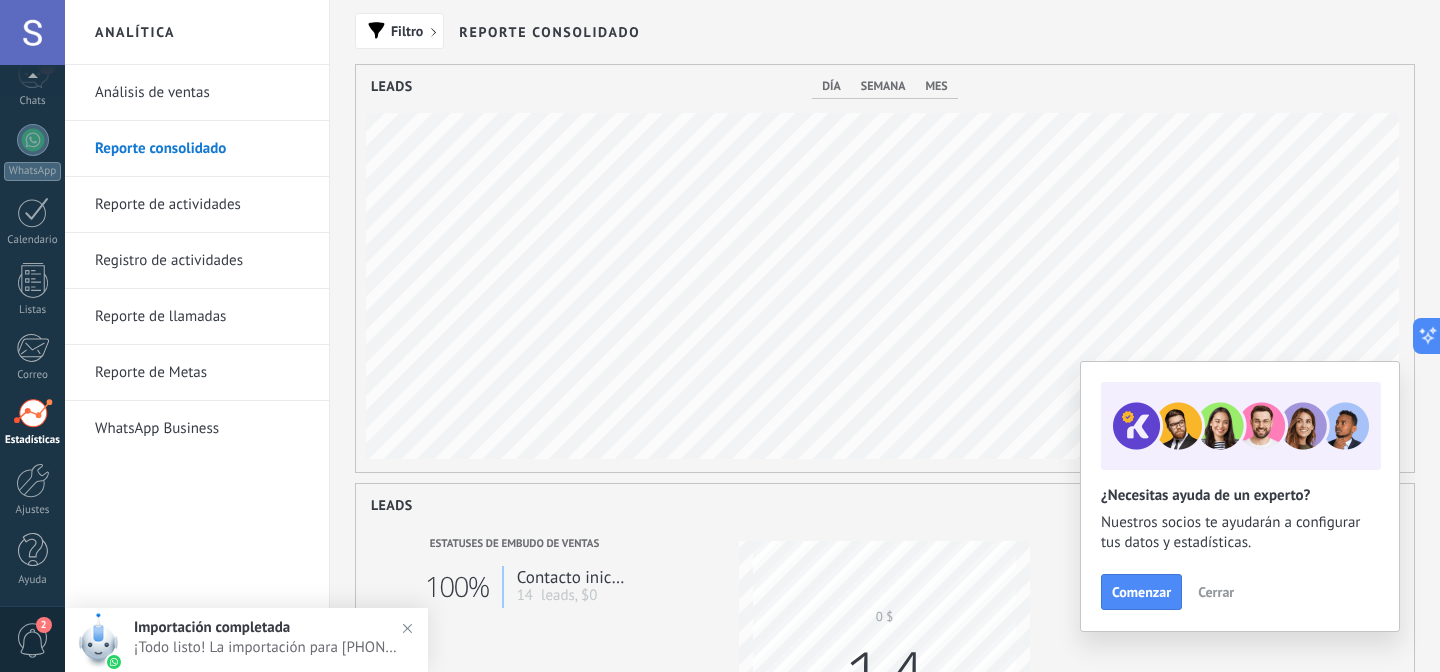 scroll, scrollTop: 999593, scrollLeft: 998942, axis: both 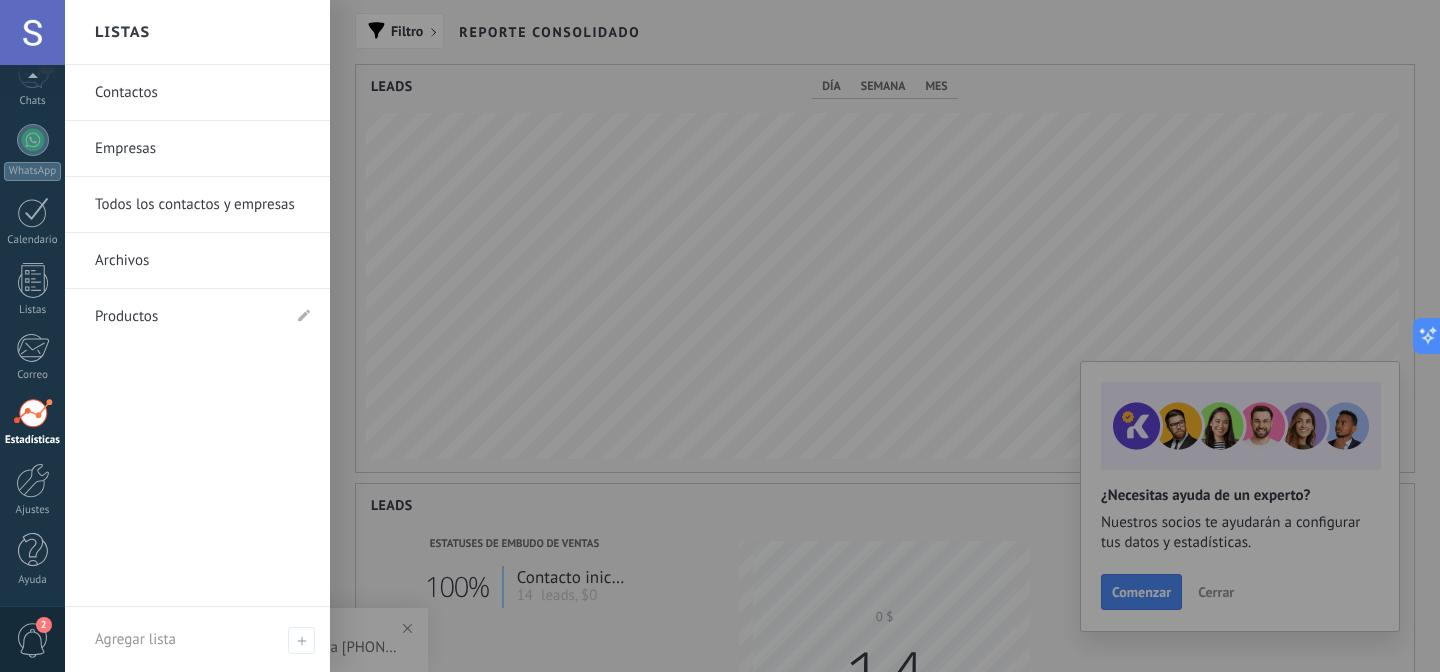click at bounding box center (33, 413) 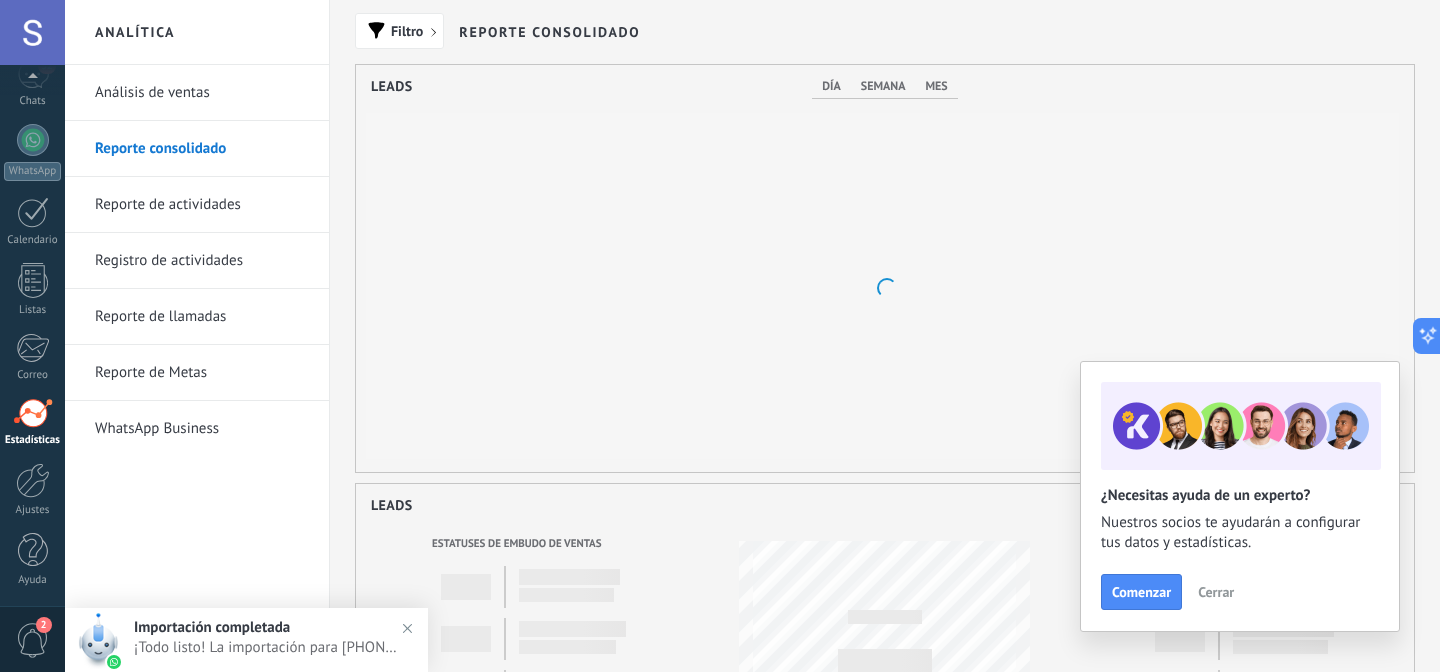 scroll, scrollTop: 0, scrollLeft: 0, axis: both 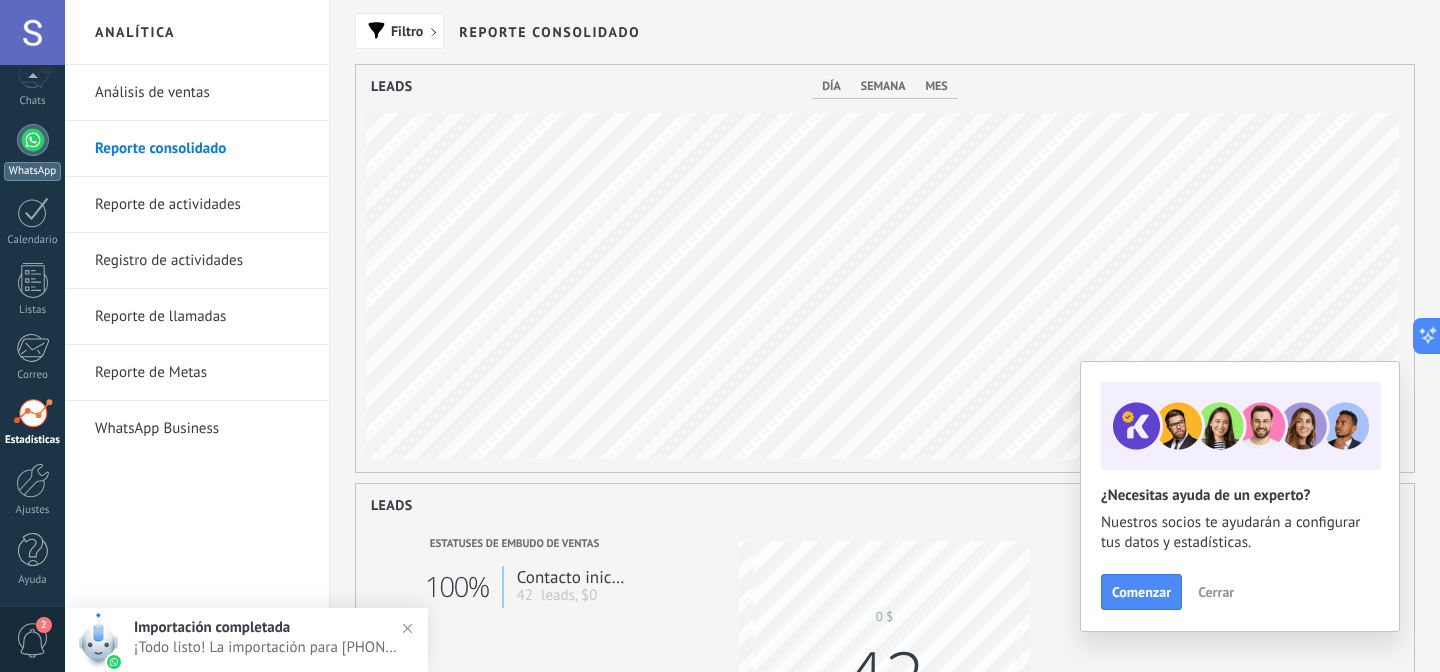 click at bounding box center (33, 140) 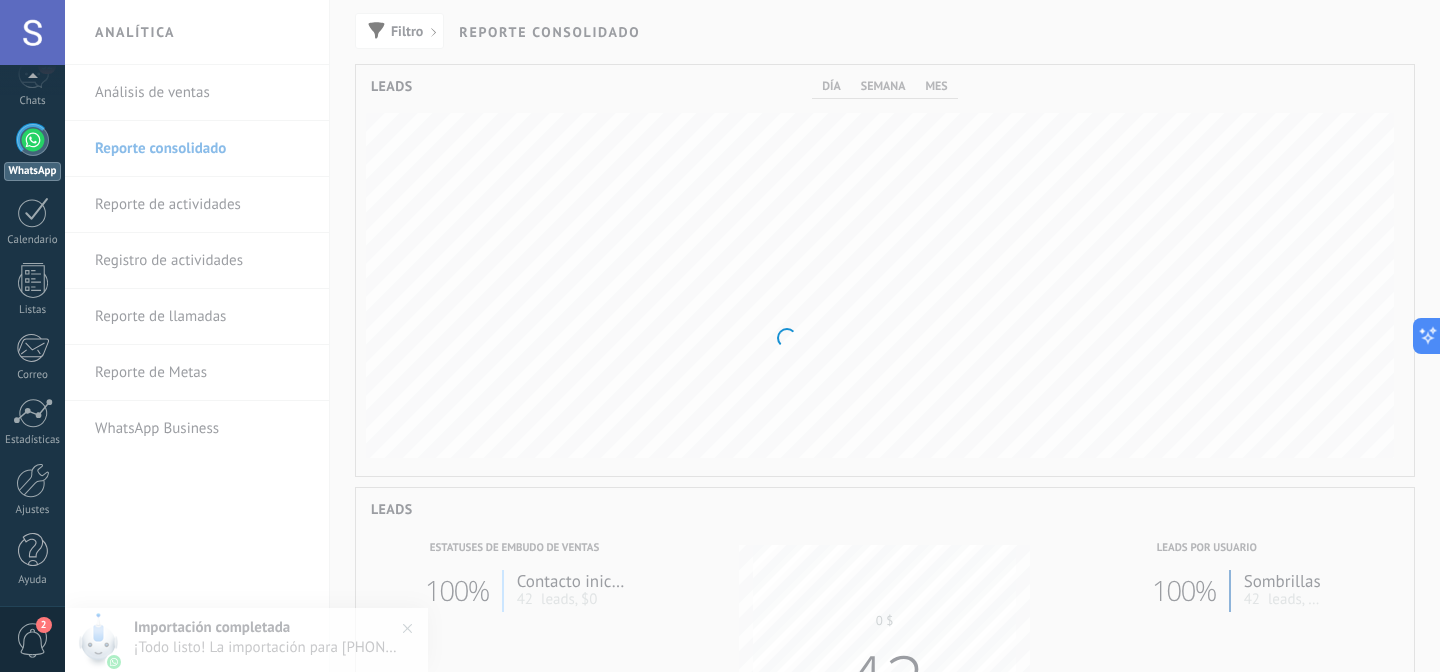 scroll, scrollTop: 0, scrollLeft: 0, axis: both 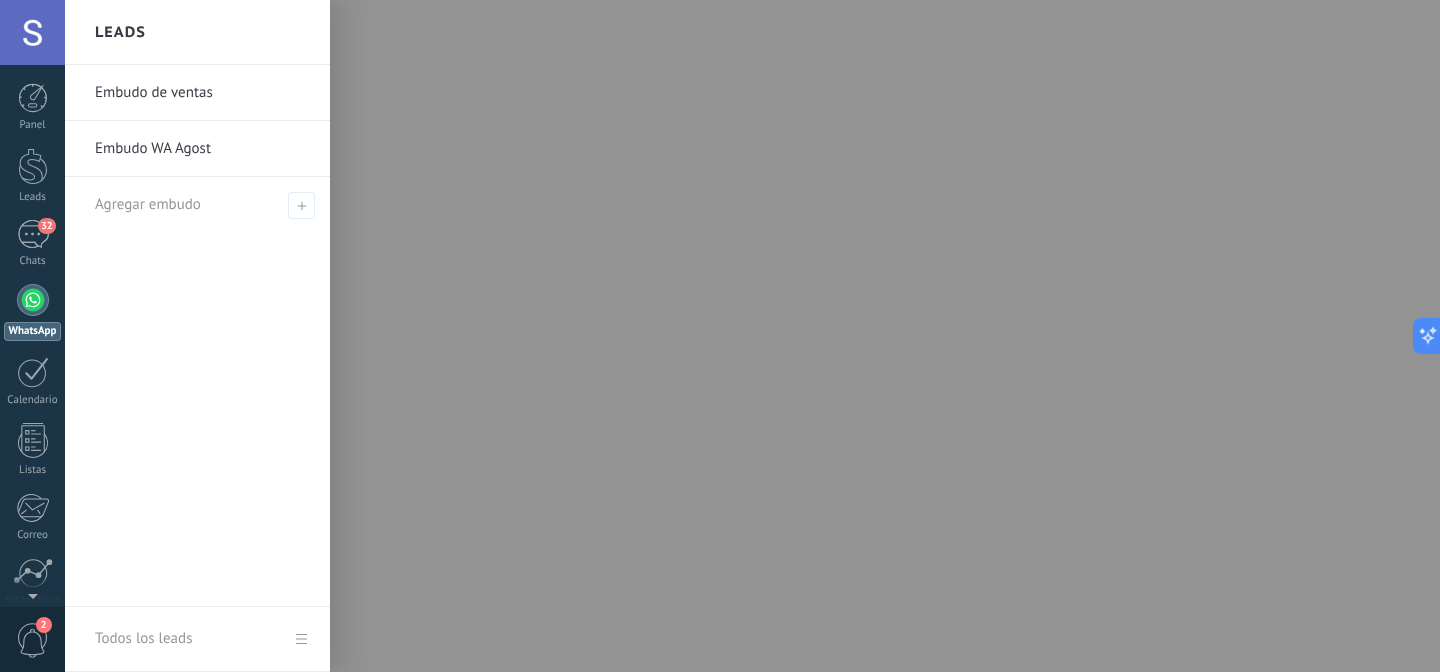 click at bounding box center [33, 166] 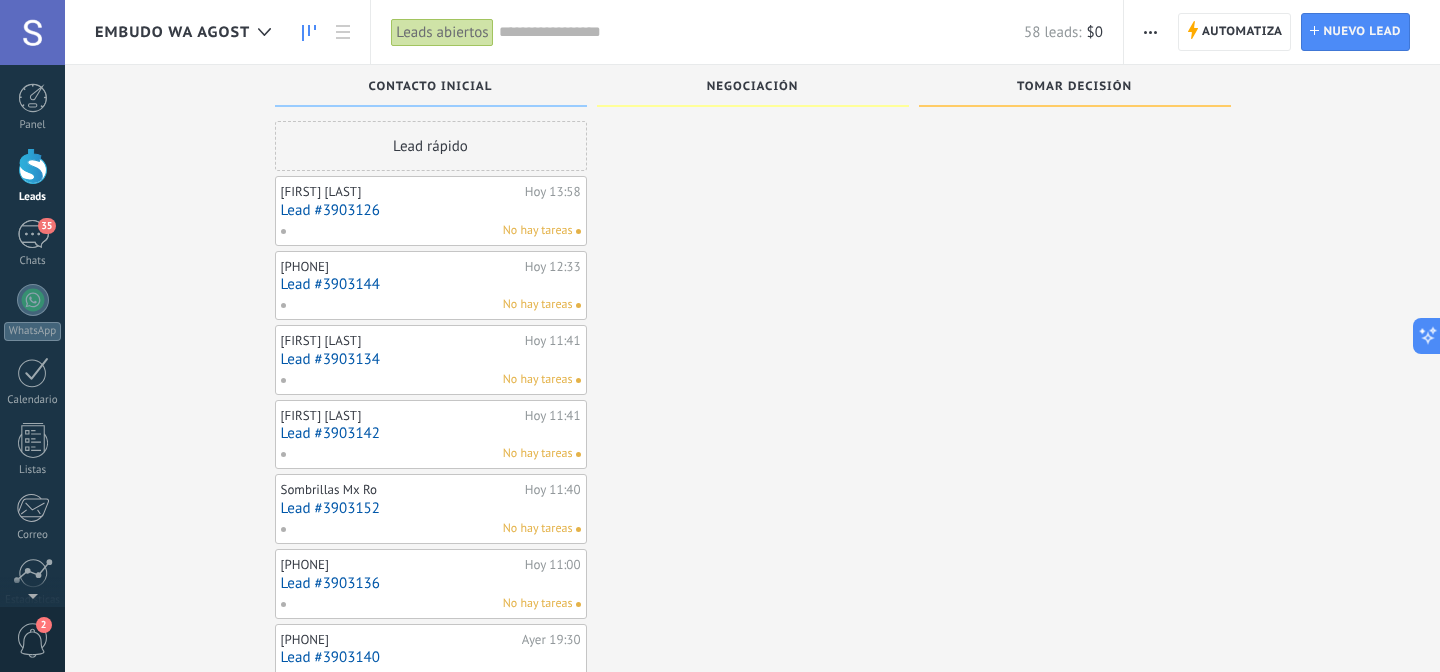 scroll, scrollTop: 0, scrollLeft: 0, axis: both 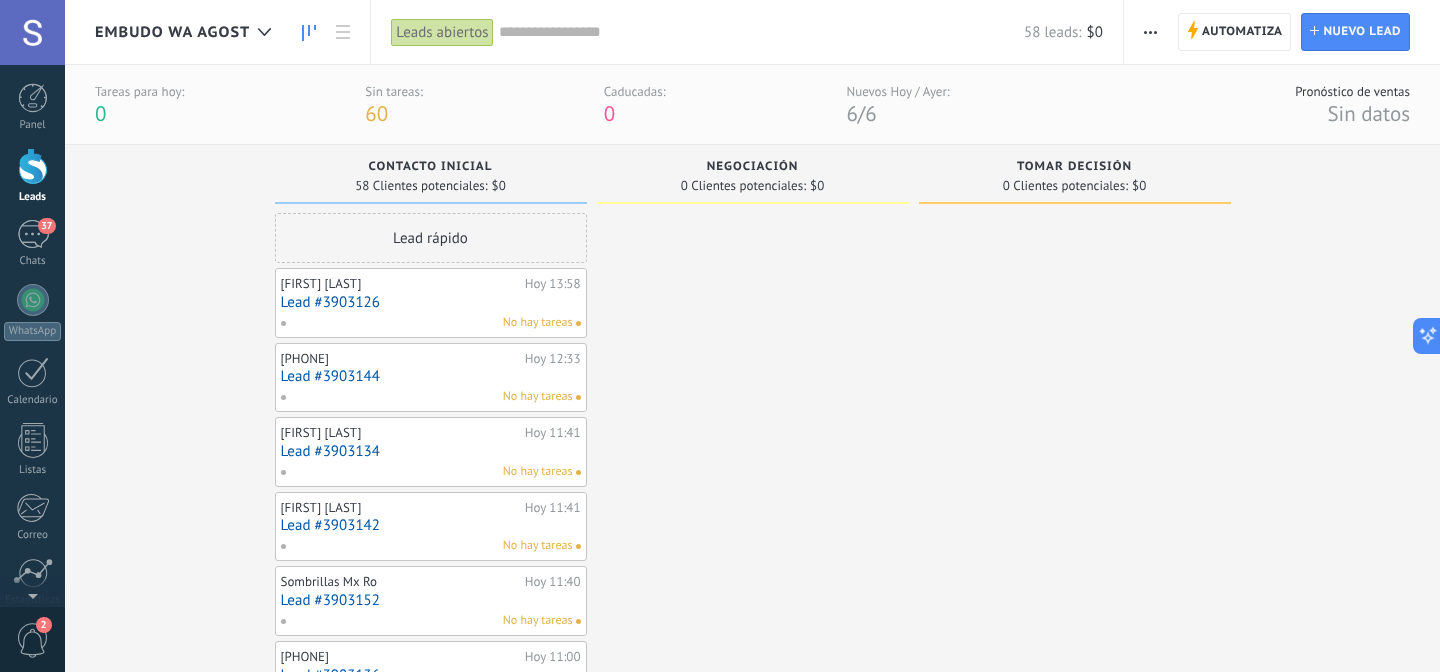 click on "Lead #3903126" at bounding box center [431, 302] 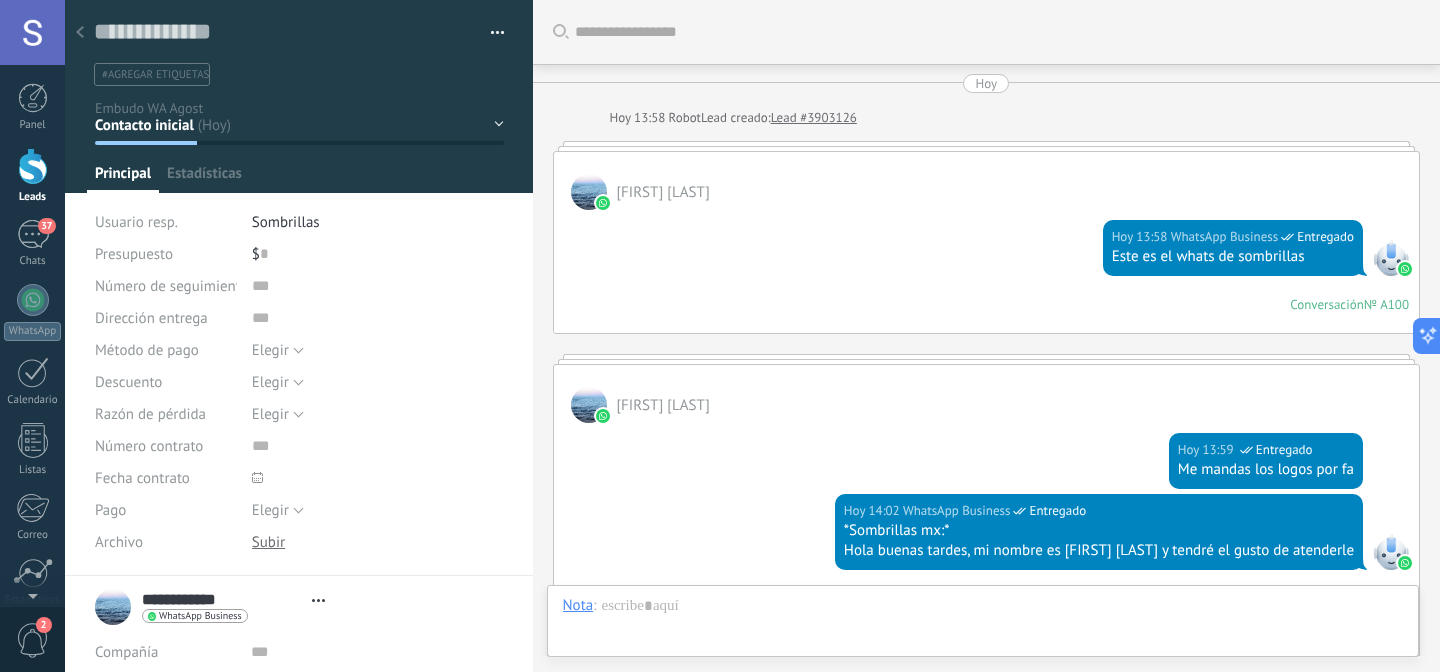 scroll, scrollTop: 30, scrollLeft: 0, axis: vertical 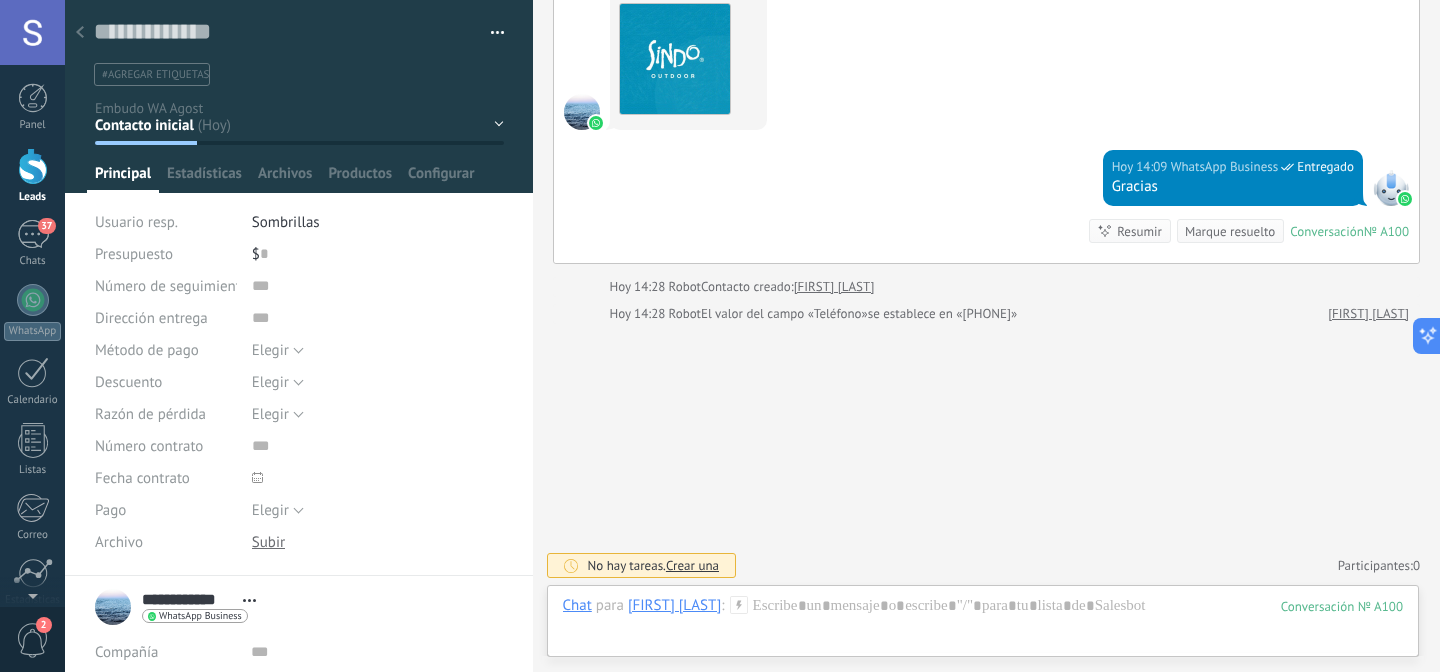 click 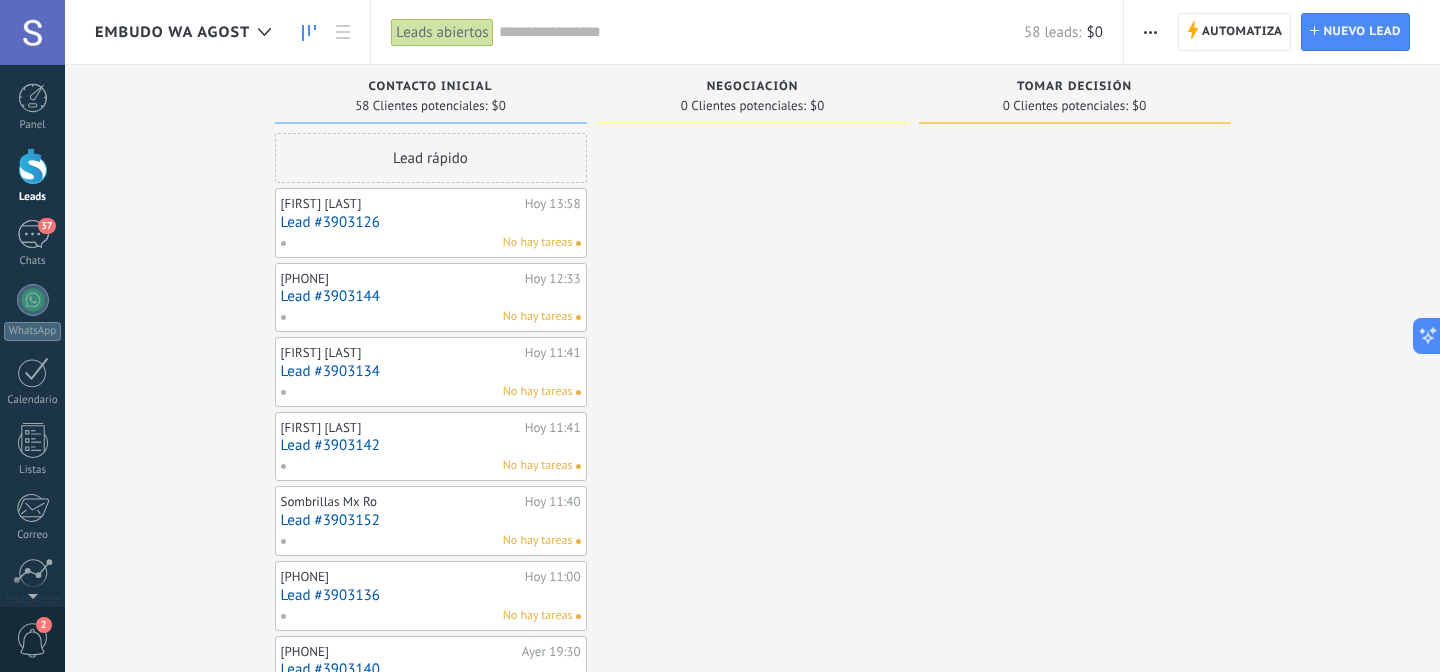 click on "Embudo WA Agost" at bounding box center [188, 32] 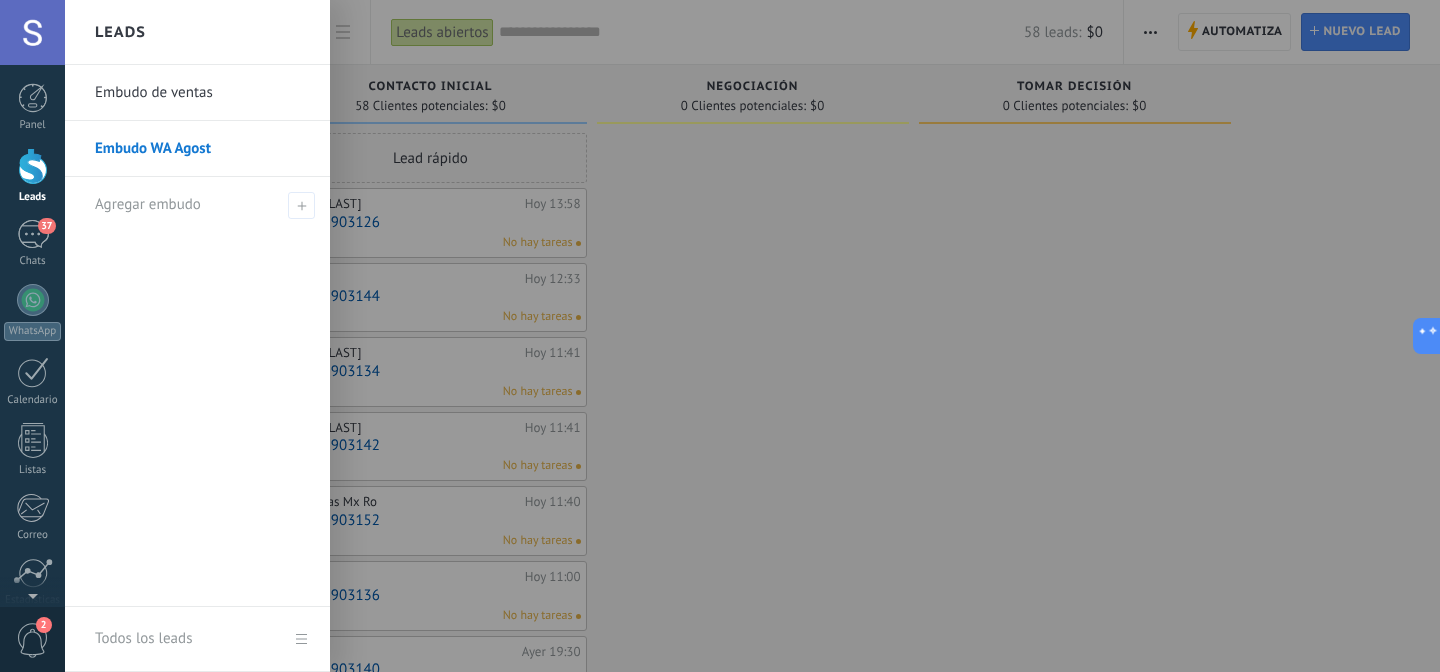 click on "Embudo de ventas" at bounding box center [202, 93] 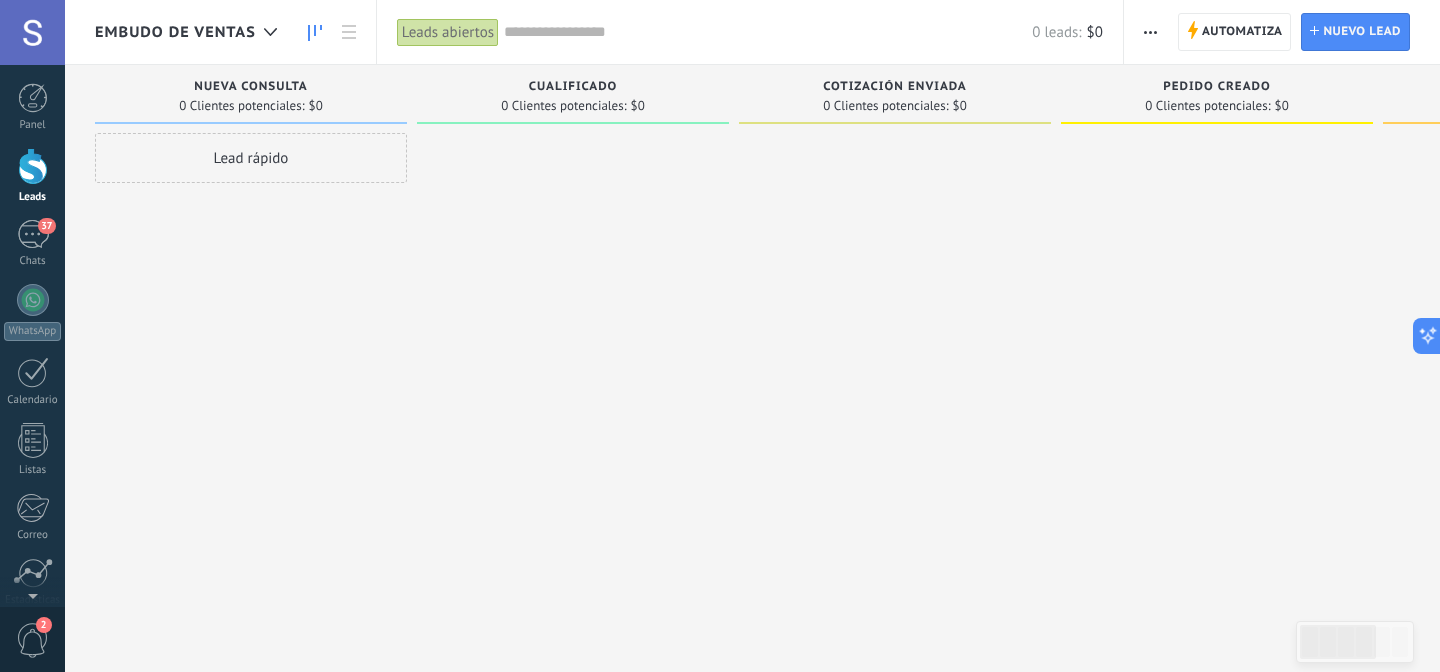 click on "Lead rápido" at bounding box center [251, 158] 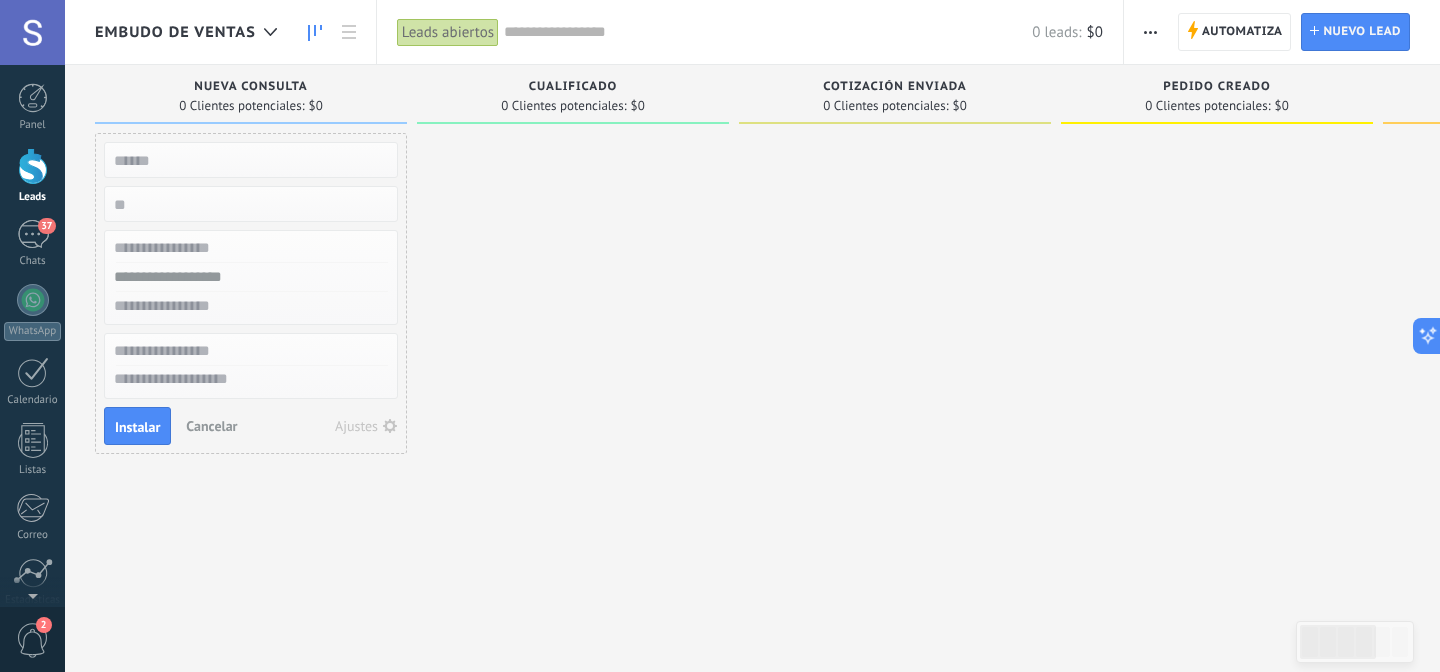 click on "Cancelar" at bounding box center [211, 426] 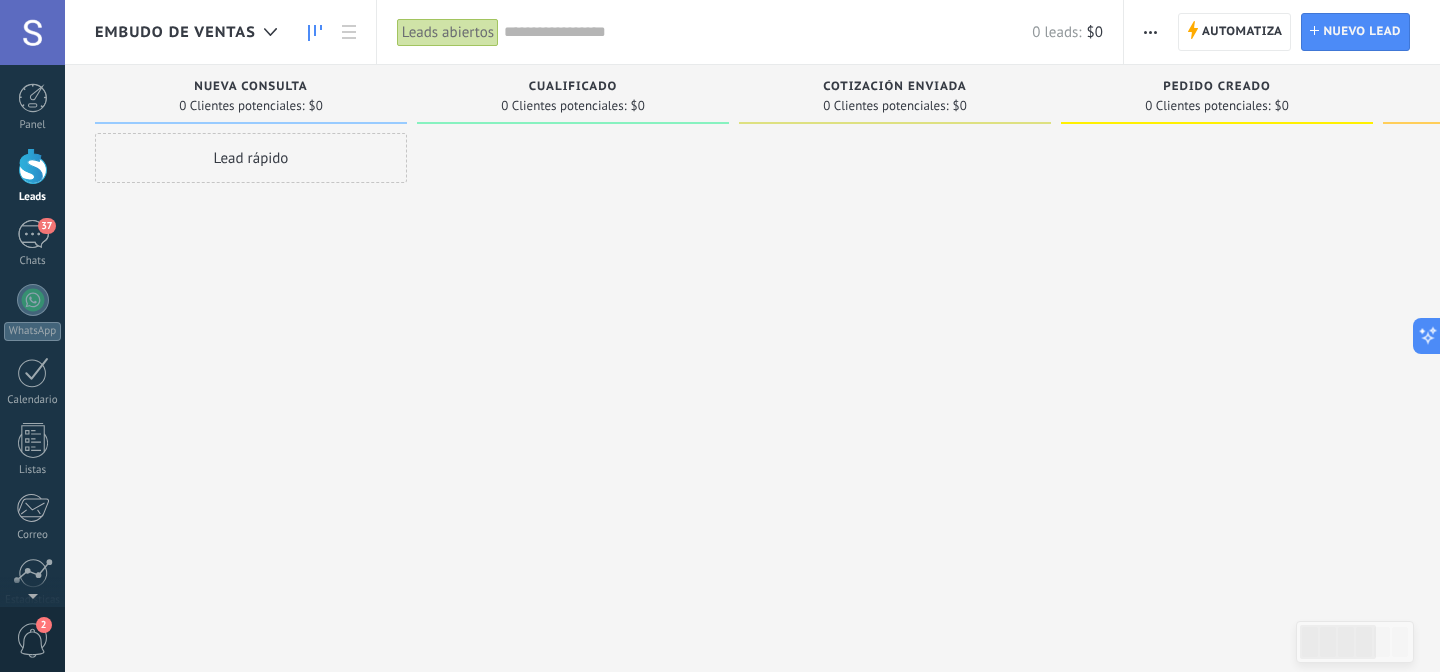 click on "Lead rápido" at bounding box center [251, 338] 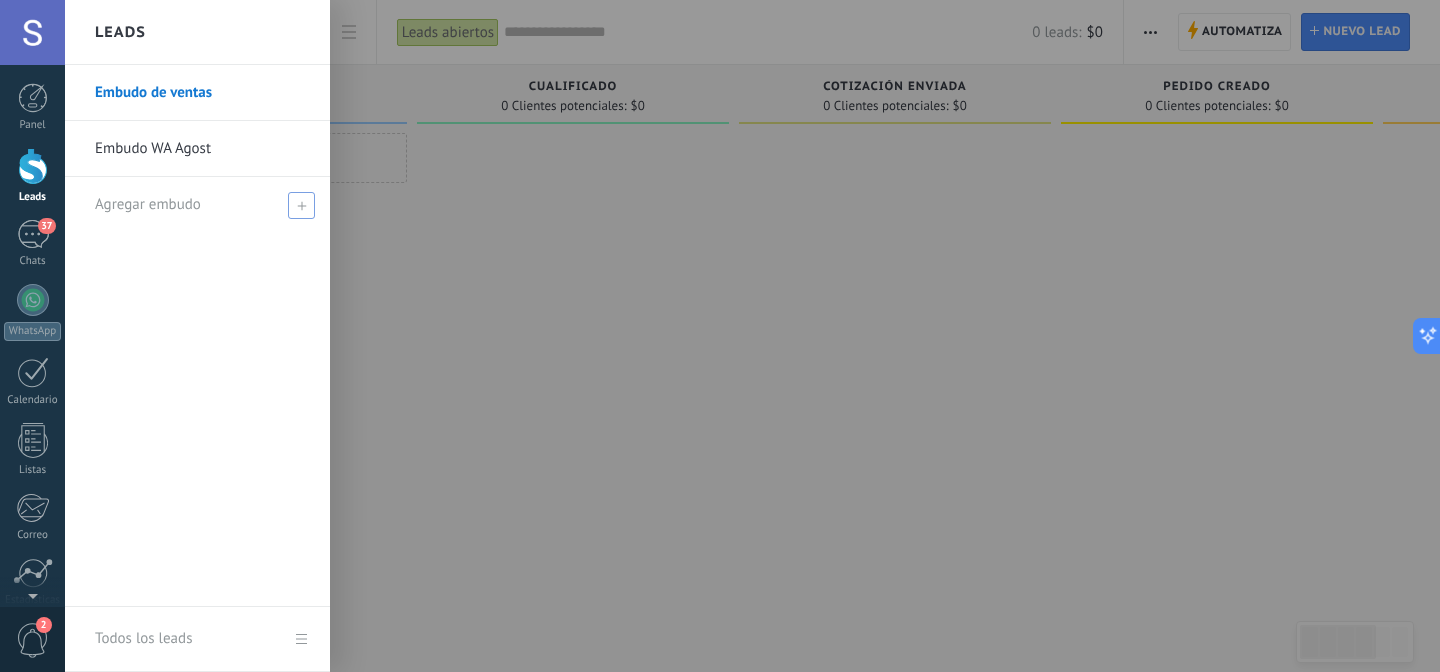 click on "Agregar embudo" at bounding box center (202, 204) 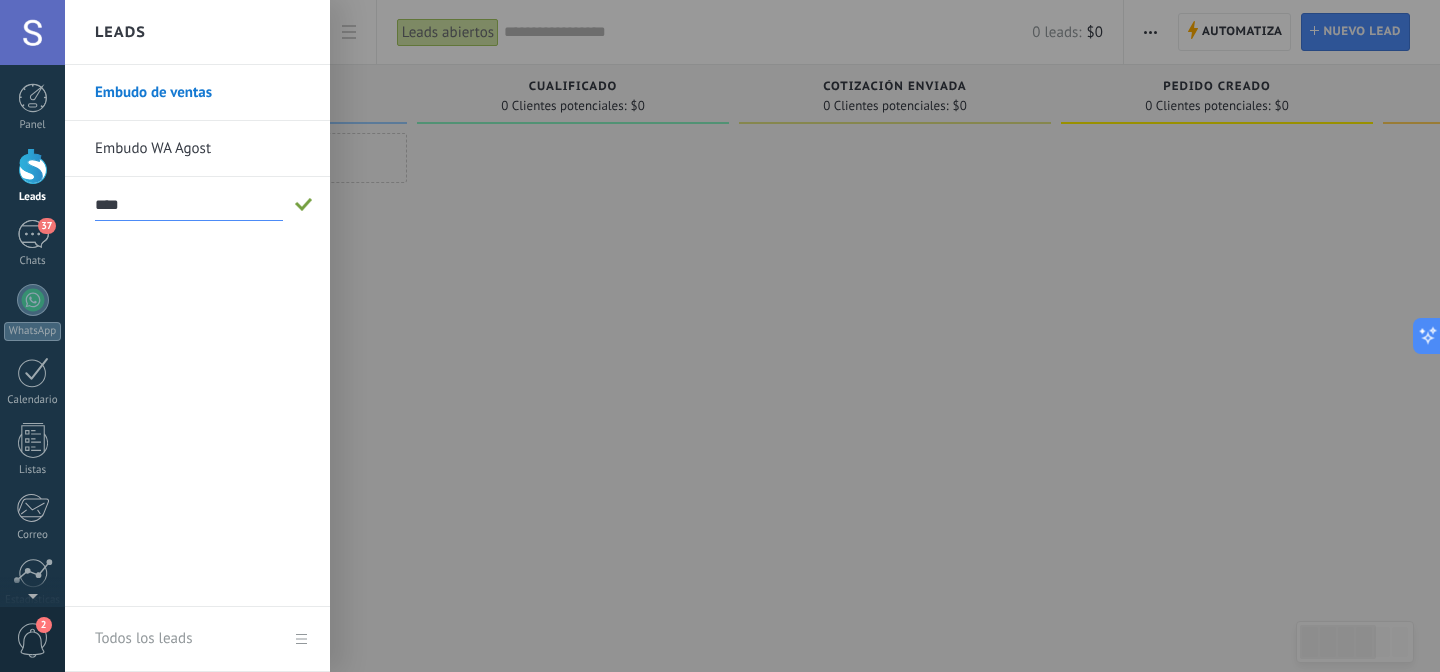 type on "****" 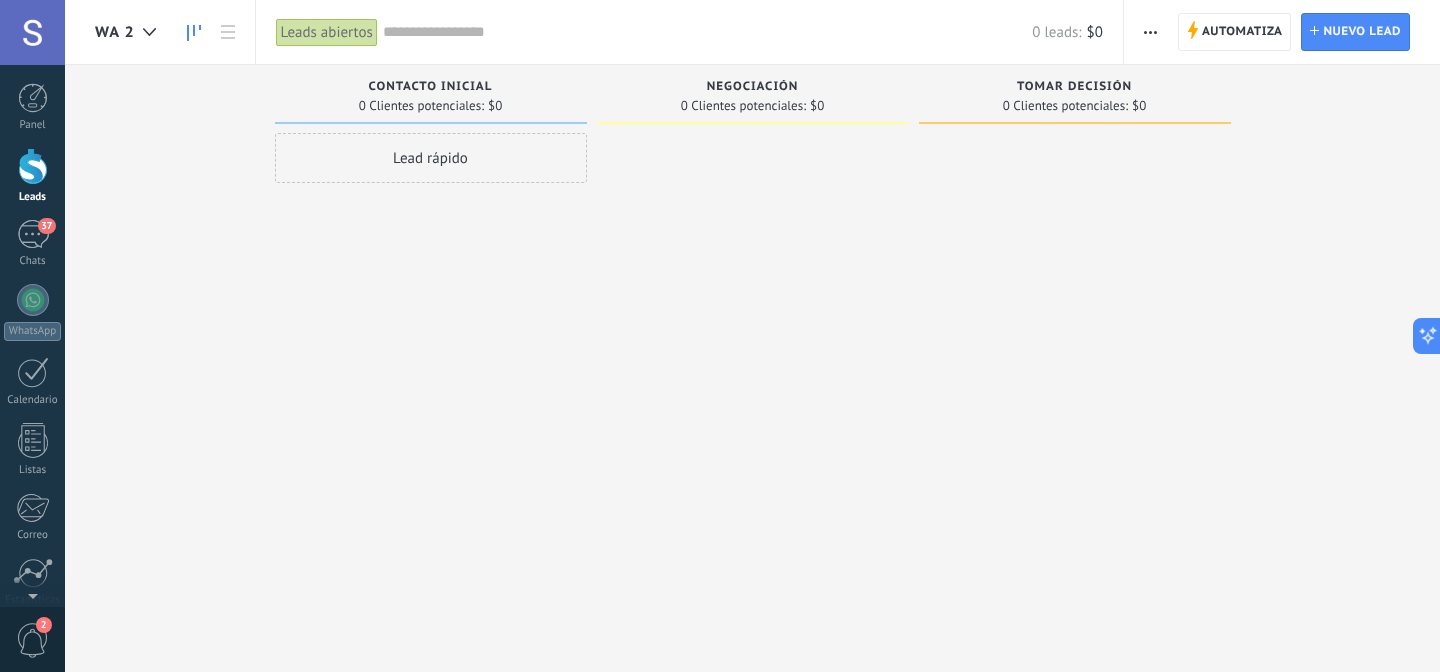 click on "Lead rápido" at bounding box center [431, 158] 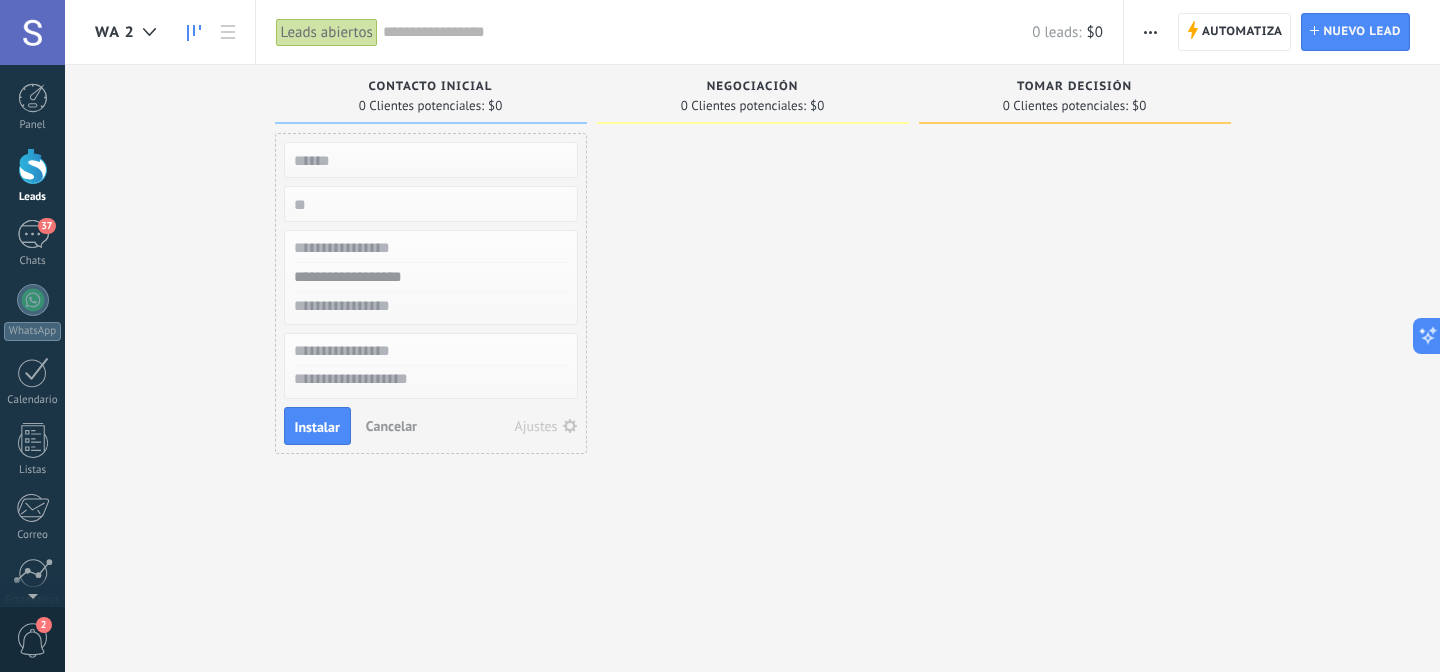 click on "Cancelar" at bounding box center (391, 426) 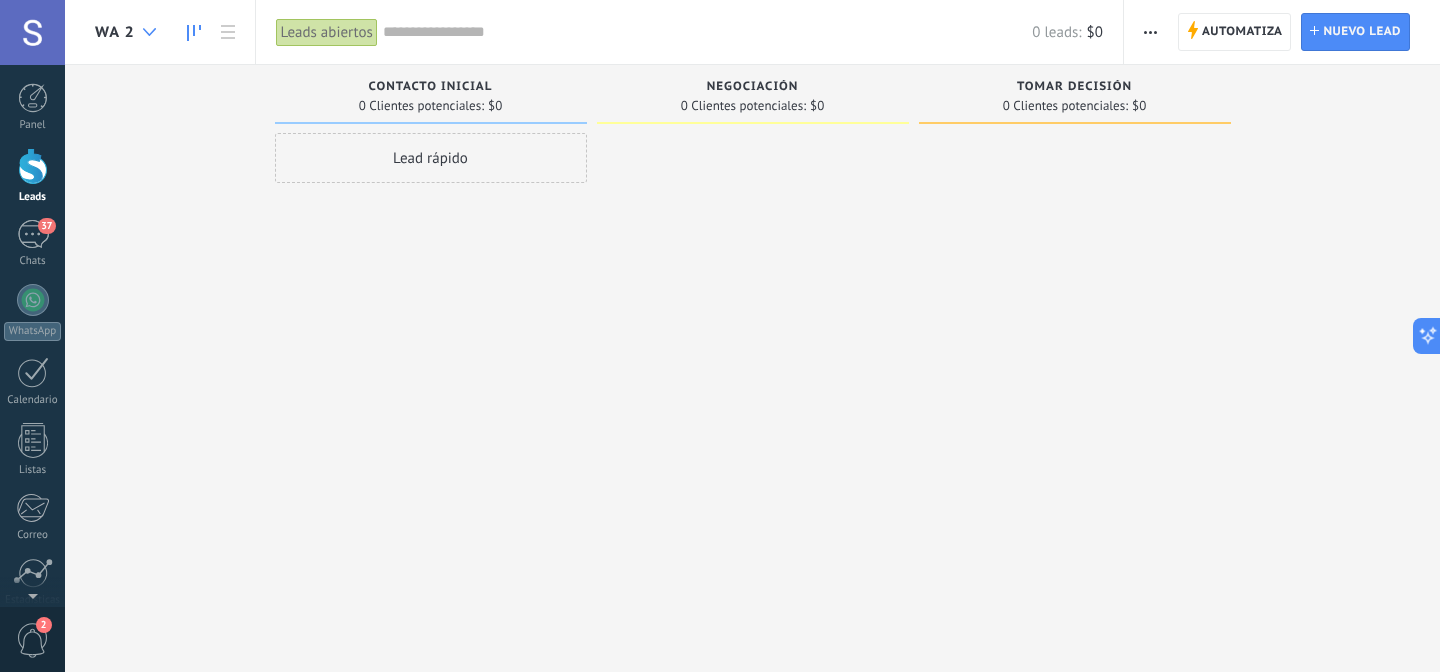click at bounding box center [149, 32] 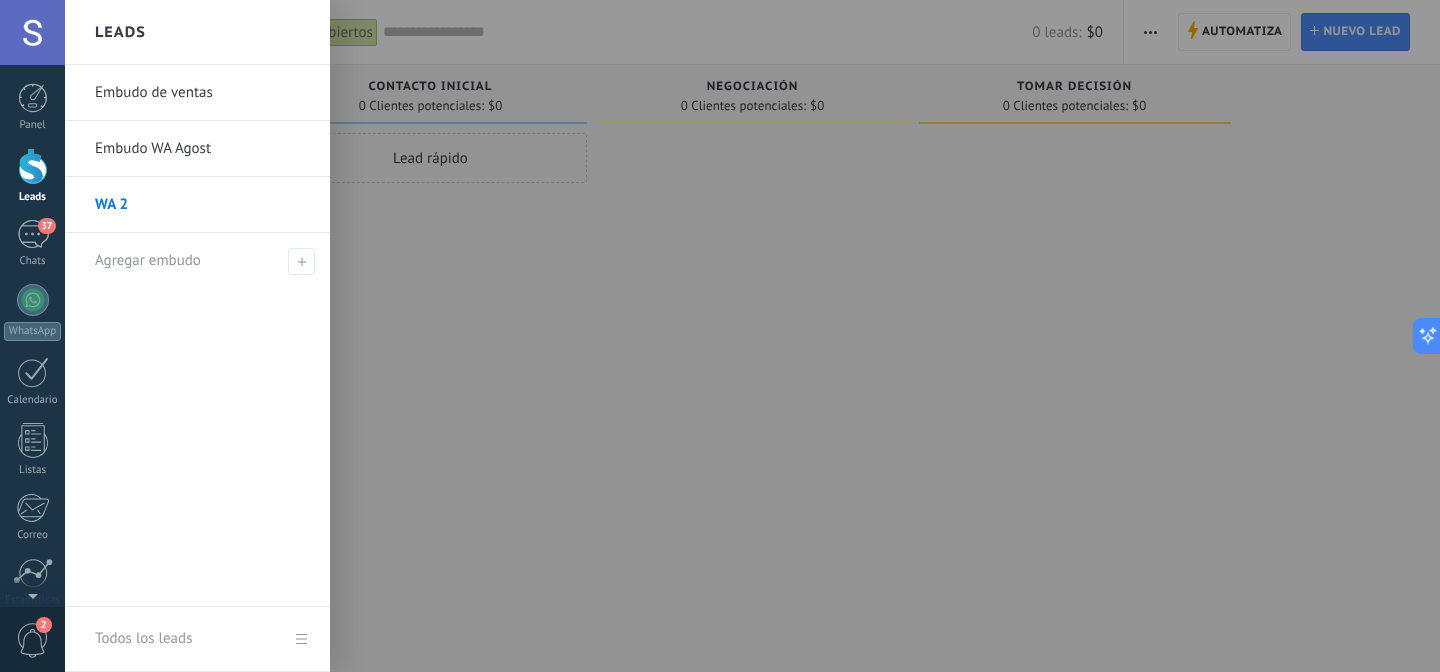 click on "Embudo WA Agost" at bounding box center (202, 149) 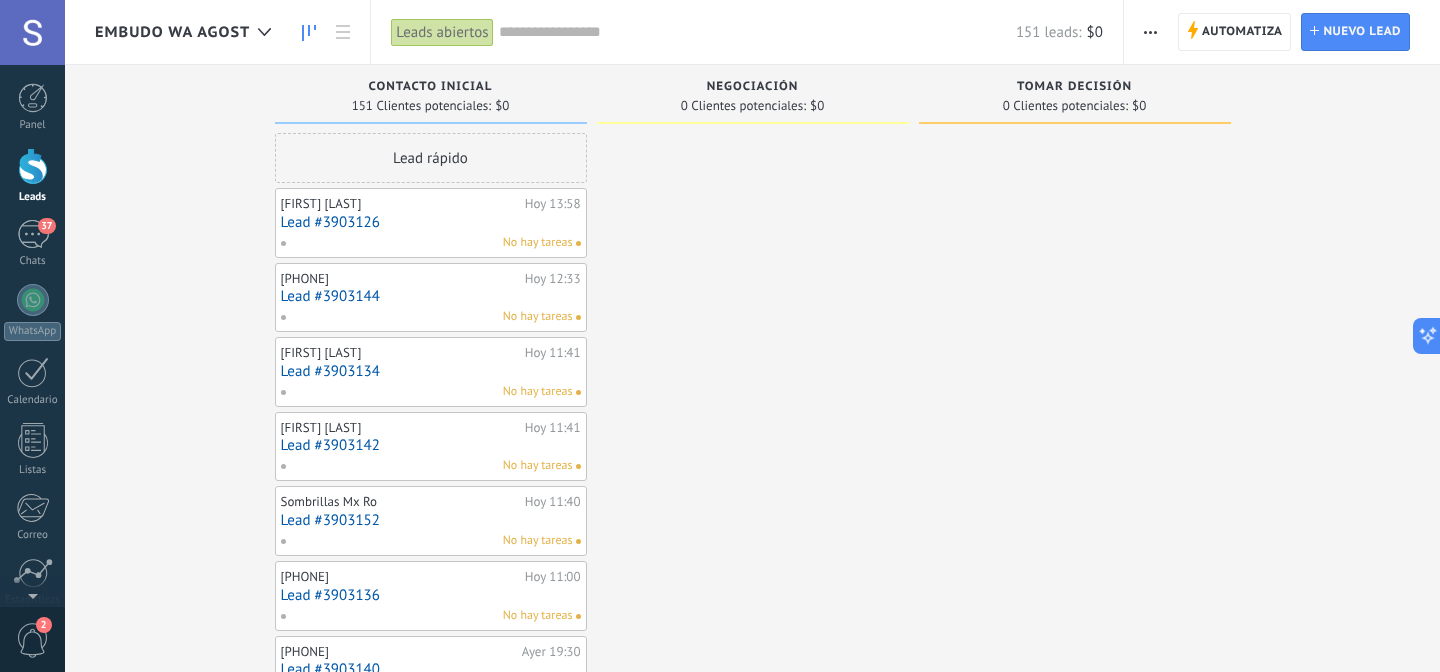 click on "Lead #3903126" at bounding box center [431, 222] 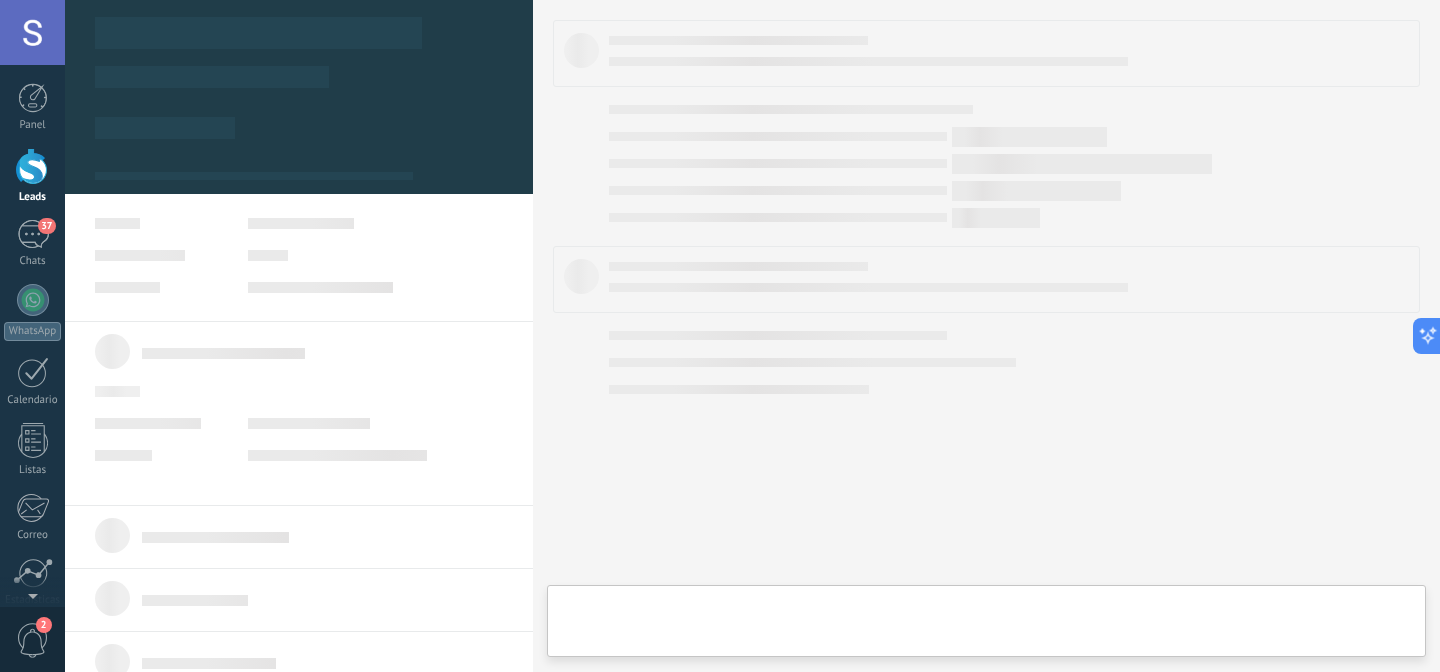 scroll, scrollTop: 30, scrollLeft: 0, axis: vertical 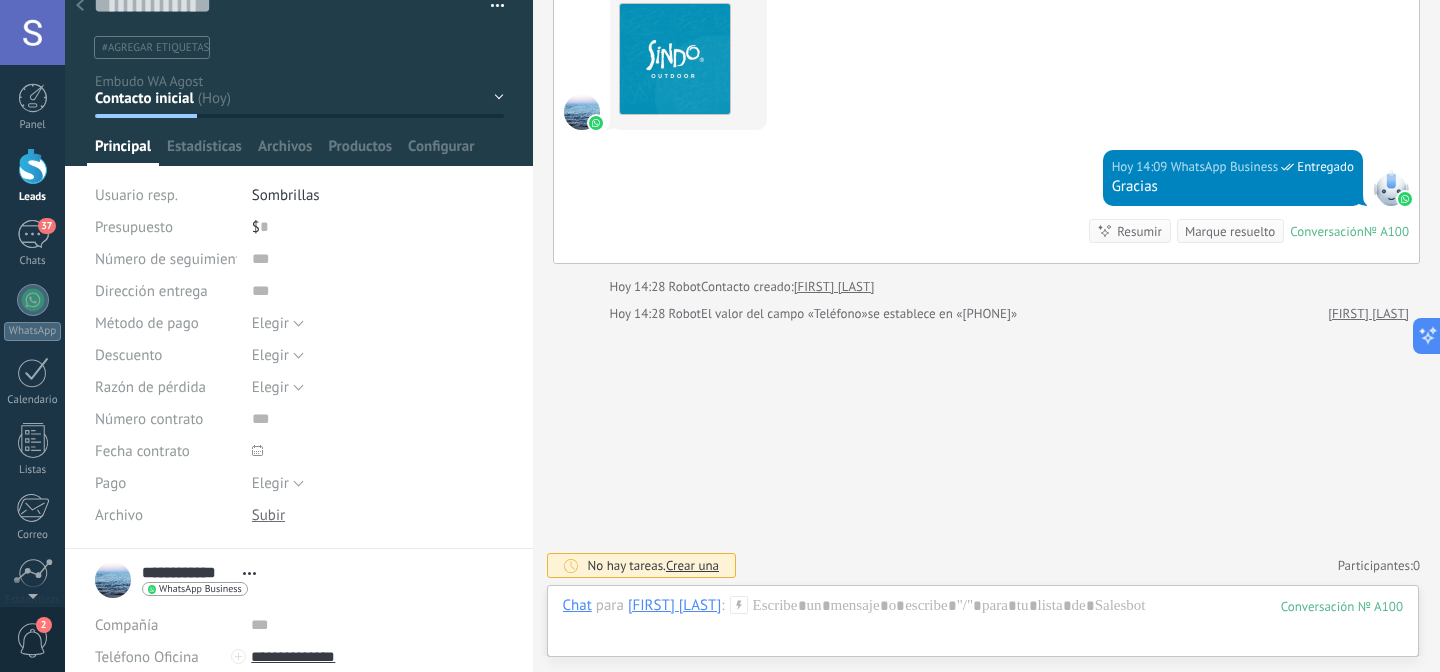 click at bounding box center (80, 6) 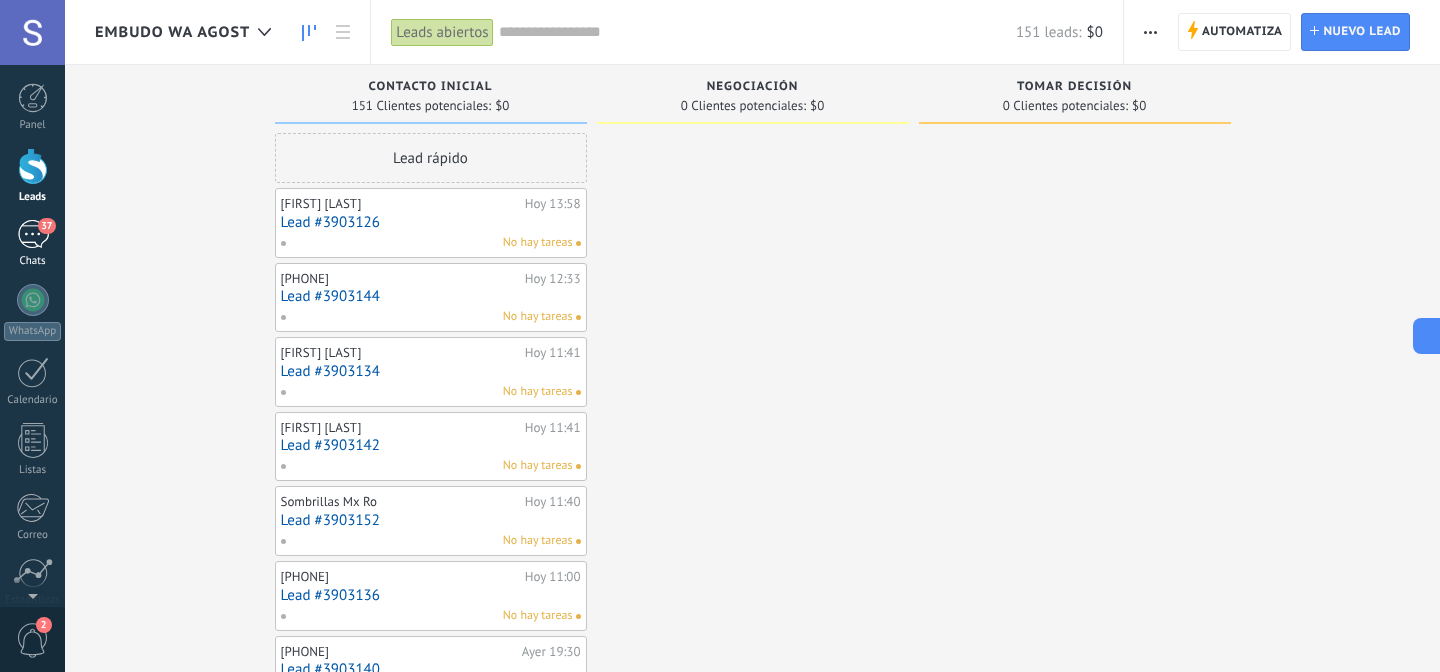 click on "37" at bounding box center (33, 234) 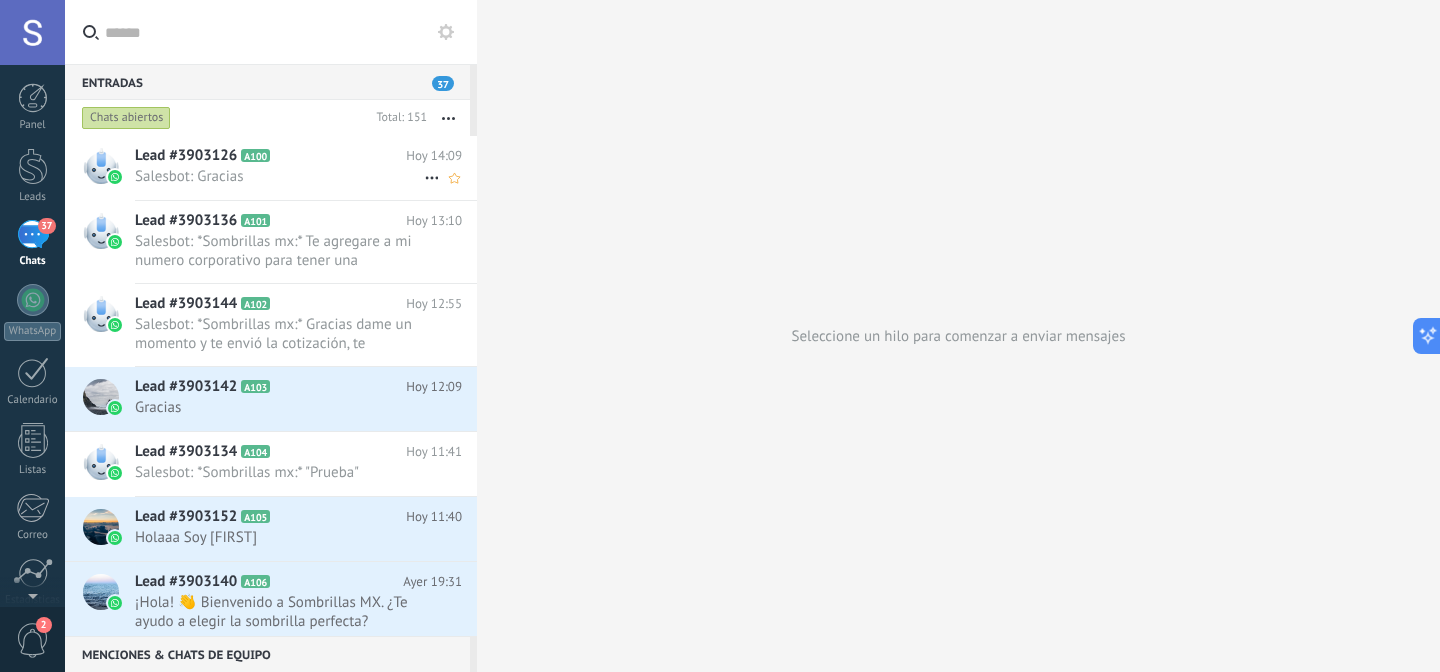 click on "Salesbot: Gracias" at bounding box center (279, 176) 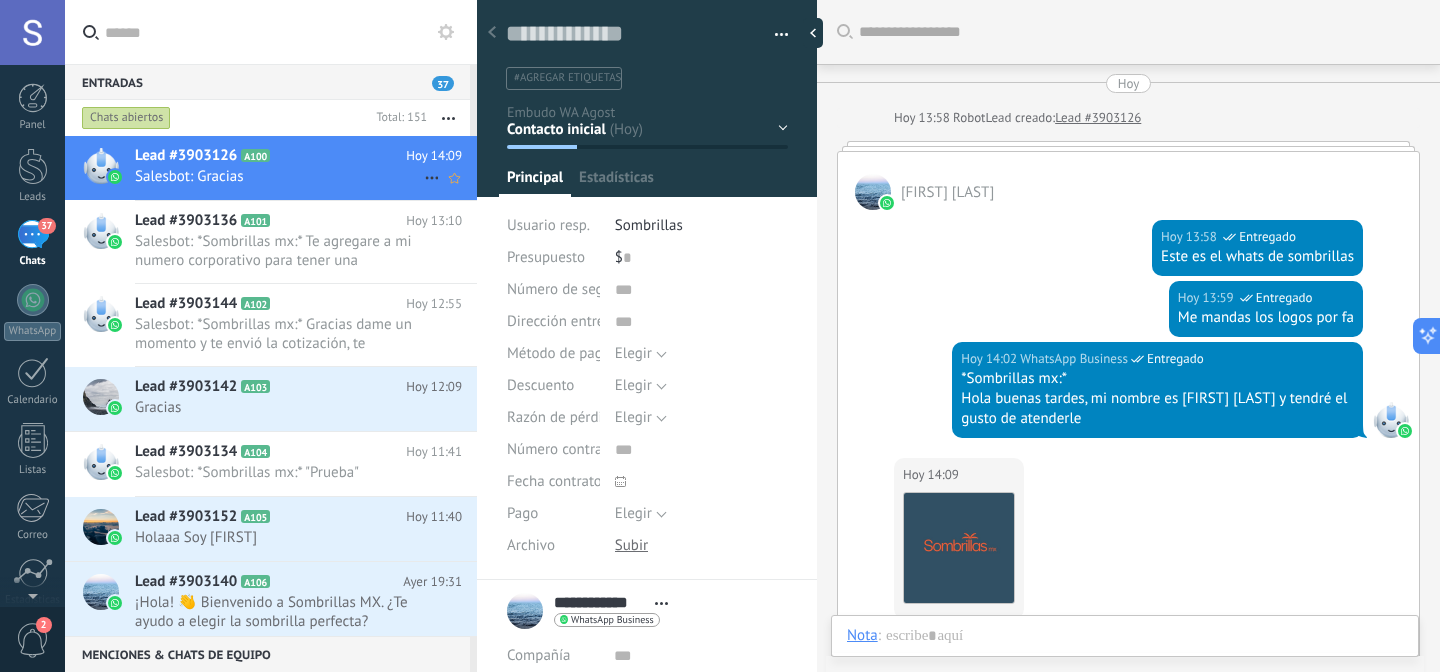 scroll, scrollTop: 525, scrollLeft: 0, axis: vertical 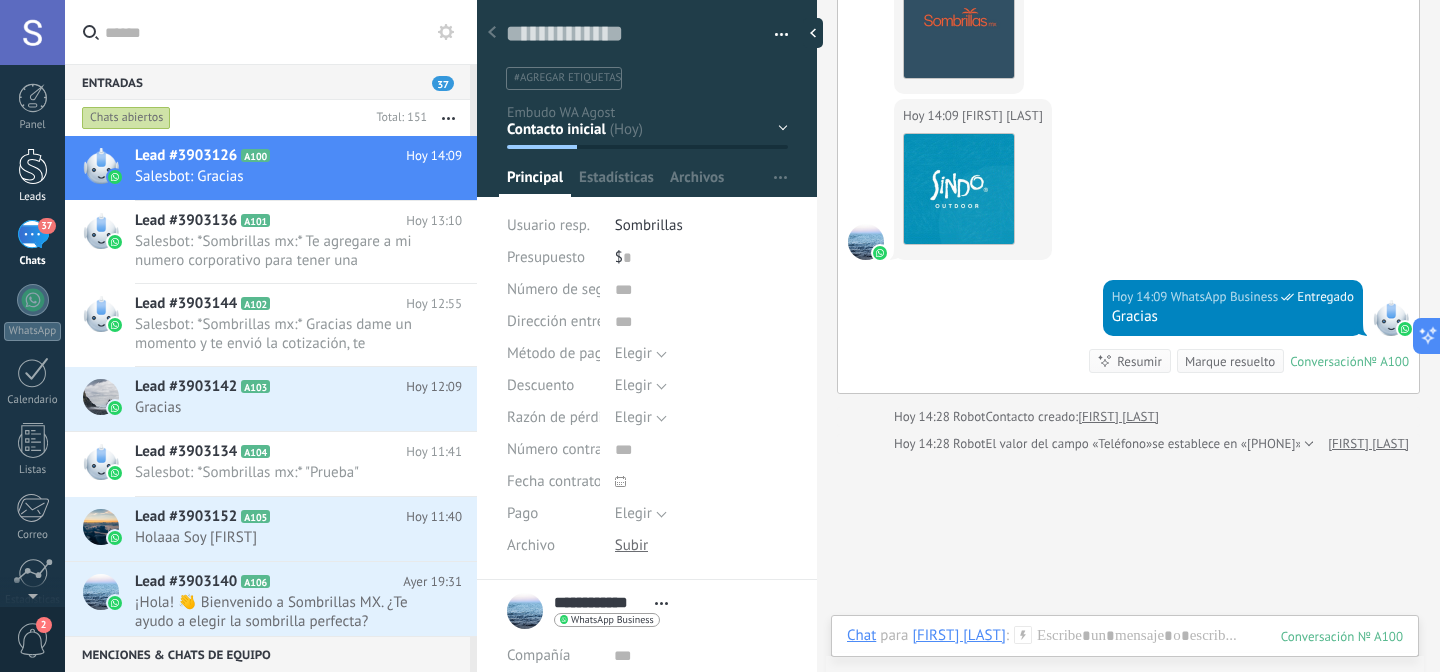 click on "Leads" at bounding box center [32, 176] 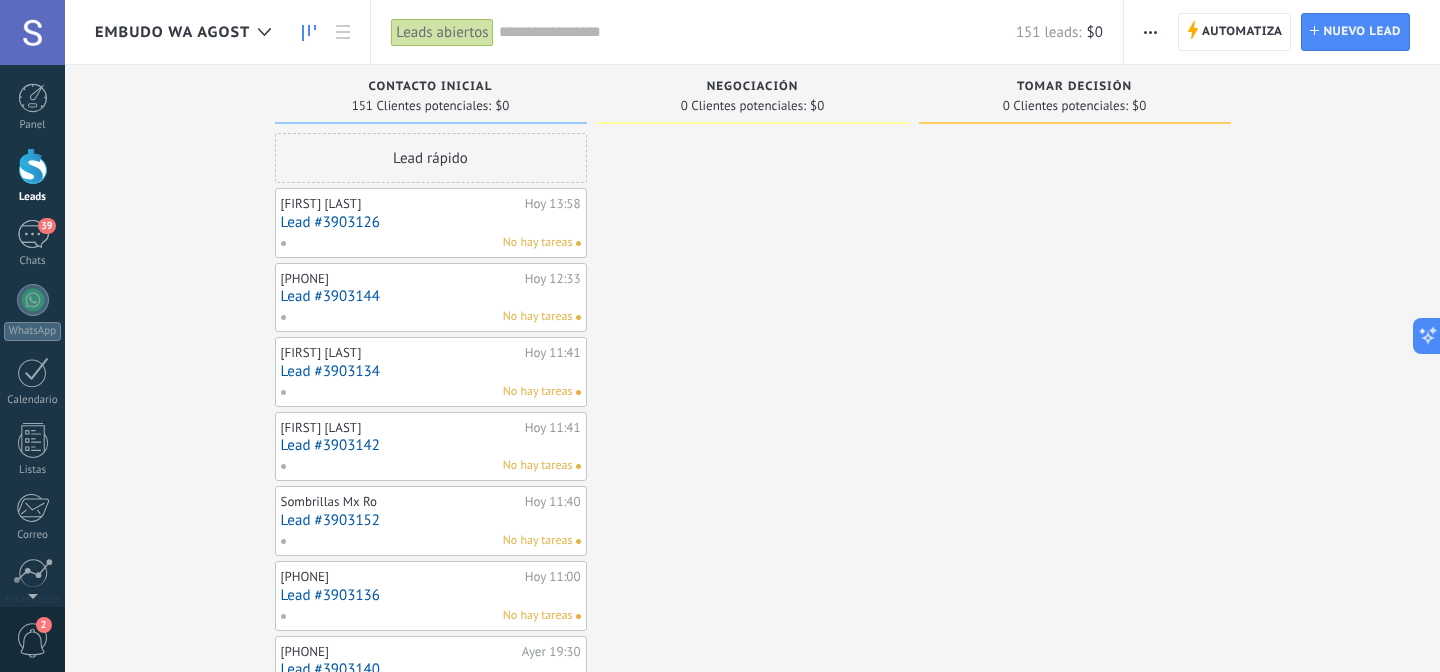 click on "Lead rápido" at bounding box center [431, 158] 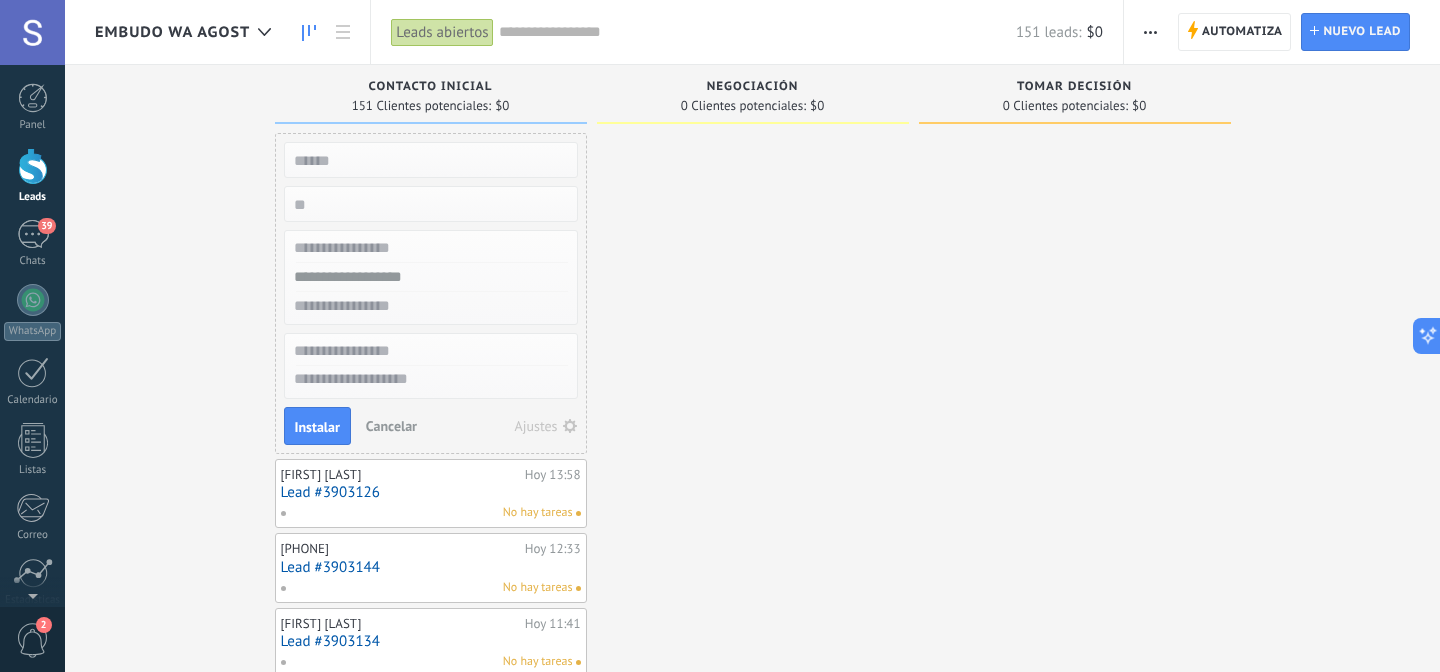 click on "Cancelar" at bounding box center [391, 426] 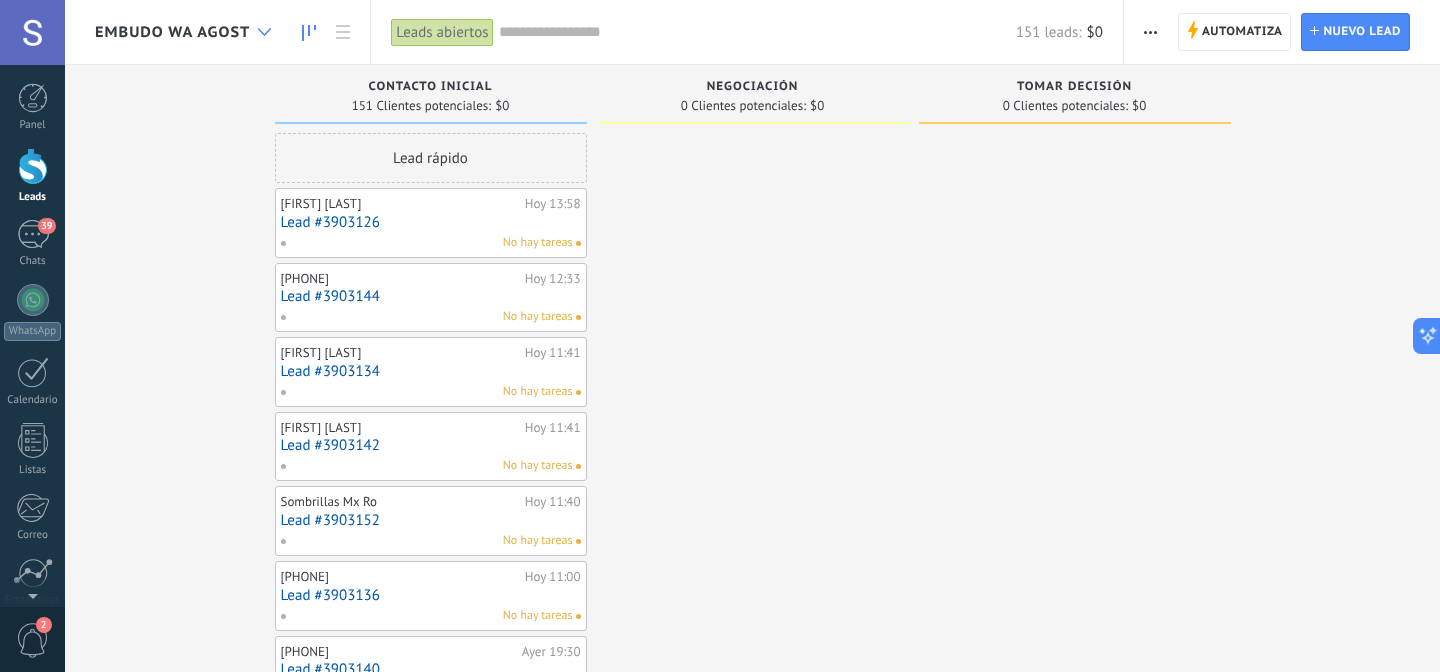 click at bounding box center (264, 32) 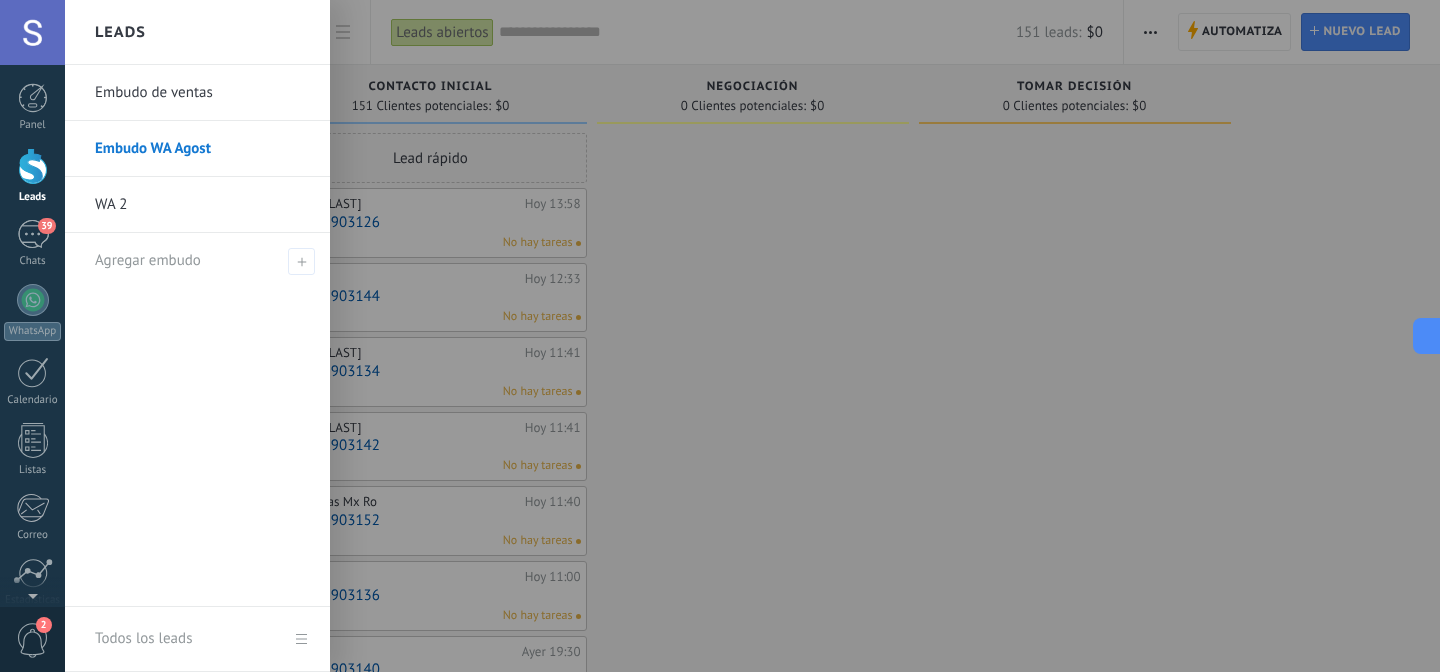 click at bounding box center [785, 336] 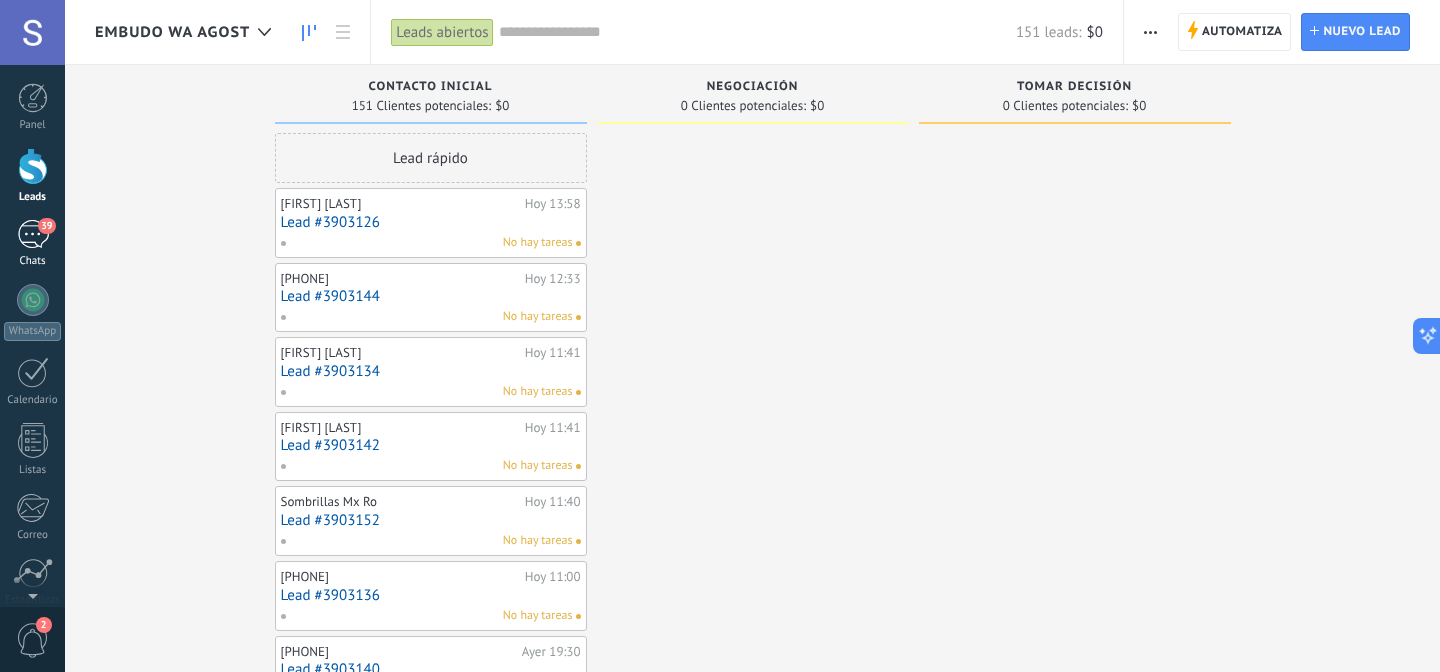 click on "39
Chats" at bounding box center [32, 244] 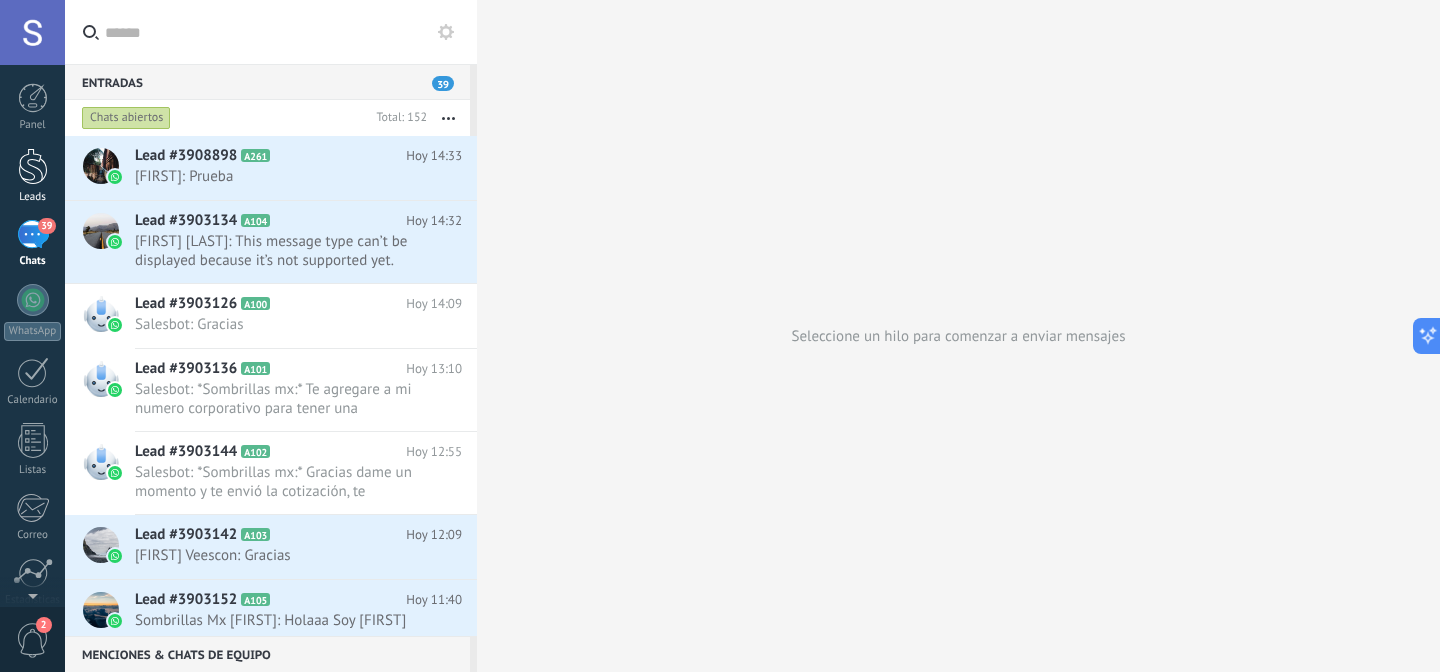 click at bounding box center [33, 166] 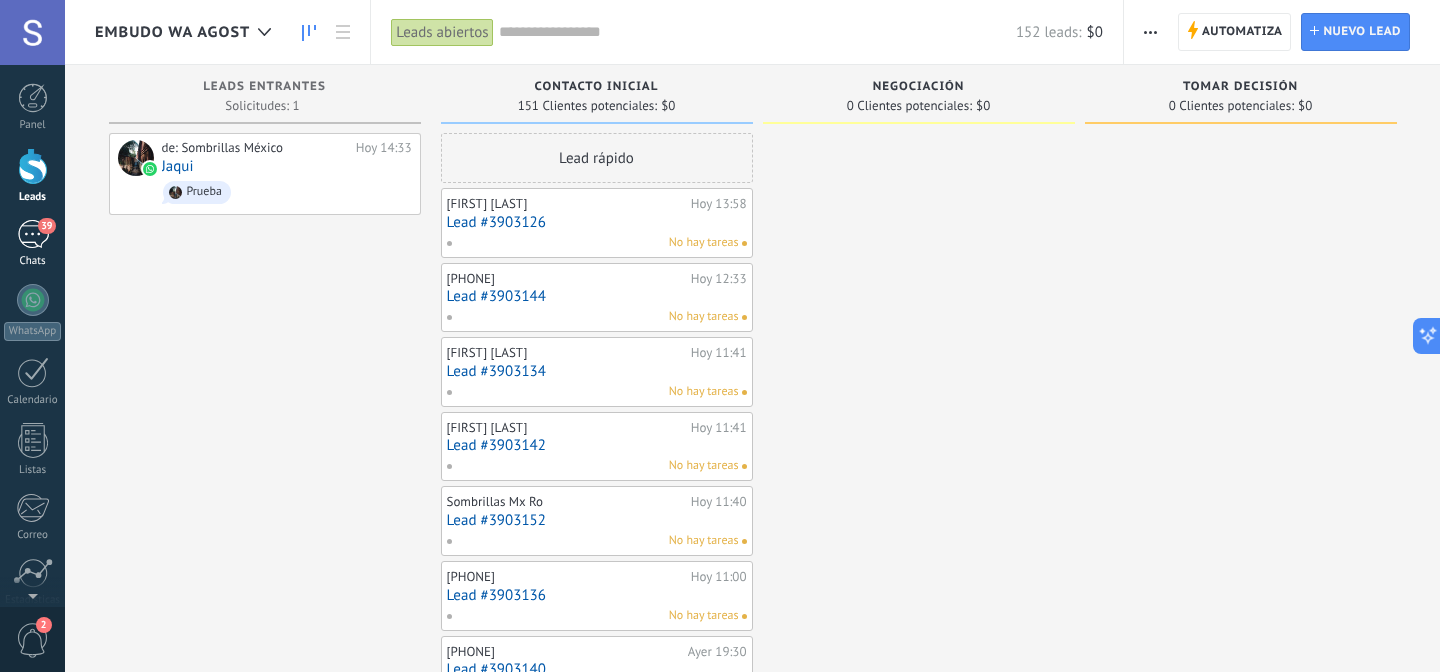 click on "39" at bounding box center (33, 234) 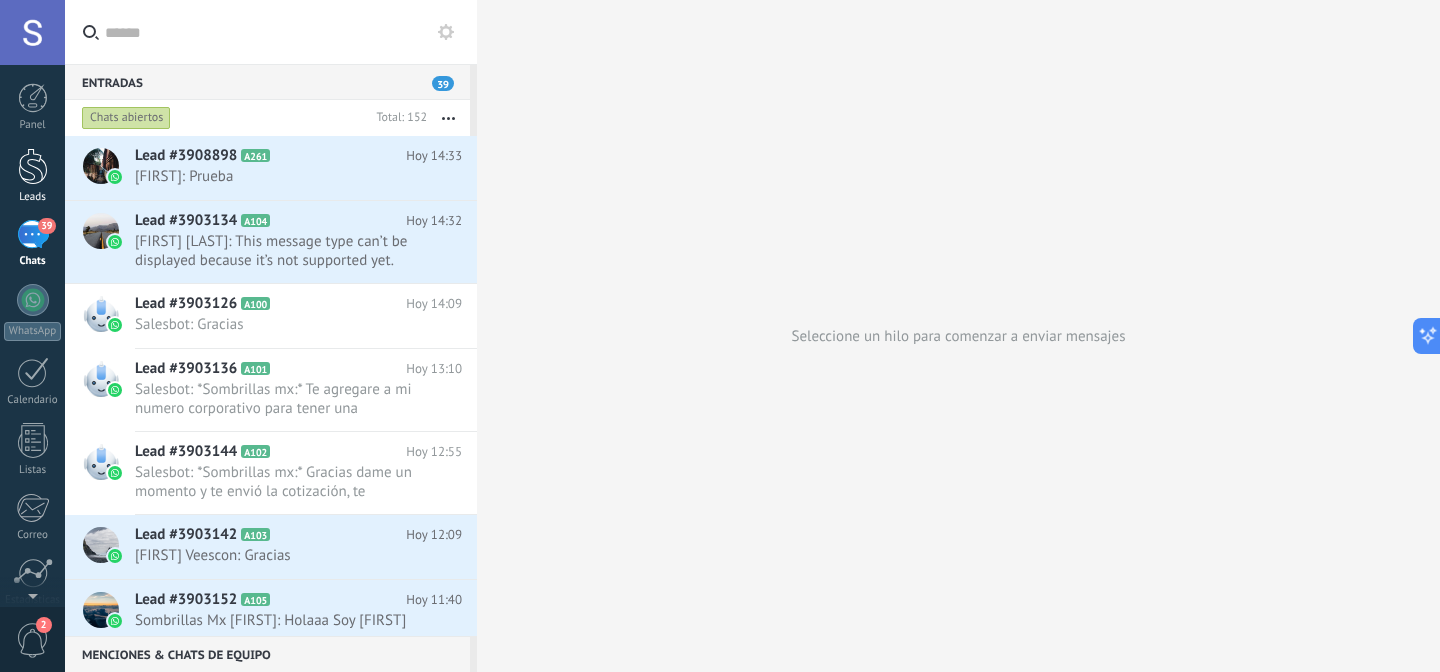 click at bounding box center (33, 166) 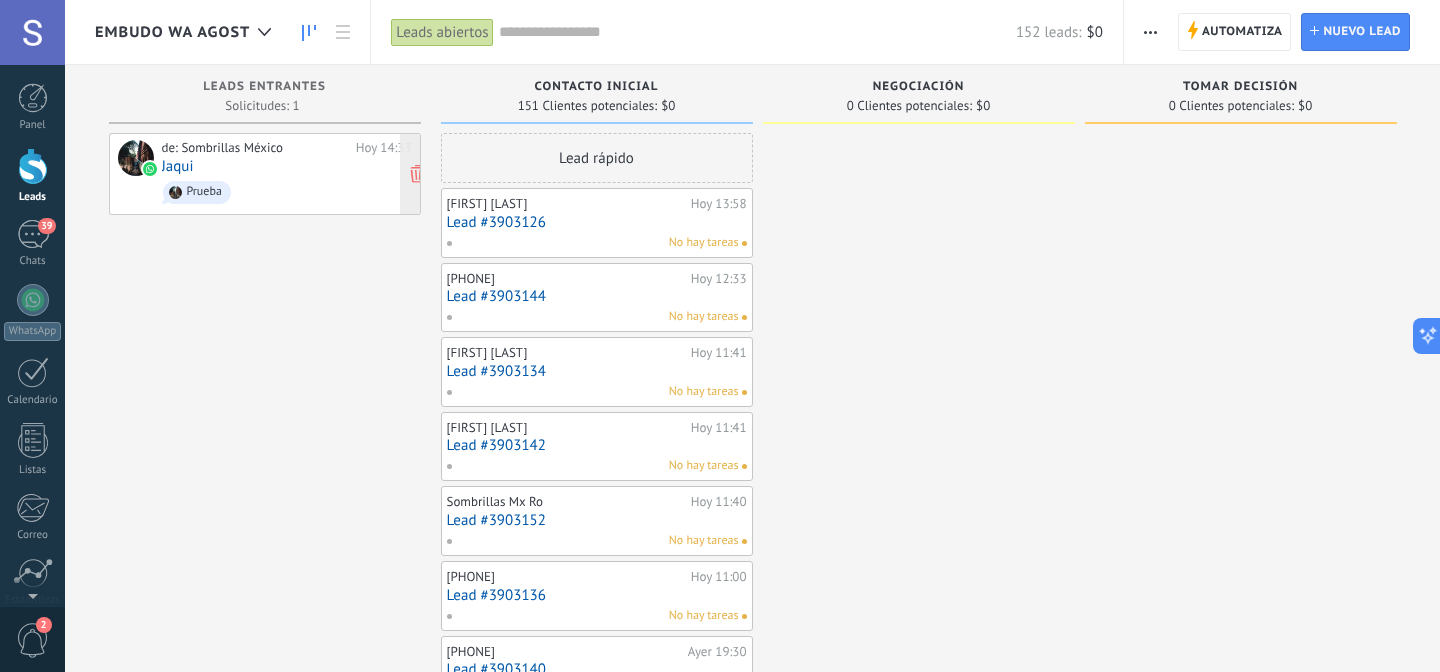 click on "de: Sombrillas México Hoy 14:33 Jaqui Prueba" at bounding box center (287, 174) 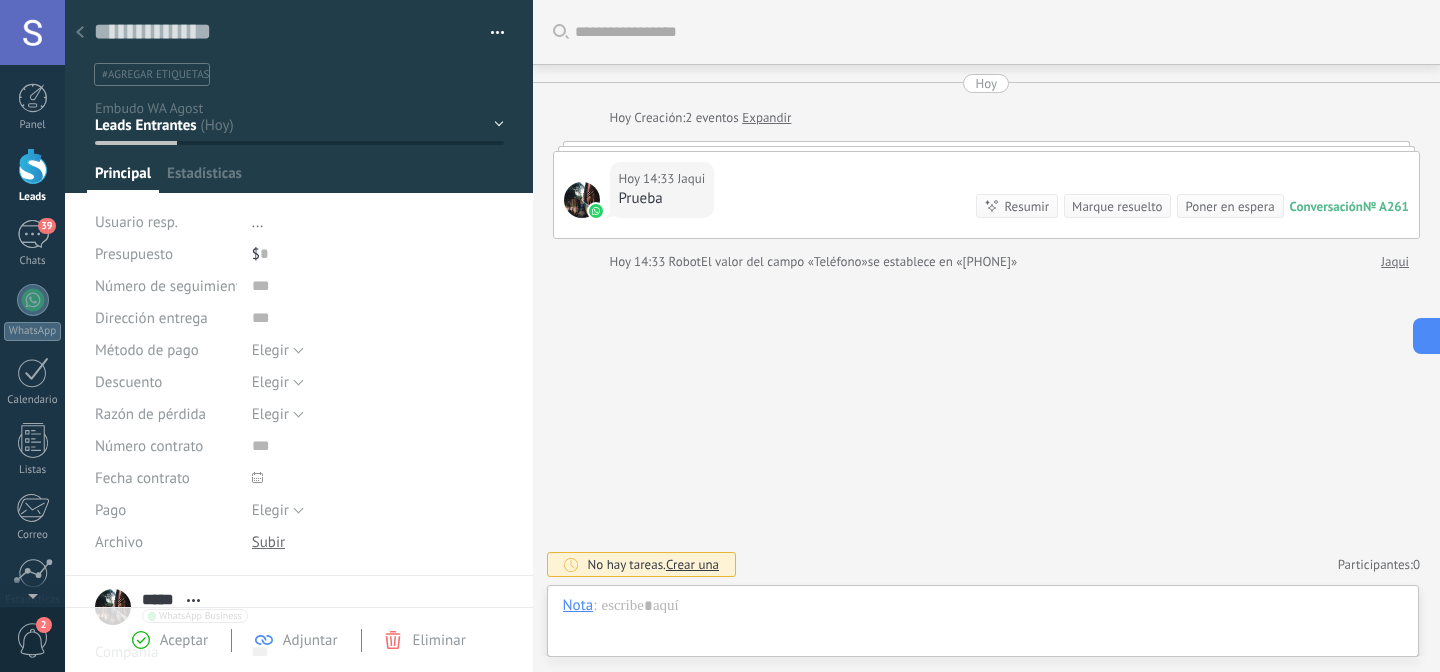 scroll, scrollTop: 30, scrollLeft: 0, axis: vertical 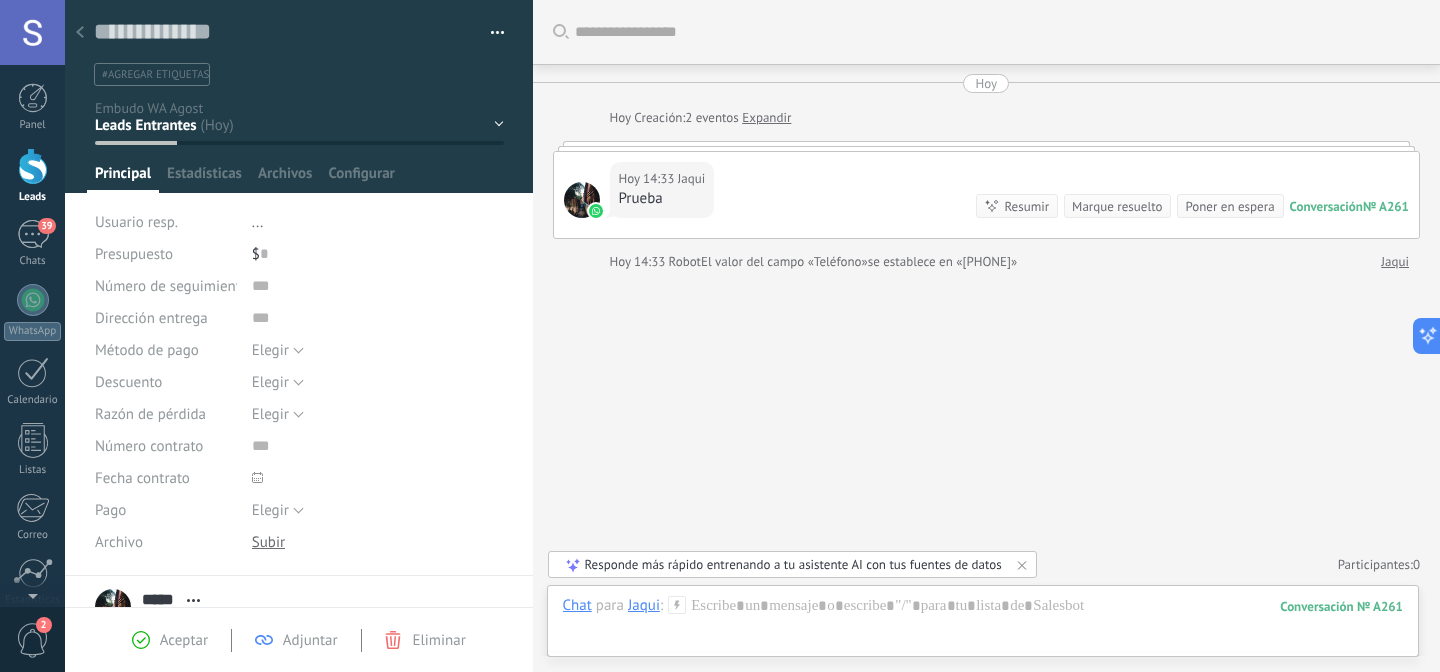 click on "Jaqui" at bounding box center (644, 605) 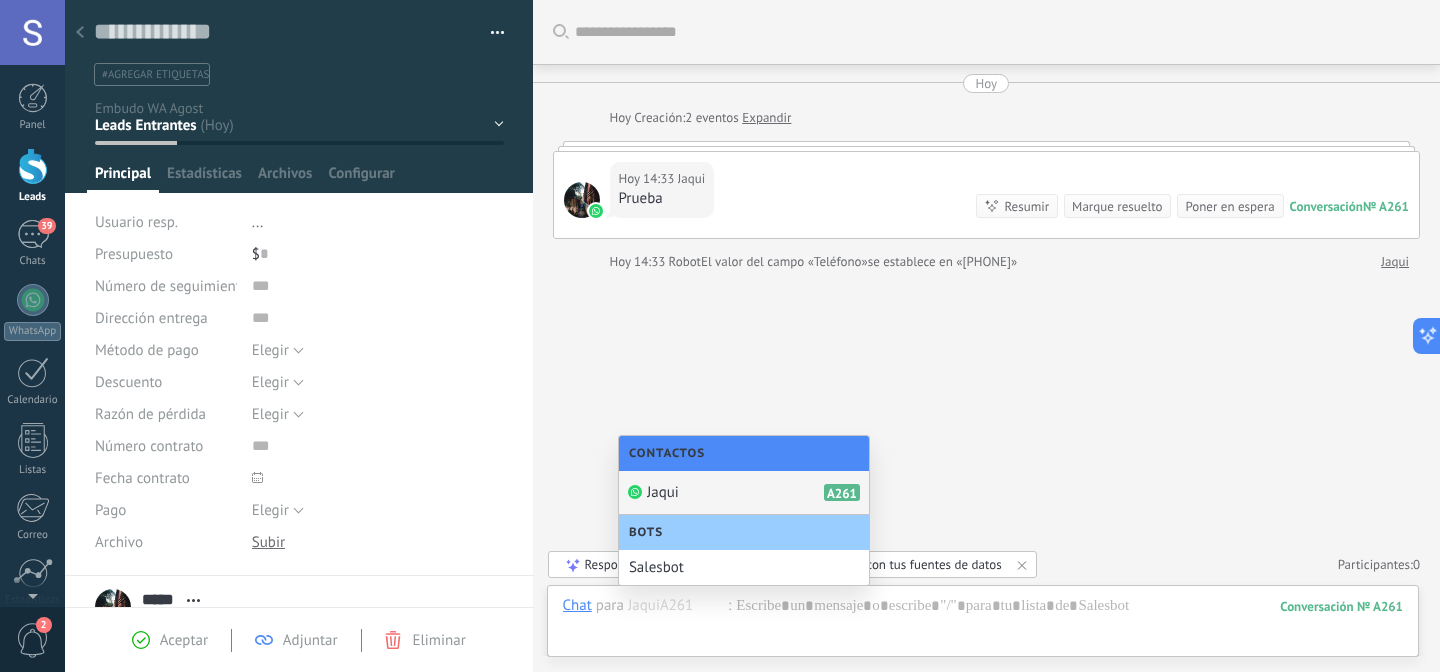 click on "Buscar Carga más Hoy Hoy Creación: 2 eventos Expandir Hoy 14:33 Jaqui Prueba Conversación № A261 Conversación № A261 Resumir Resumir Marque resuelto Poner en espera Hoy 14:33 Jaqui: Prueba Conversación № A261 Hoy 14:33 Robot El valor del campo «Teléfono» se establece en «[PHONE]» Jaqui No hay tareas. Crear una Participantes: 0 Agregar usuario Bots: 0" at bounding box center [987, 336] 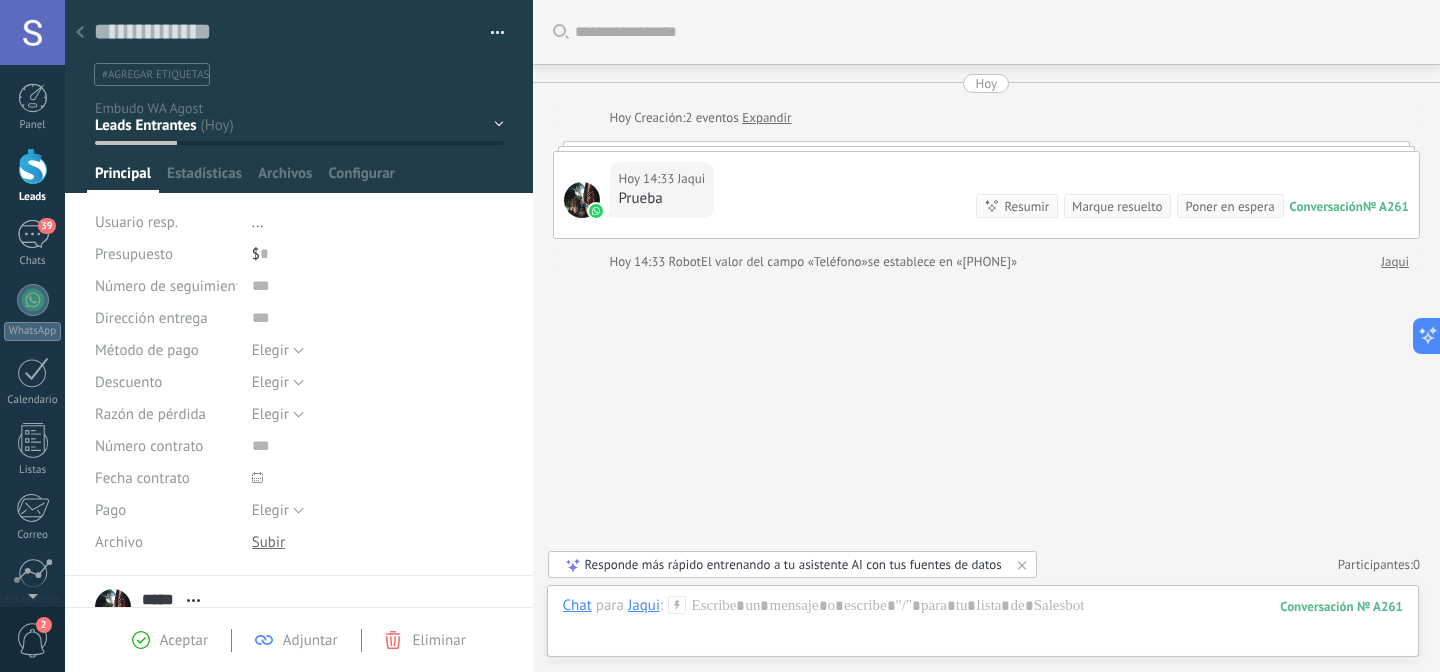 click 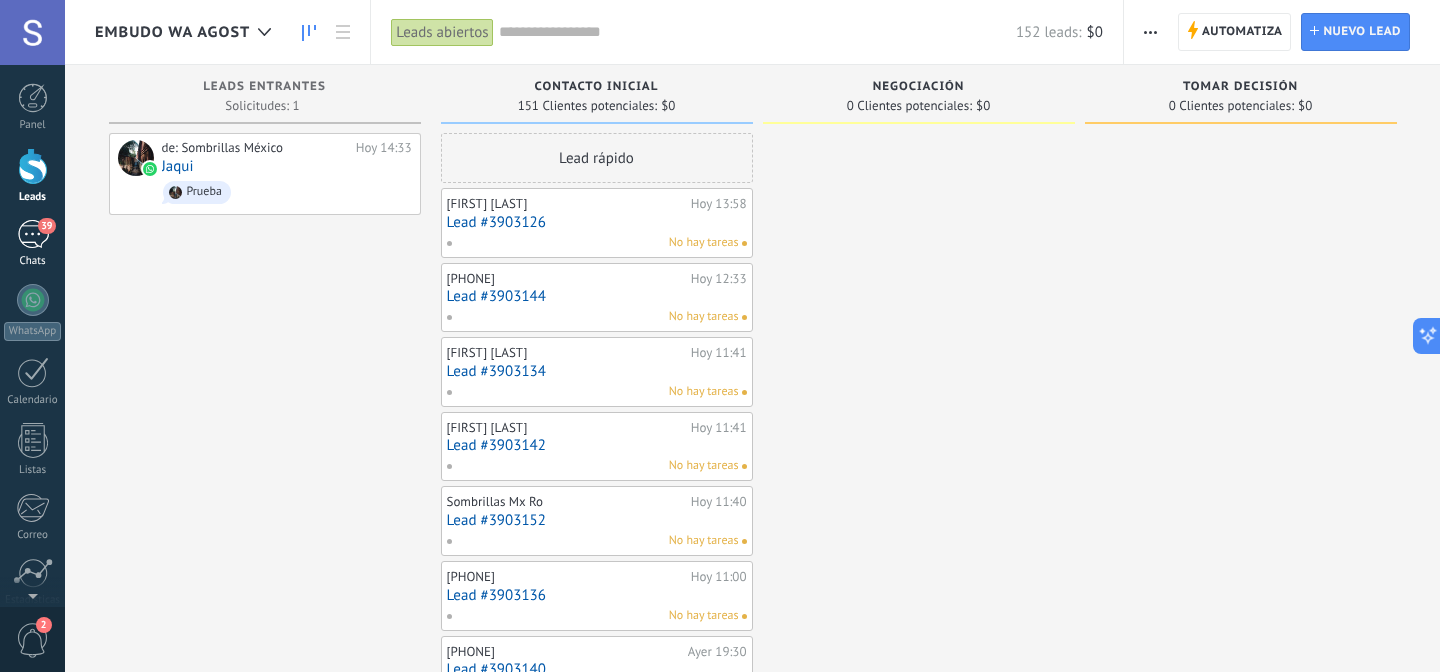 click on "39" at bounding box center [33, 234] 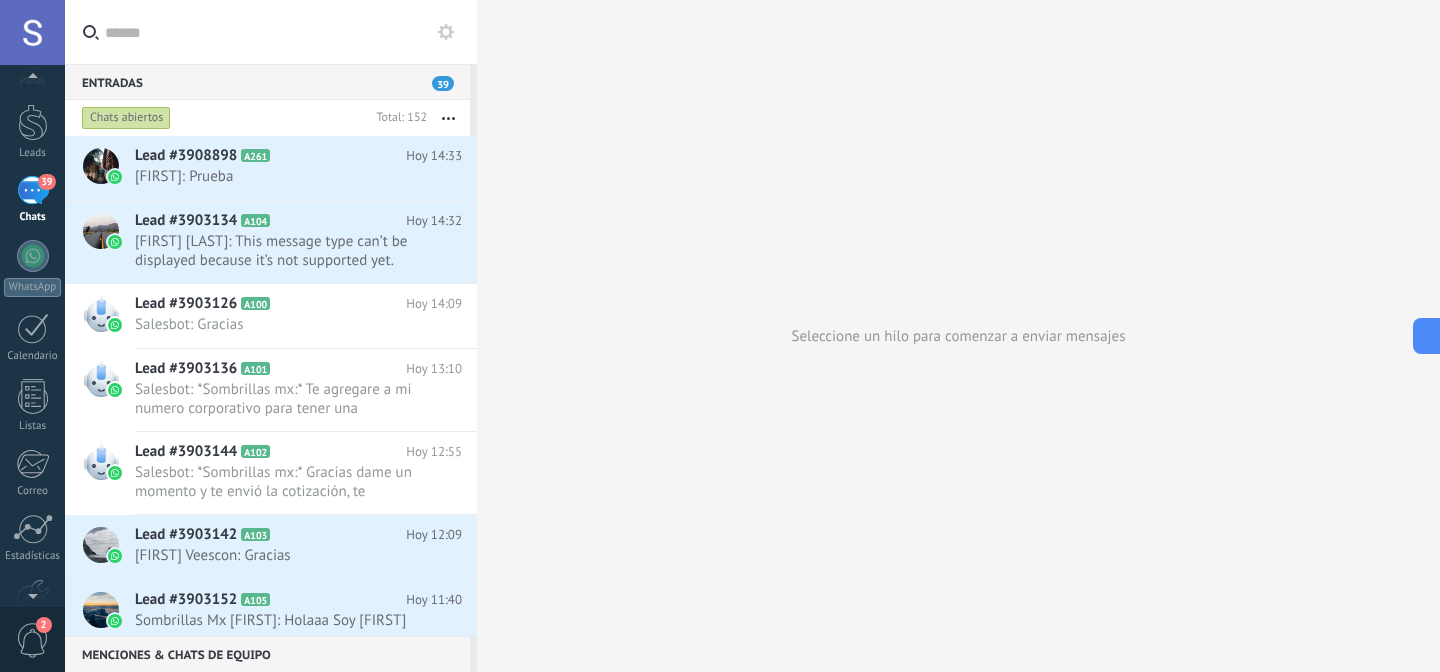 scroll, scrollTop: 0, scrollLeft: 0, axis: both 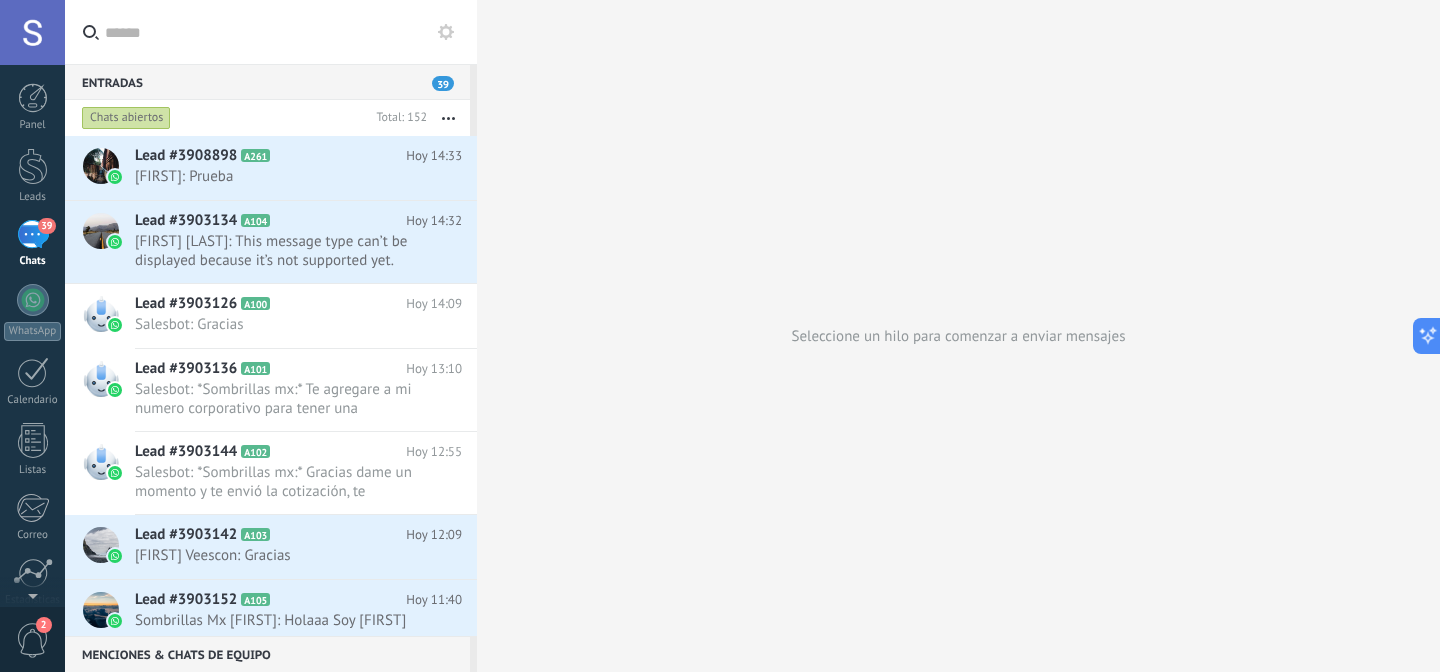 click on "39" at bounding box center [33, 234] 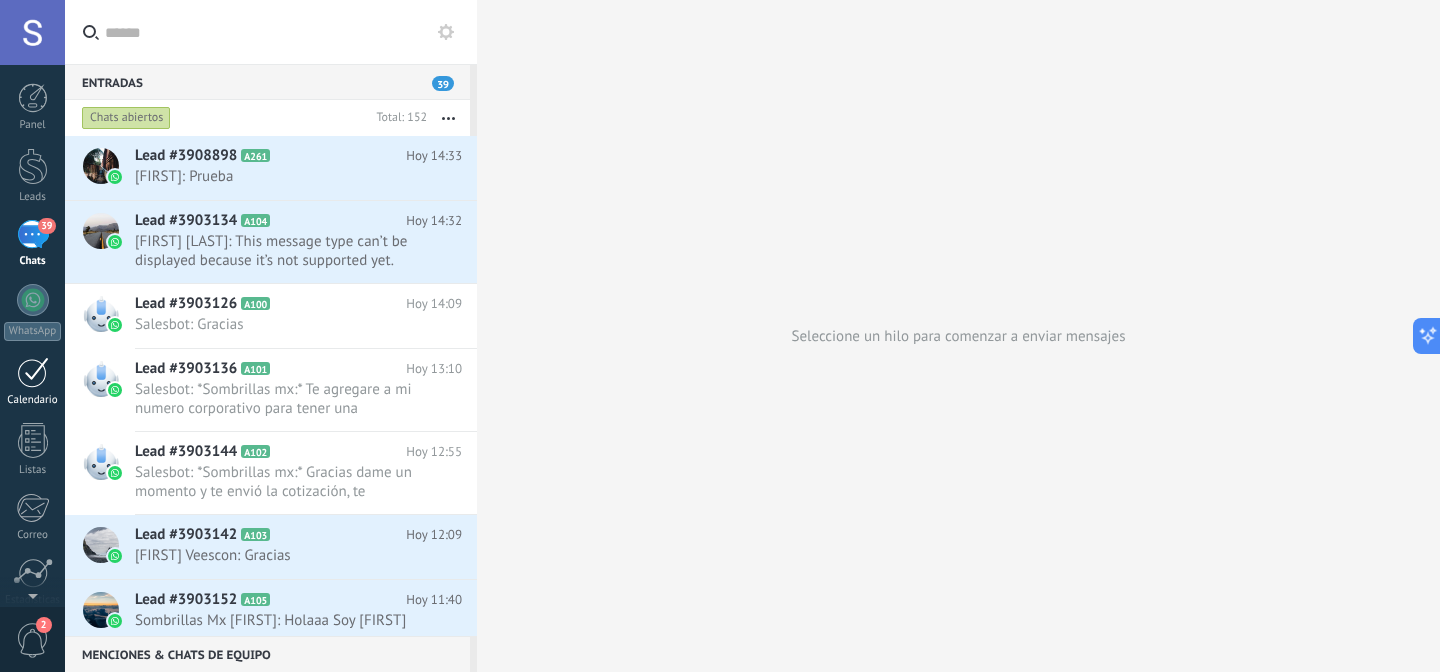 click at bounding box center (33, 372) 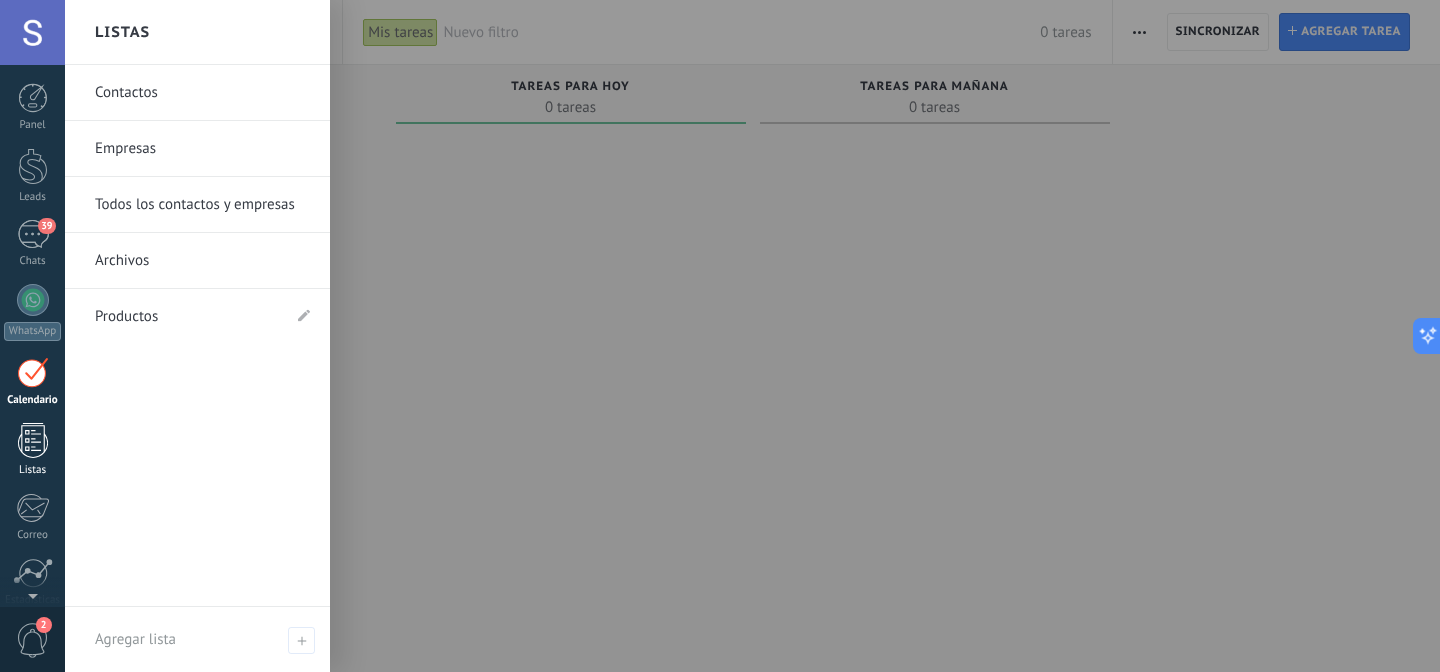 click at bounding box center (33, 440) 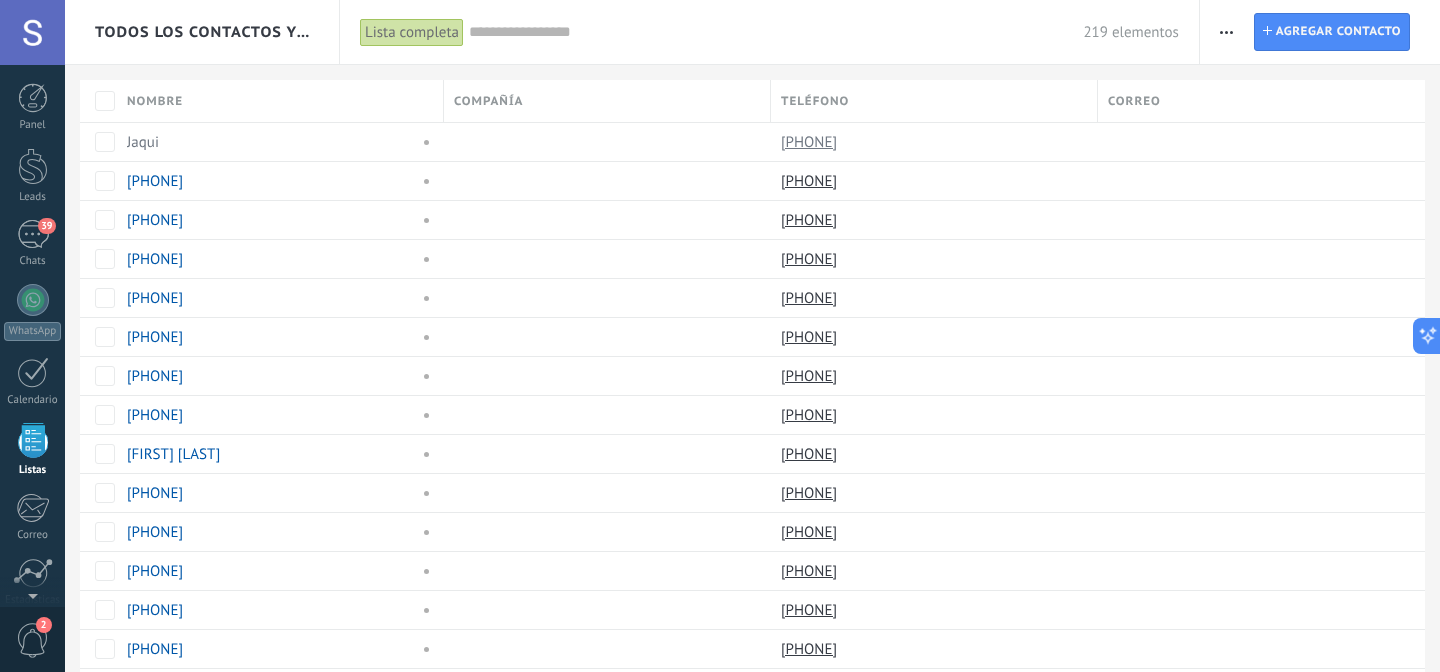 click on "Panel
Leads
39
Chats
WhatsApp
Clientes" at bounding box center [32, 425] 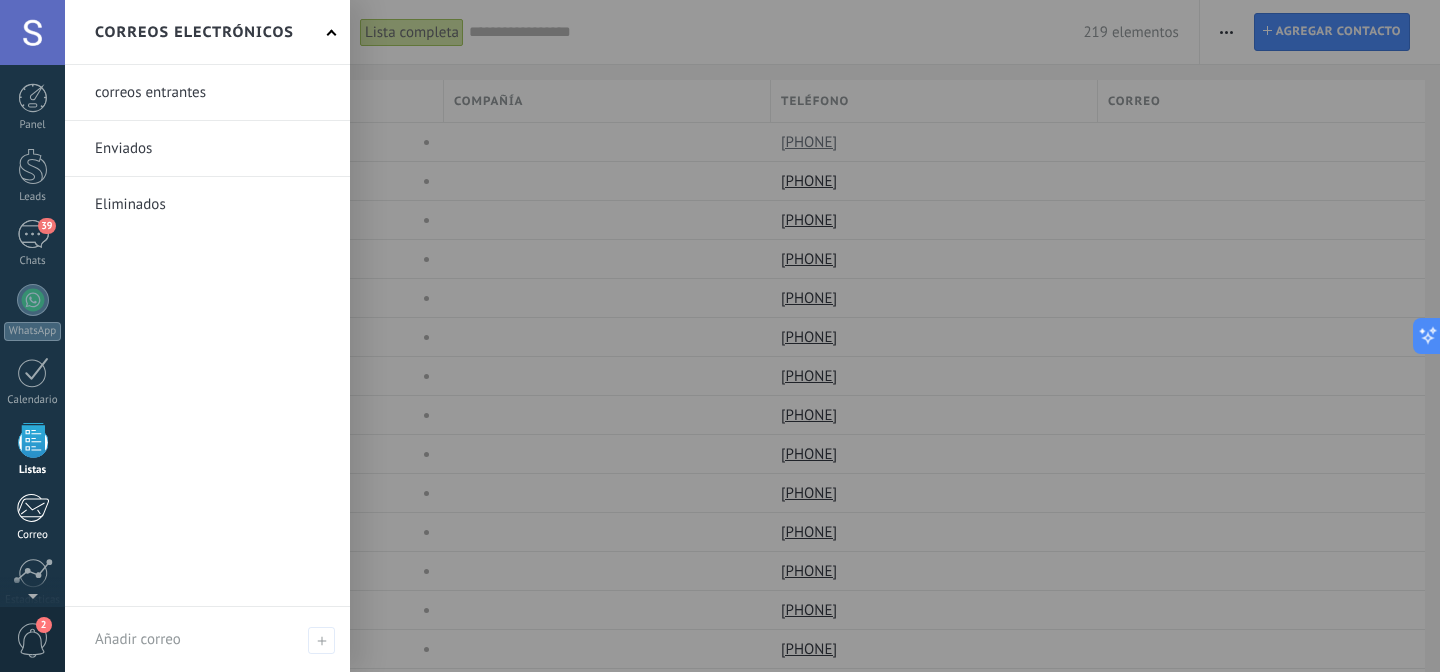 click at bounding box center [32, 508] 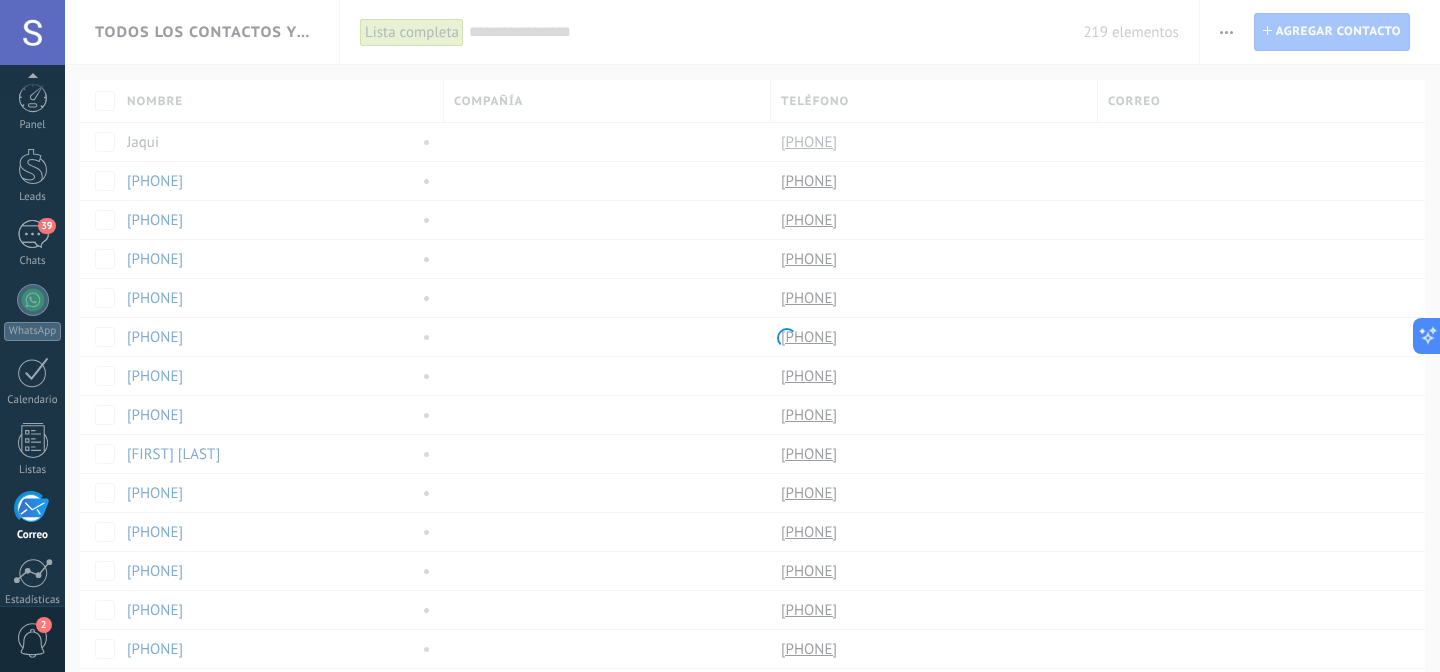 scroll, scrollTop: 160, scrollLeft: 0, axis: vertical 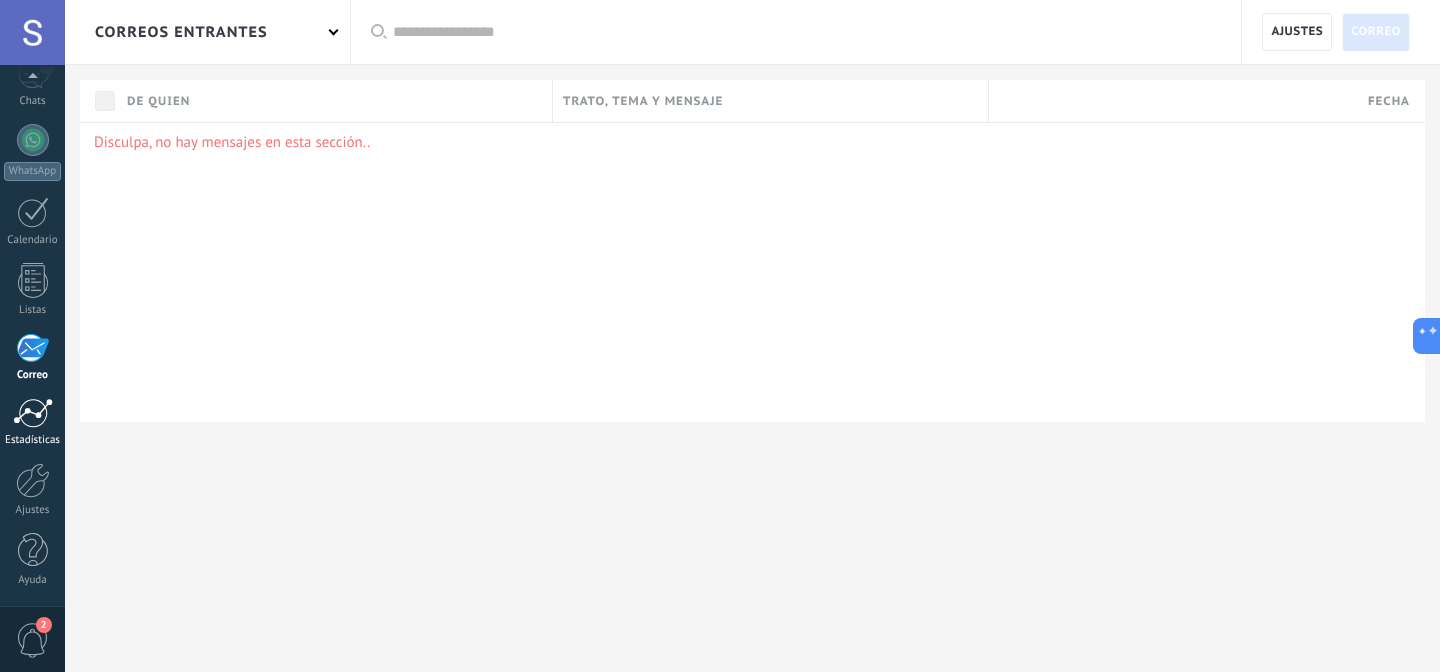 click on "Estadísticas" at bounding box center (33, 440) 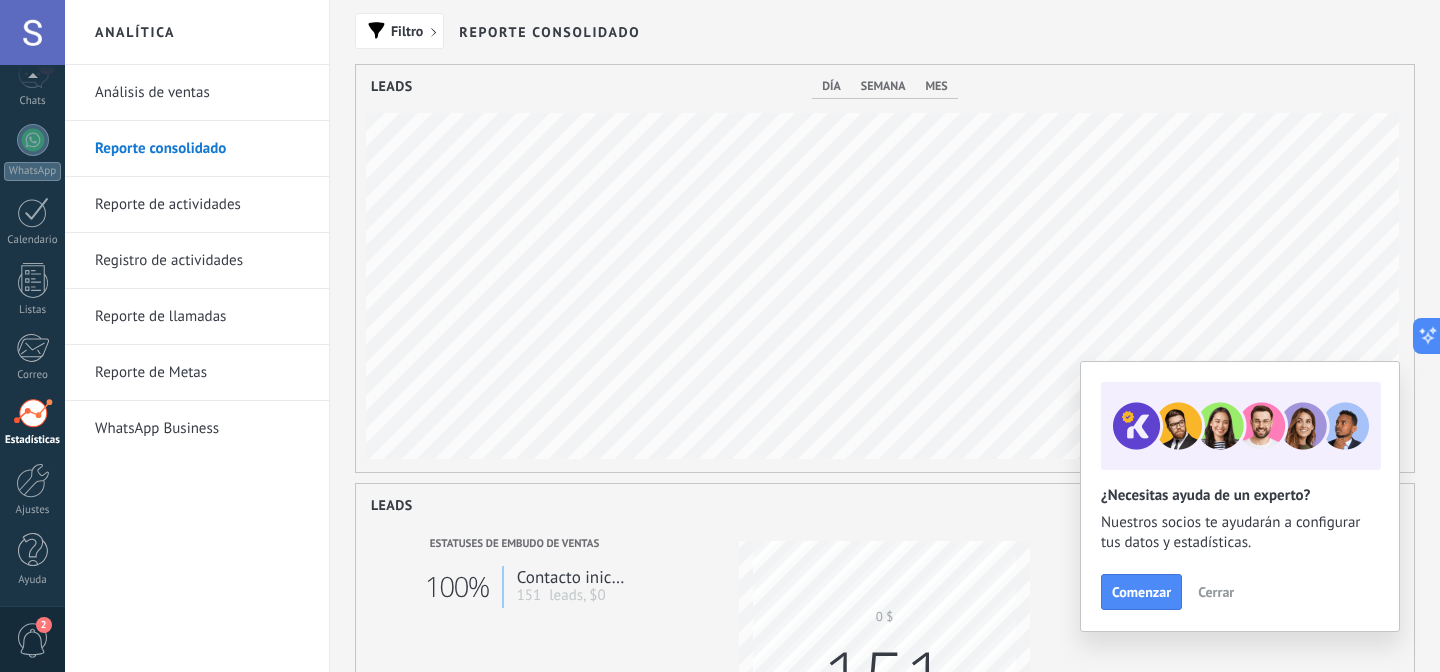 scroll, scrollTop: 999593, scrollLeft: 998942, axis: both 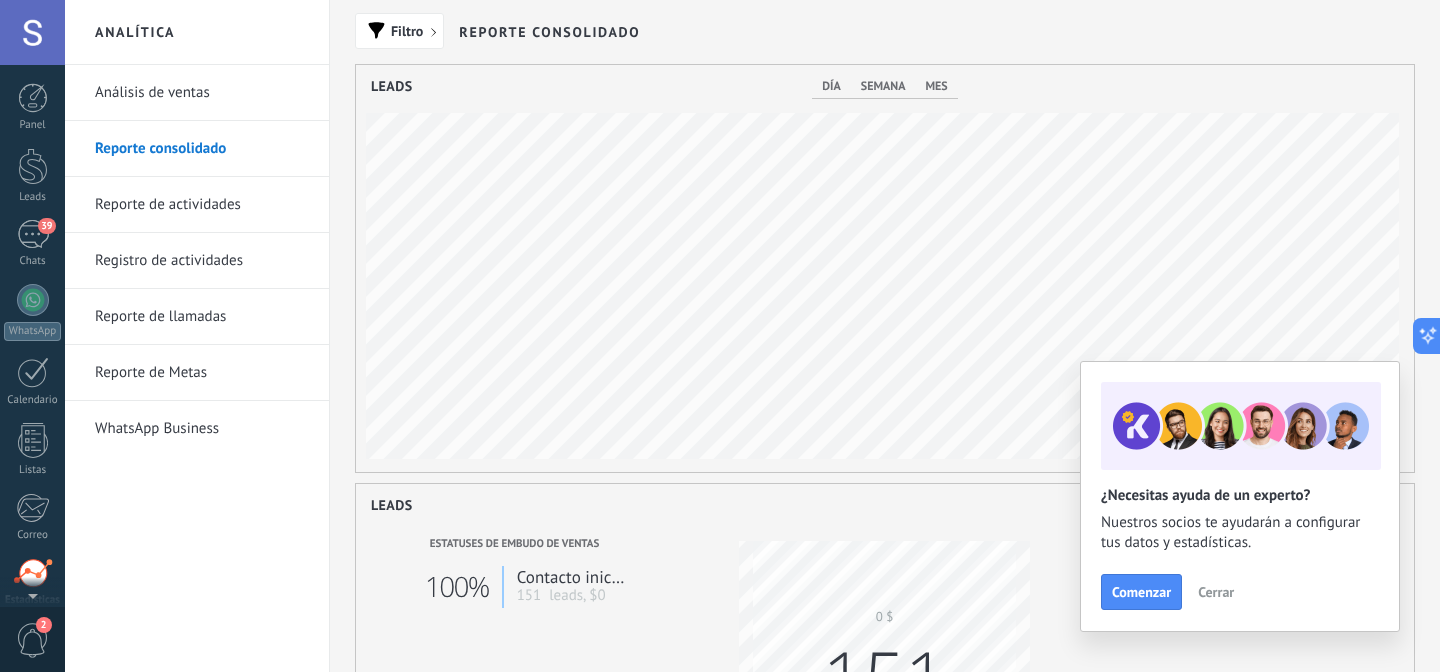 click at bounding box center (33, 98) 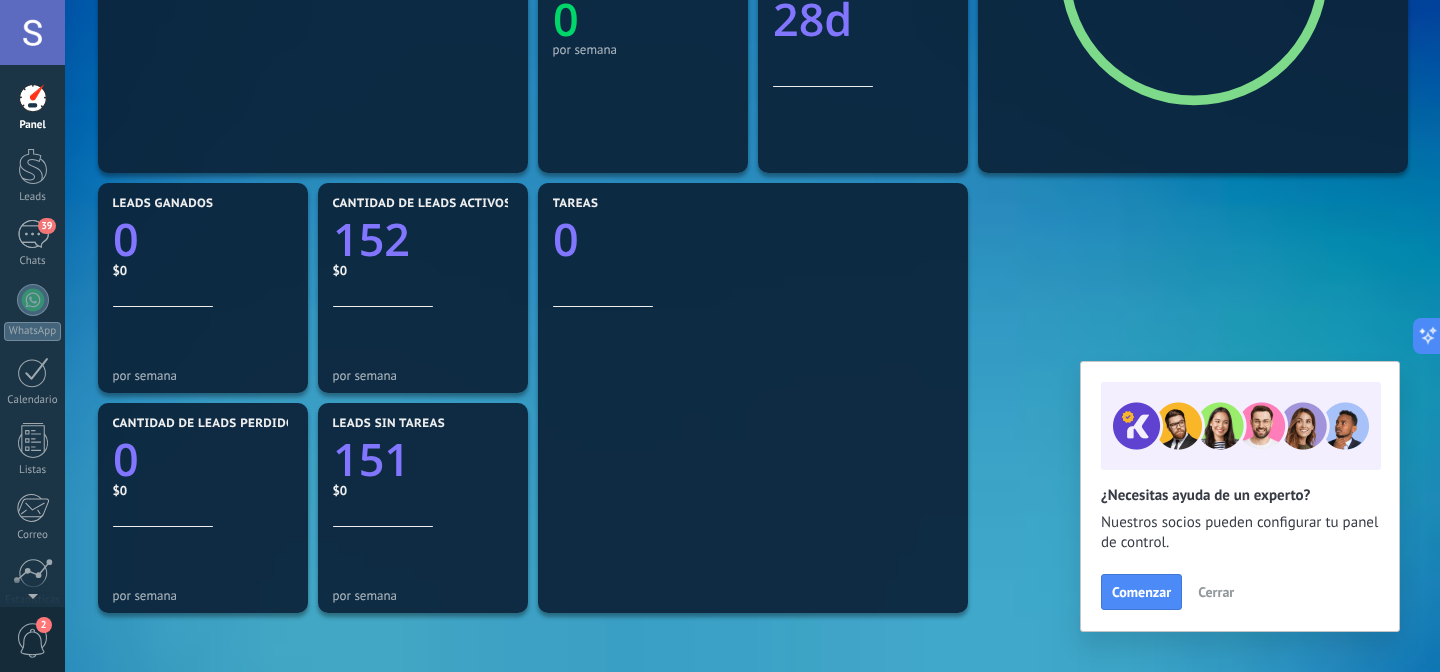 scroll, scrollTop: 523, scrollLeft: 0, axis: vertical 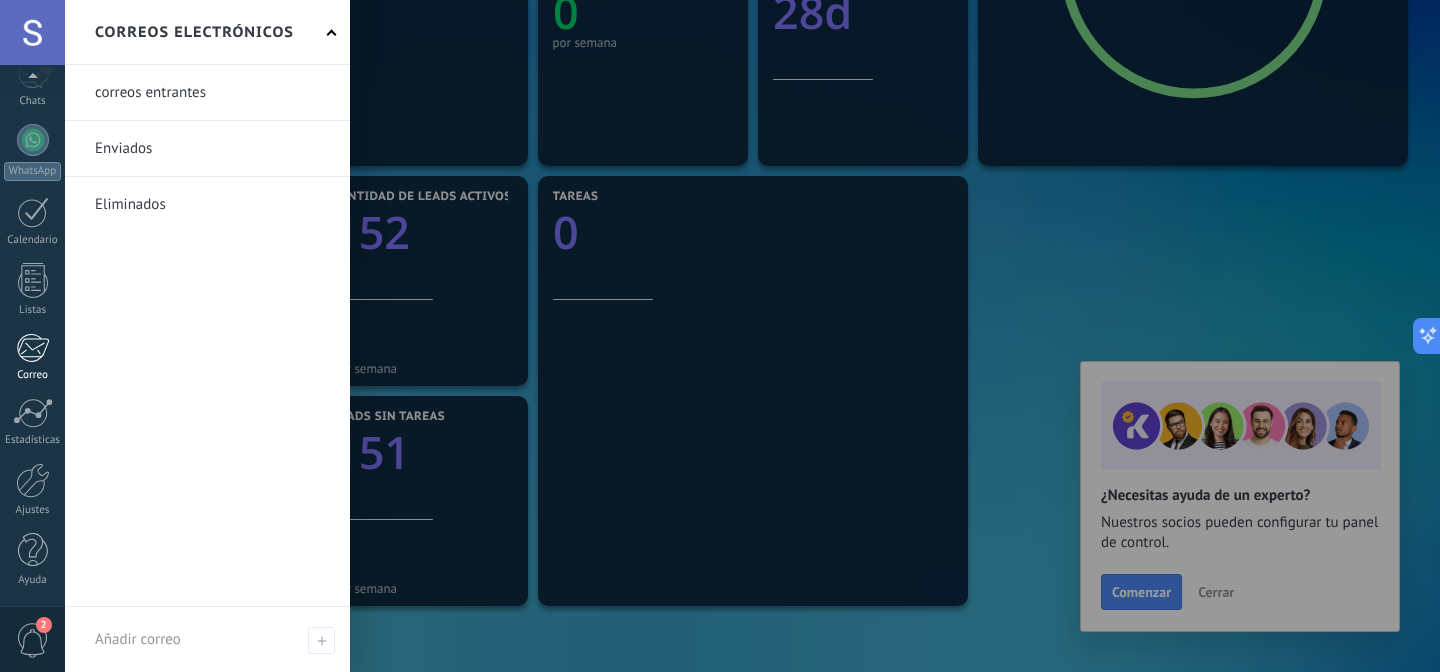 click on "Correo" at bounding box center (33, 375) 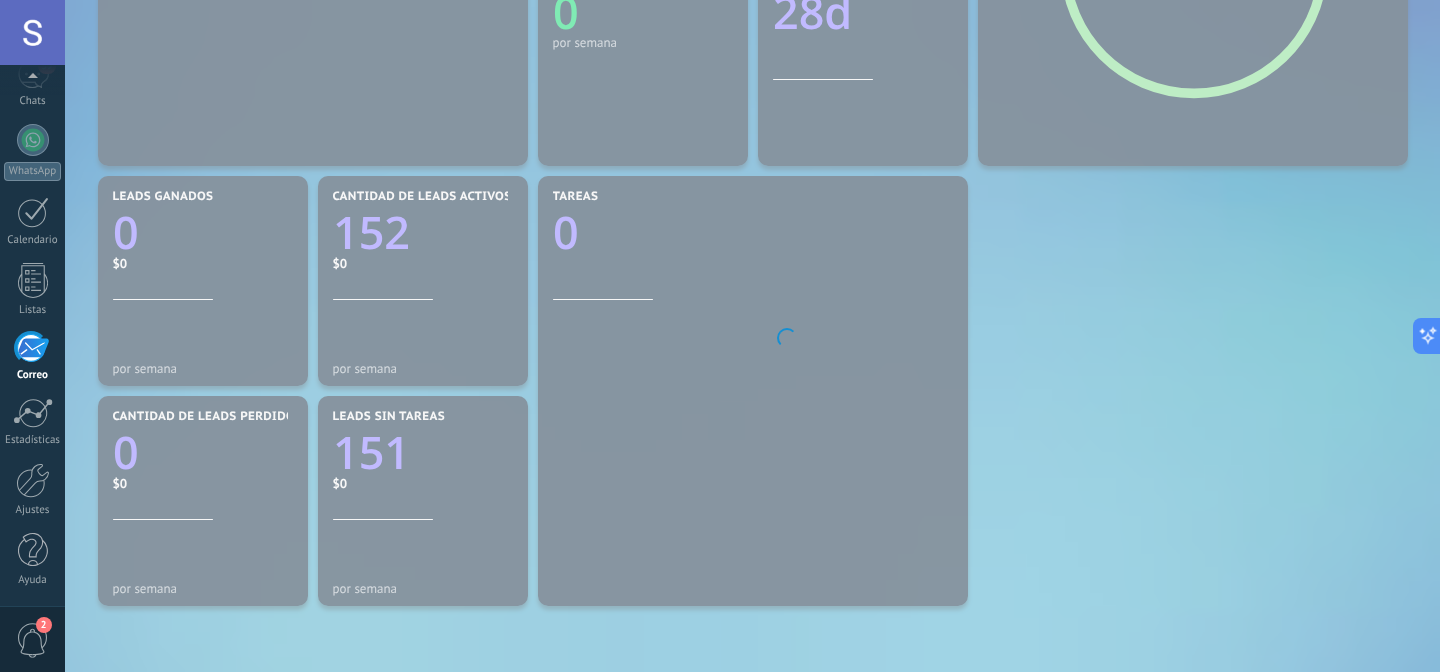 scroll, scrollTop: 0, scrollLeft: 0, axis: both 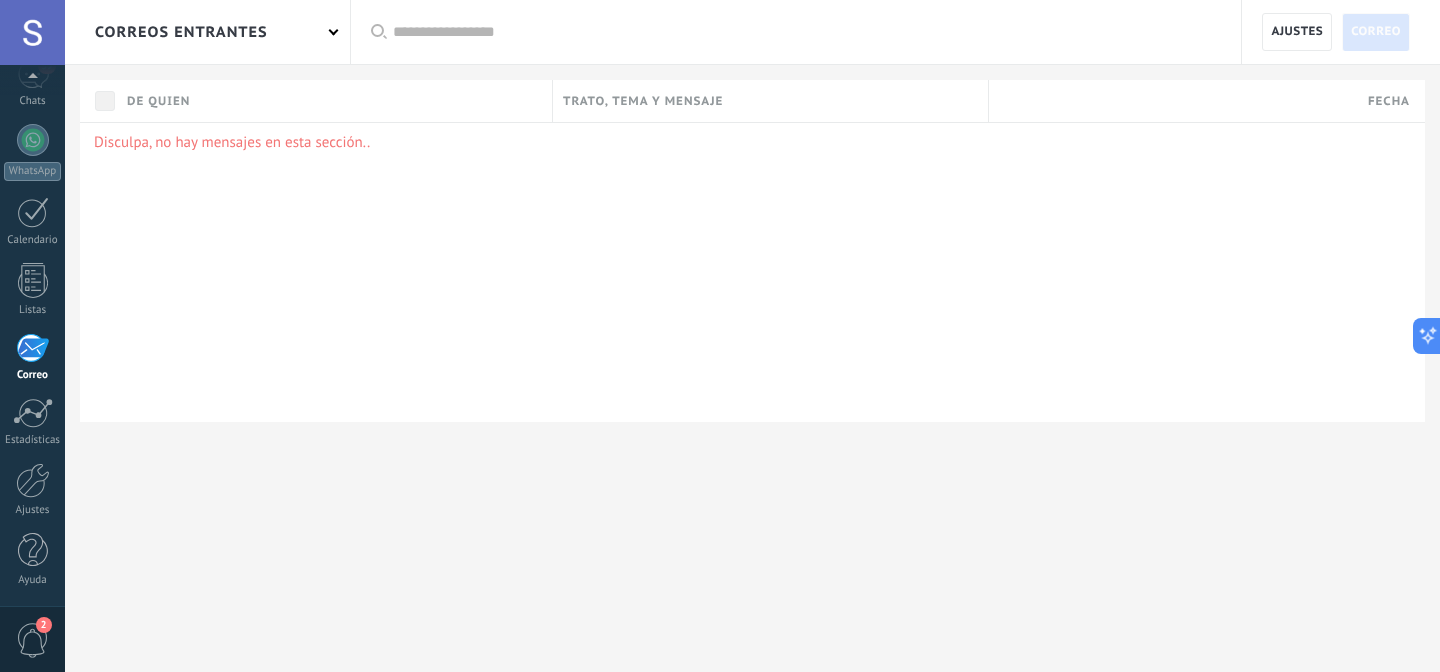 click on "correos entrantes" at bounding box center [207, 32] 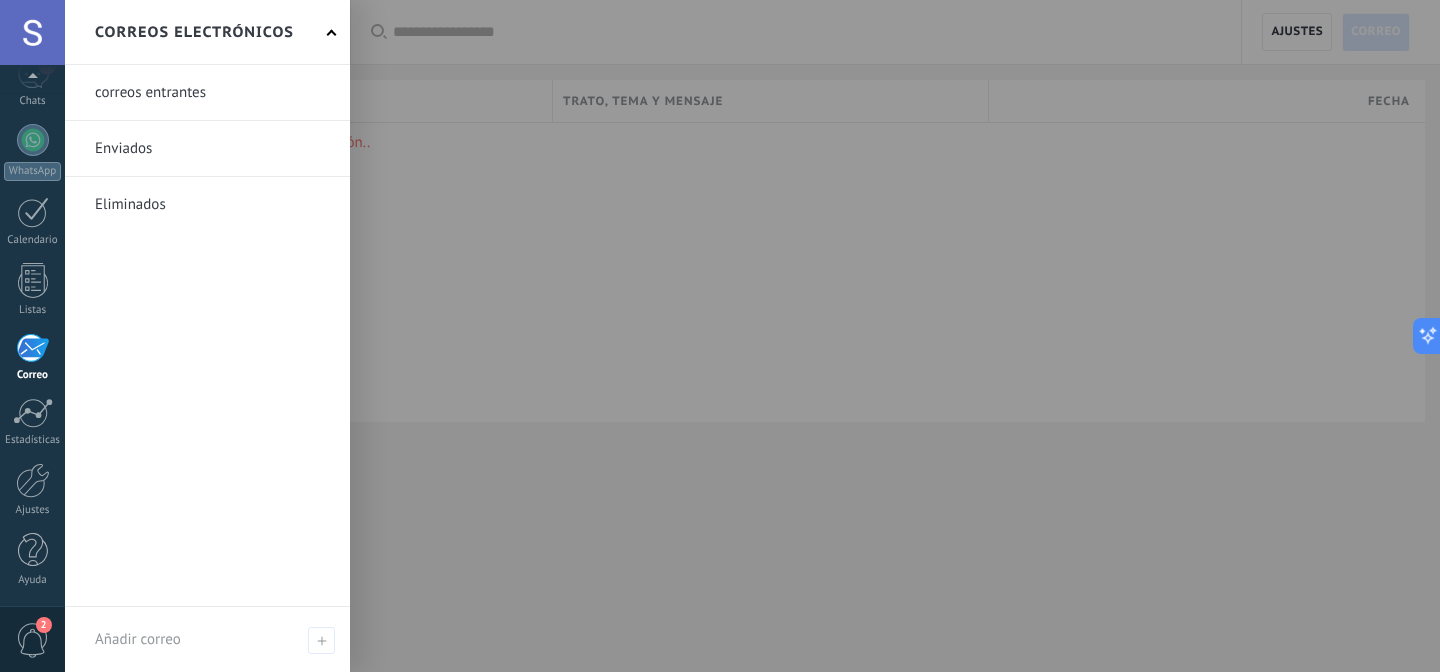 click at bounding box center [785, 336] 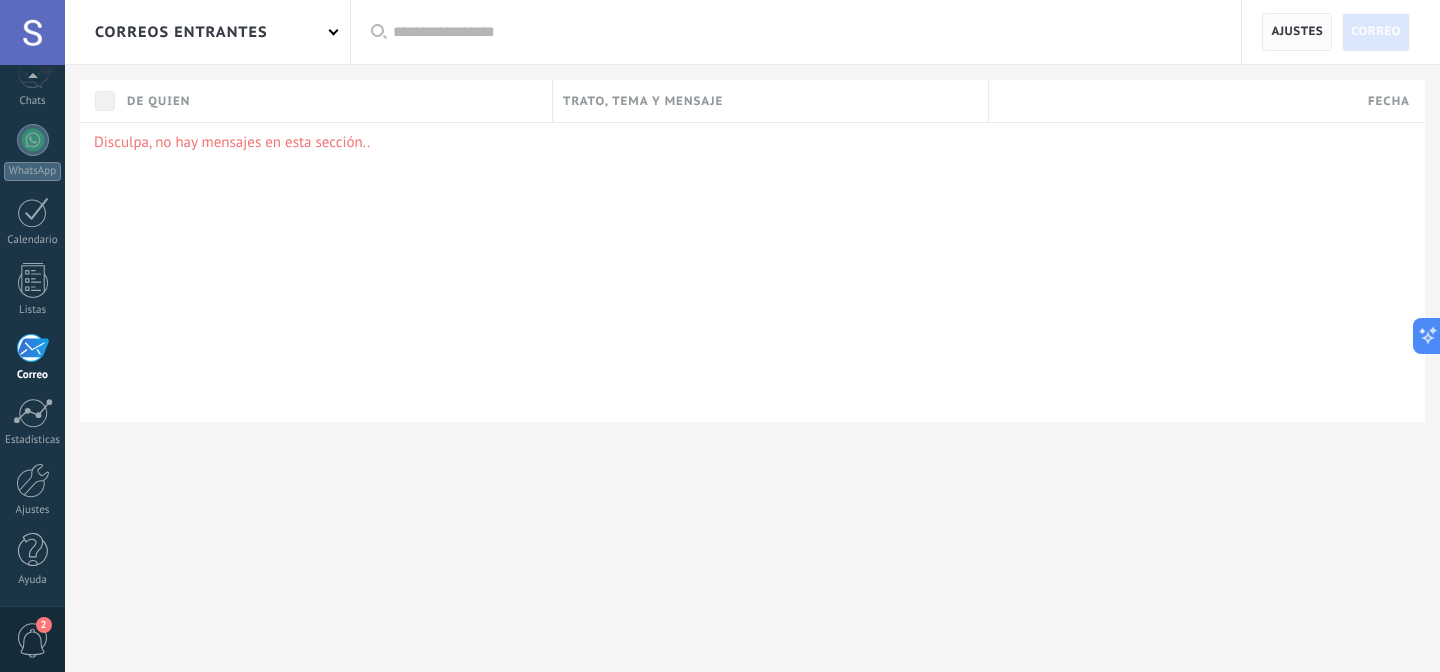click on "Ajustes" at bounding box center [1297, 32] 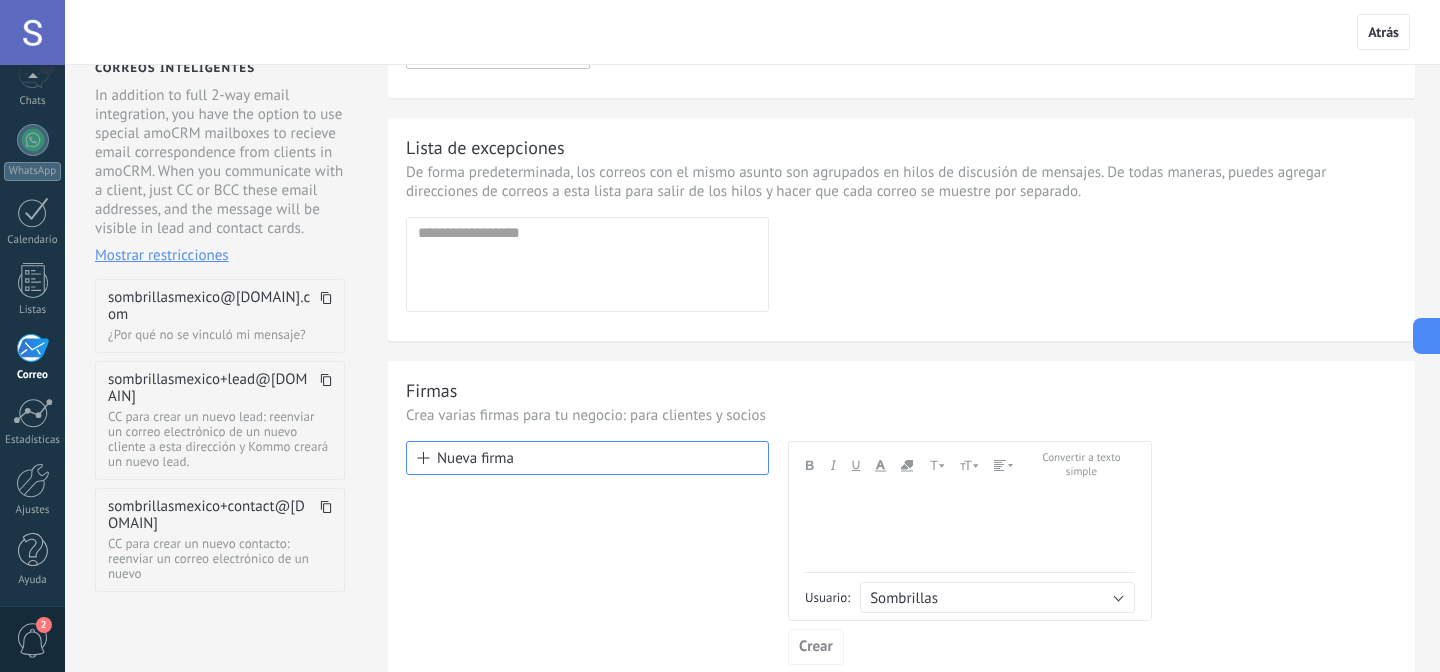 scroll, scrollTop: 0, scrollLeft: 0, axis: both 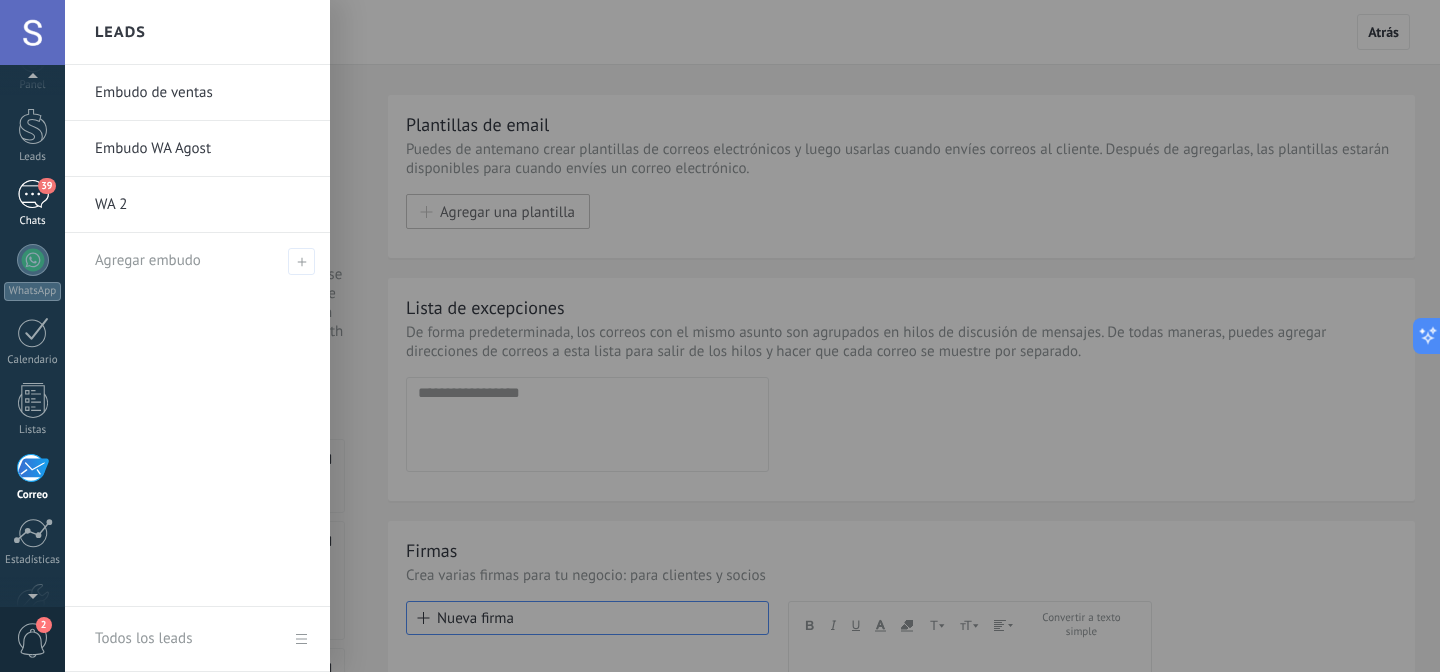 click on "39" at bounding box center (46, 186) 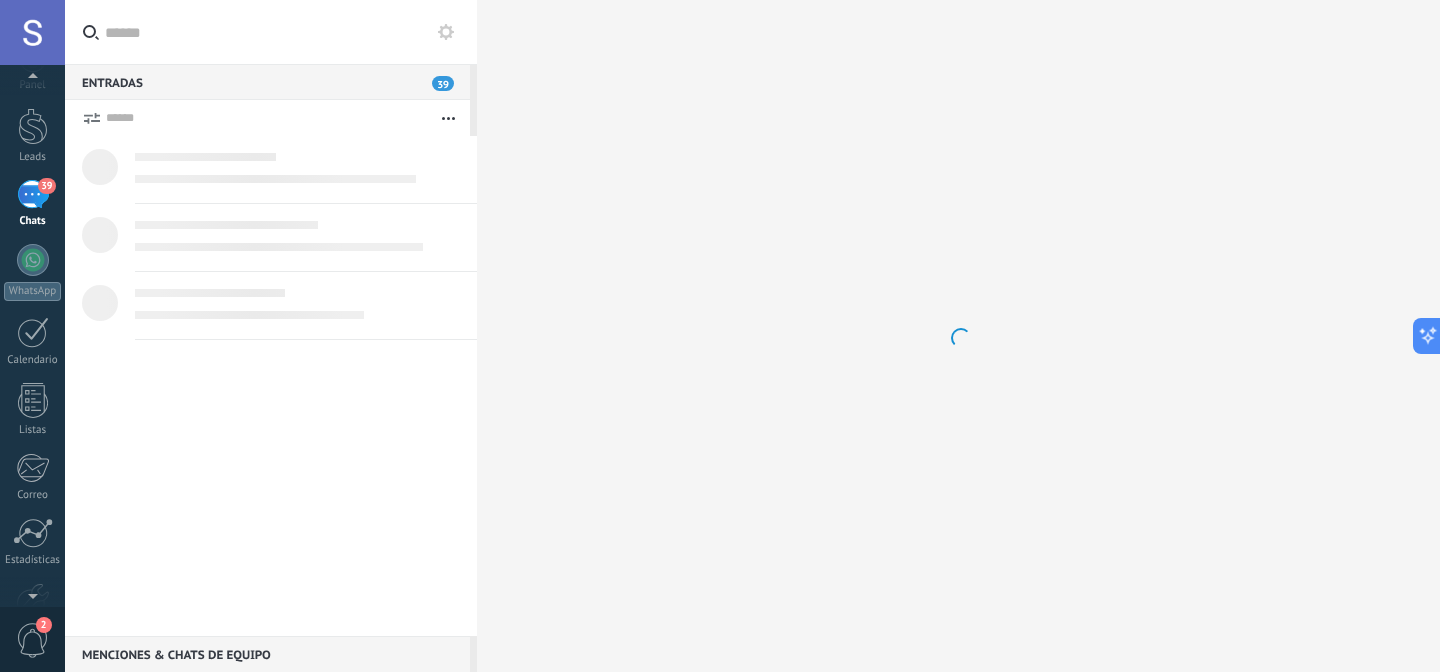 scroll, scrollTop: 0, scrollLeft: 0, axis: both 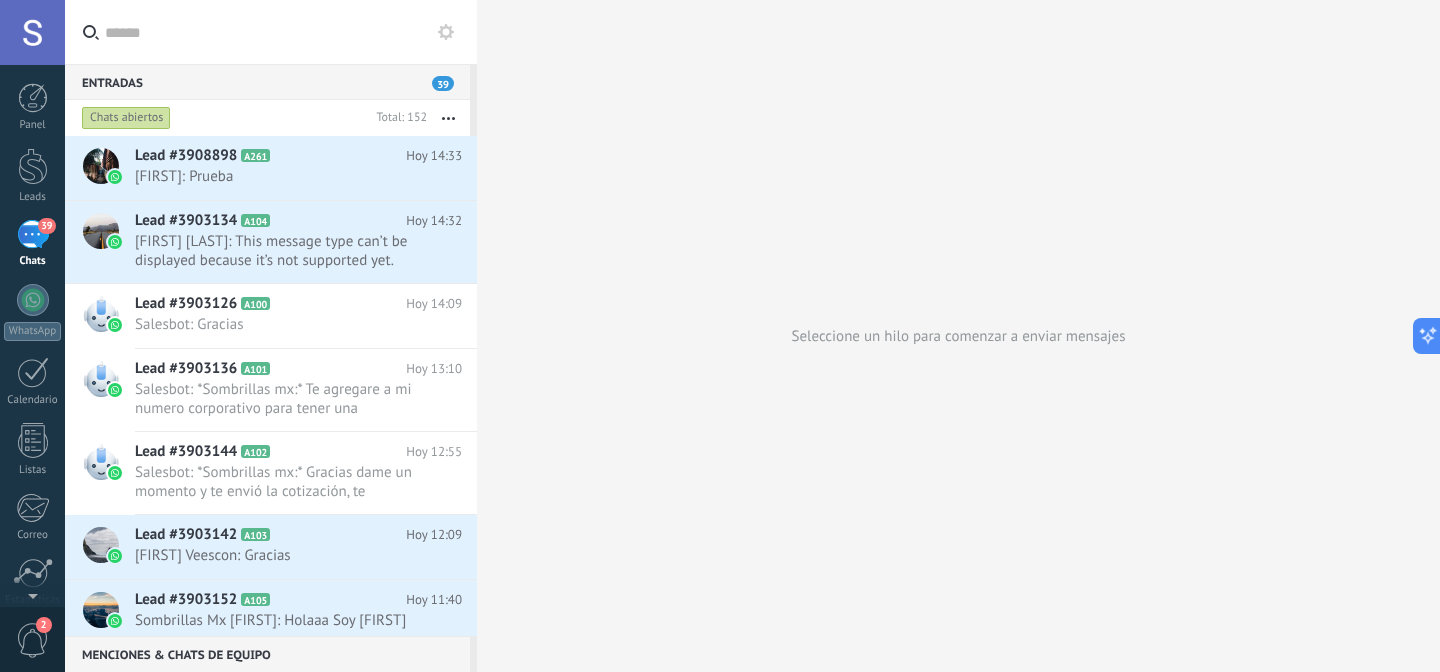 click on "Panel
Leads
39
Chats
WhatsApp
Clientes" at bounding box center [32, 425] 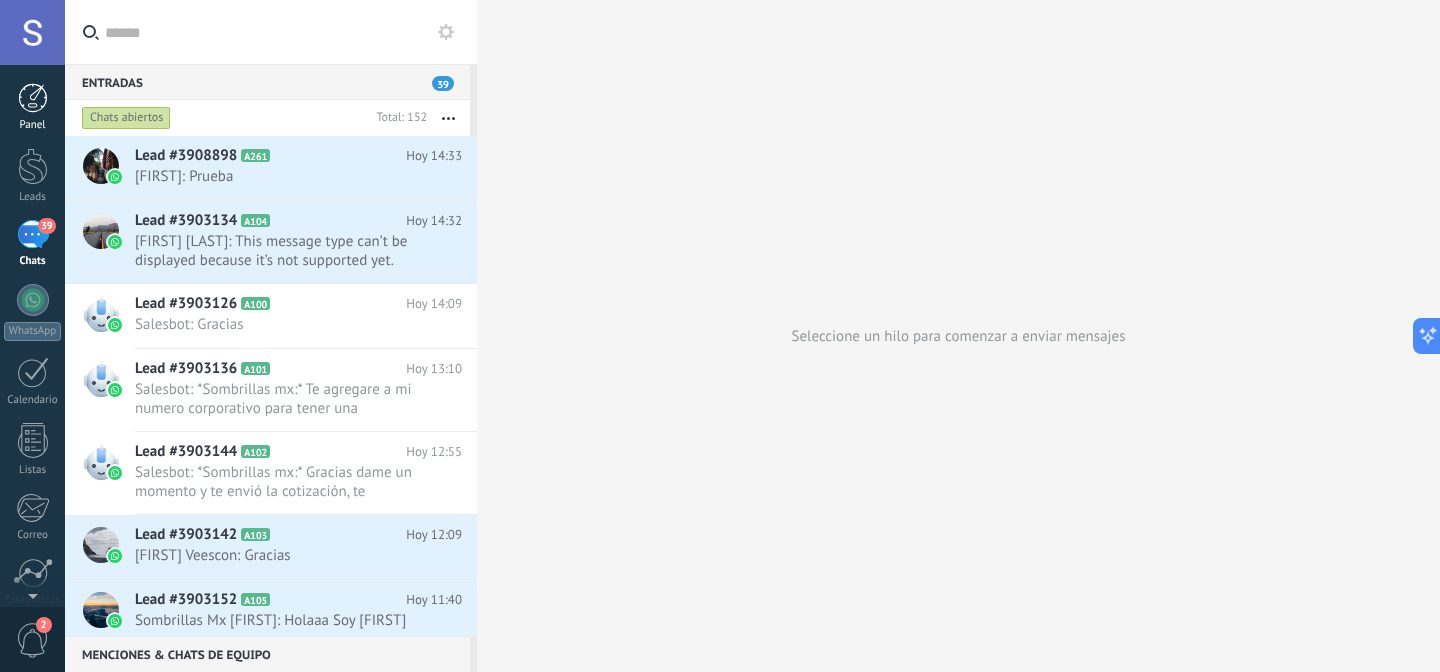 click on "Panel" at bounding box center [32, 107] 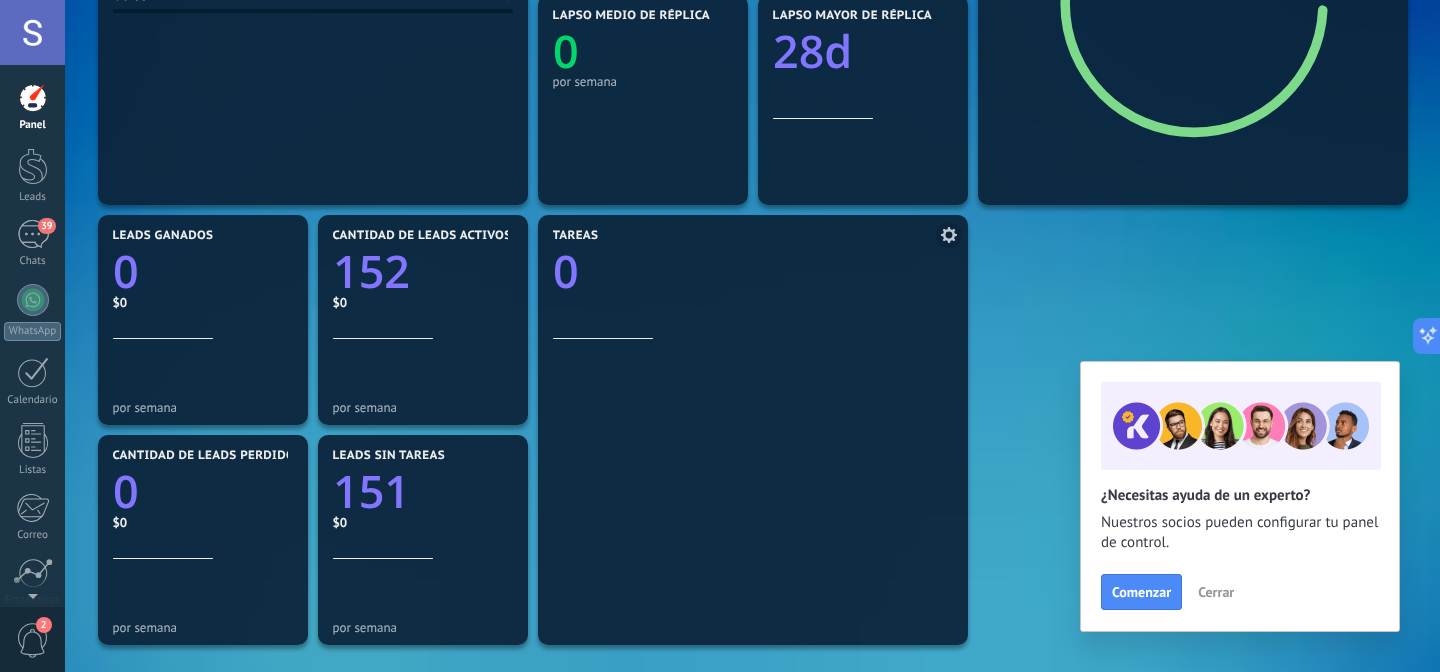 scroll, scrollTop: 477, scrollLeft: 0, axis: vertical 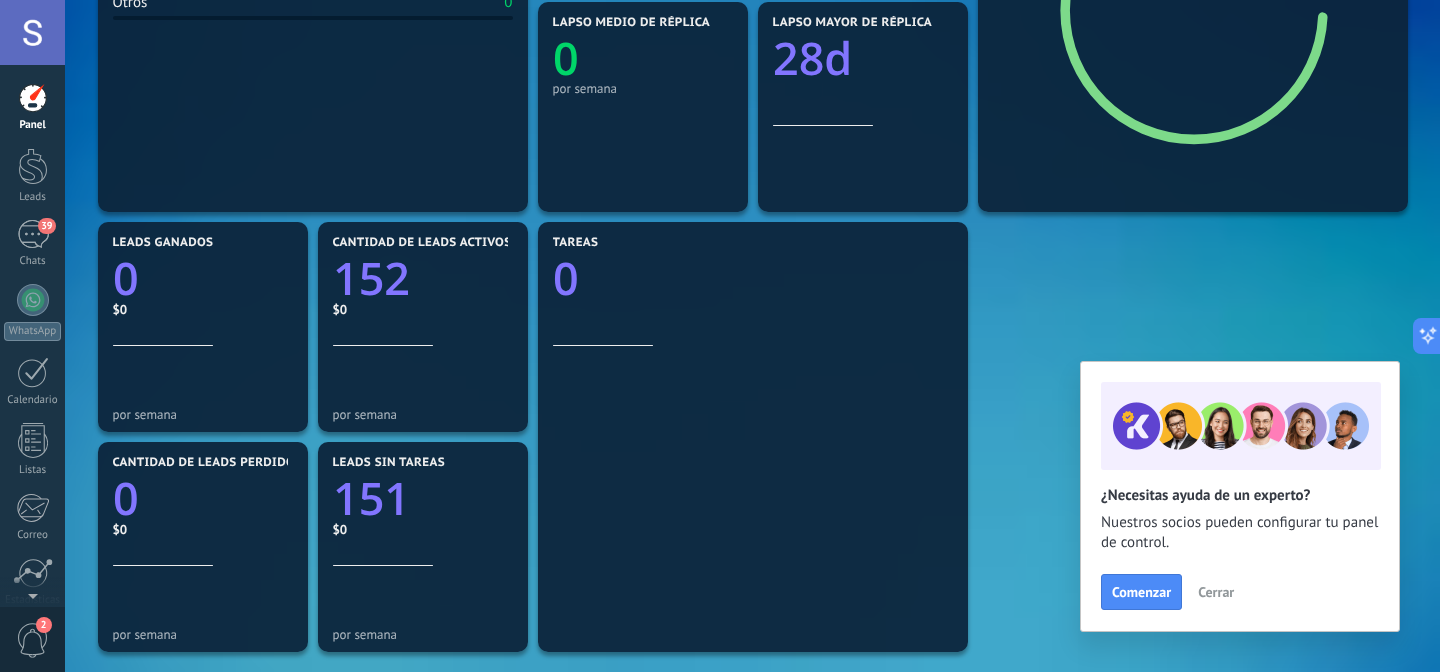 click on "Cerrar" at bounding box center [1216, 592] 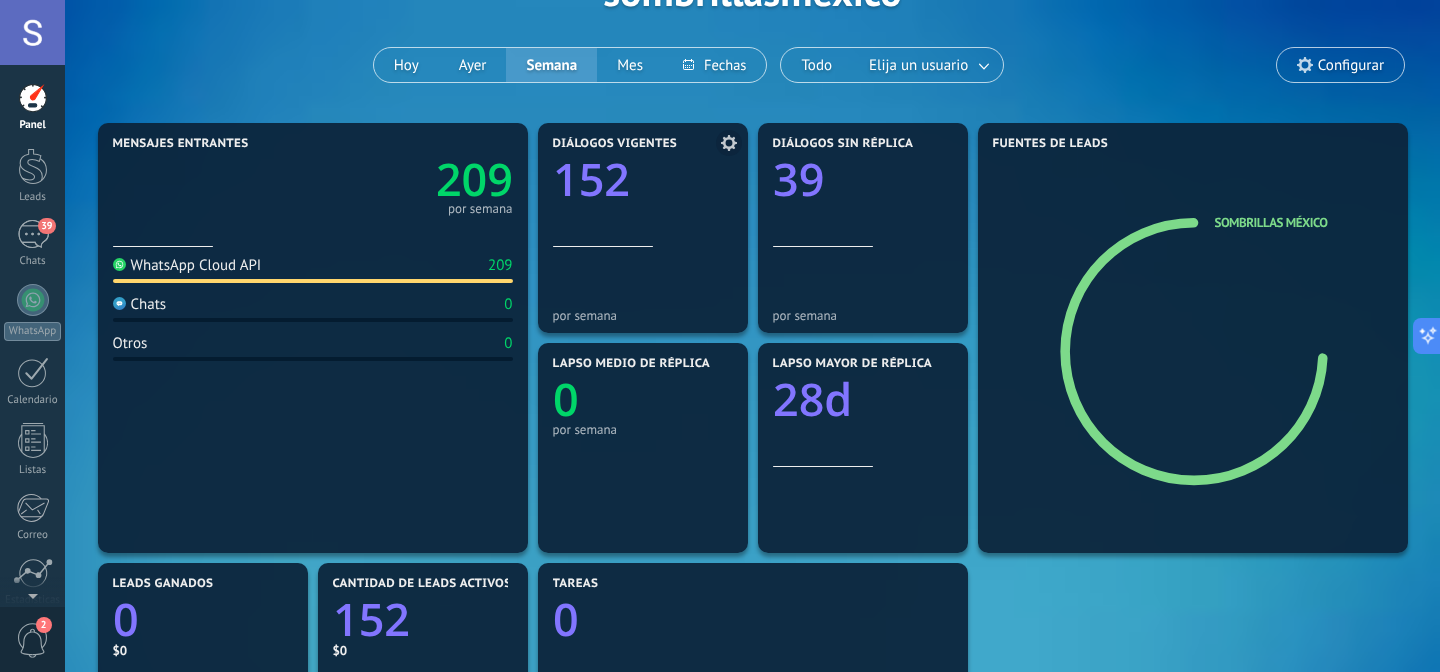 scroll, scrollTop: 143, scrollLeft: 0, axis: vertical 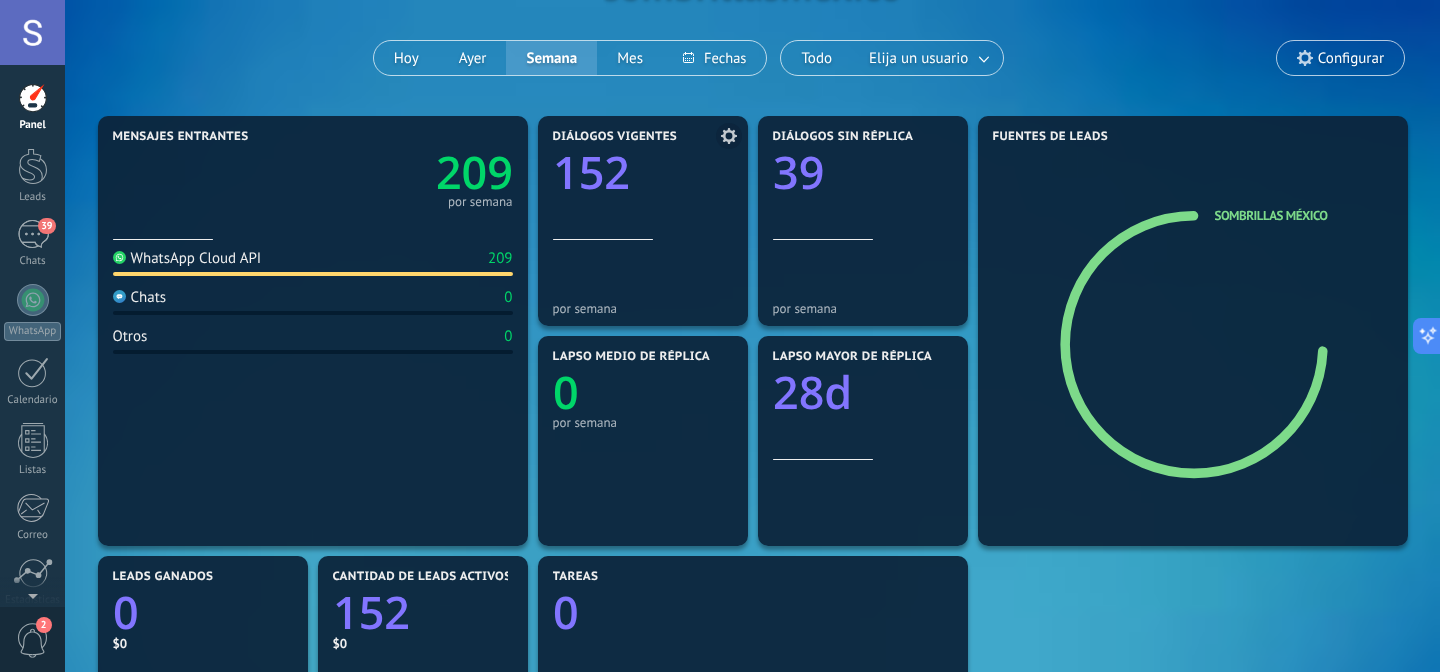 click on "Diálogos vigentes 152" at bounding box center [643, 185] 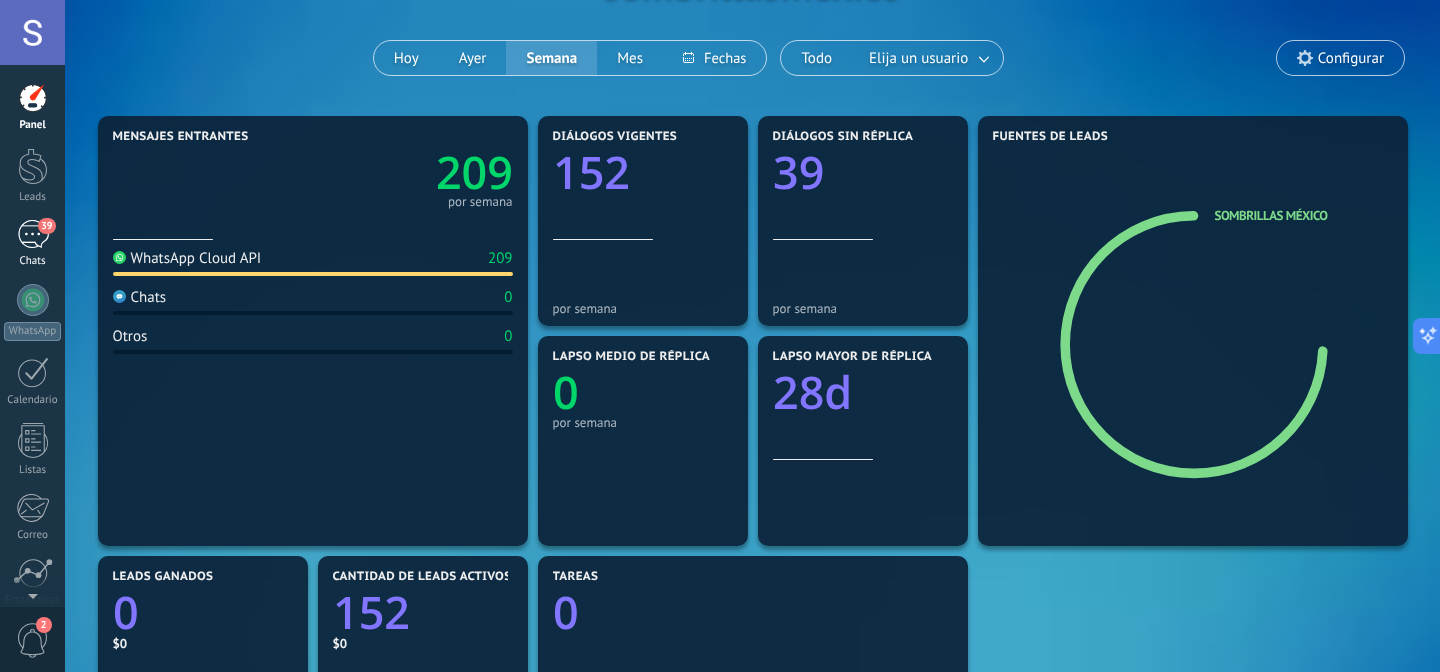 click on "39" at bounding box center (33, 234) 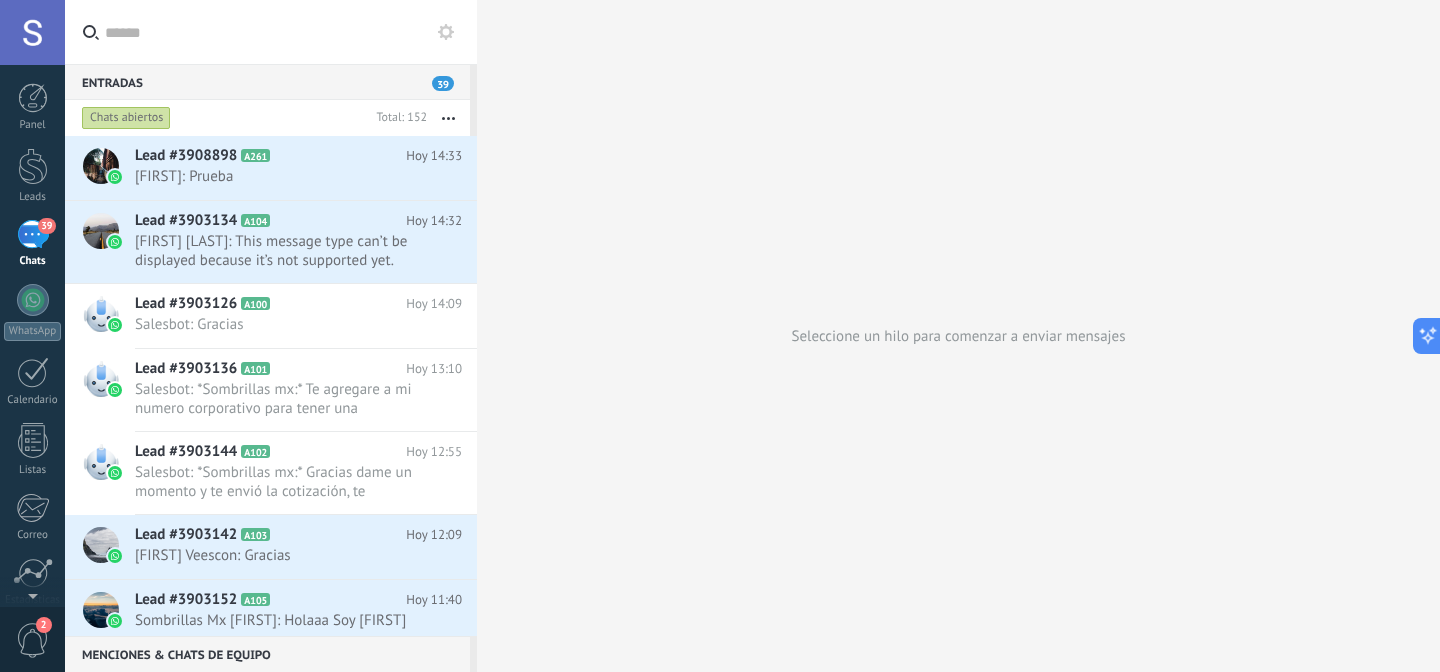 click on "Chats abiertos" at bounding box center (223, 118) 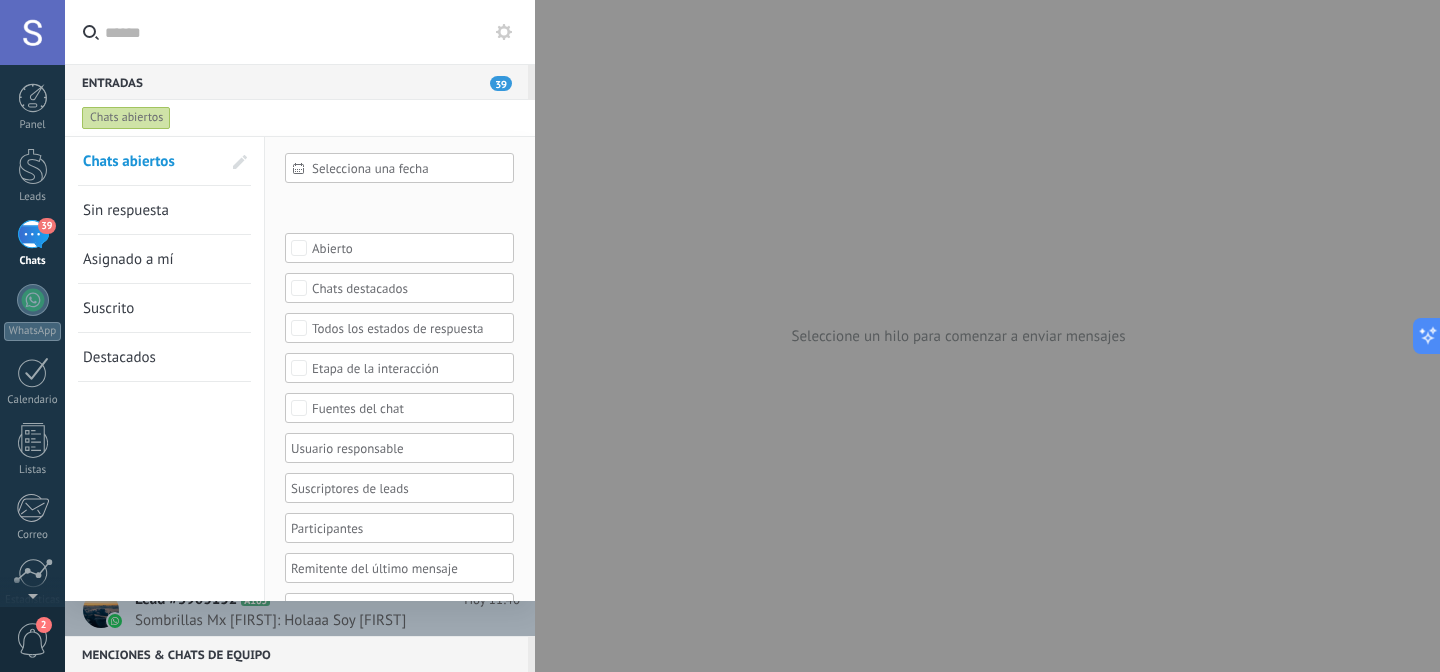 click on "Sin respuesta" at bounding box center [152, 210] 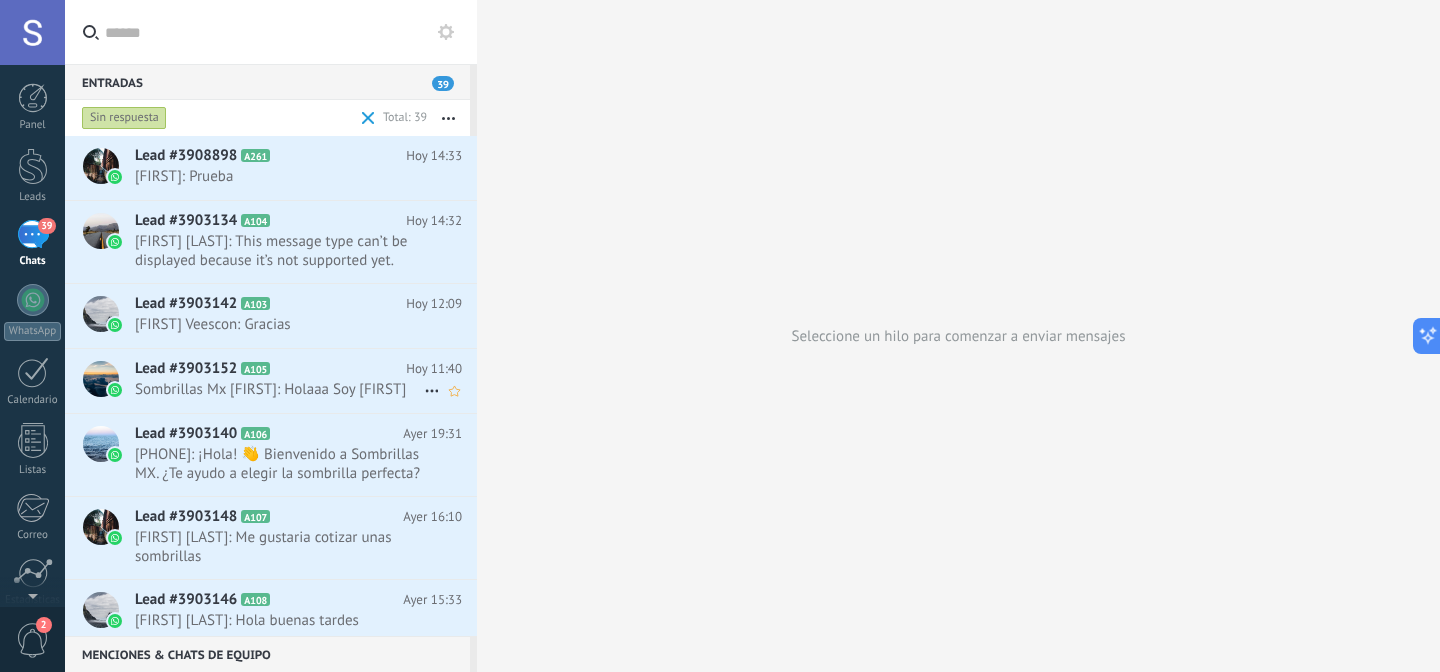 click on "Lead #3903152
A105" at bounding box center [270, 369] 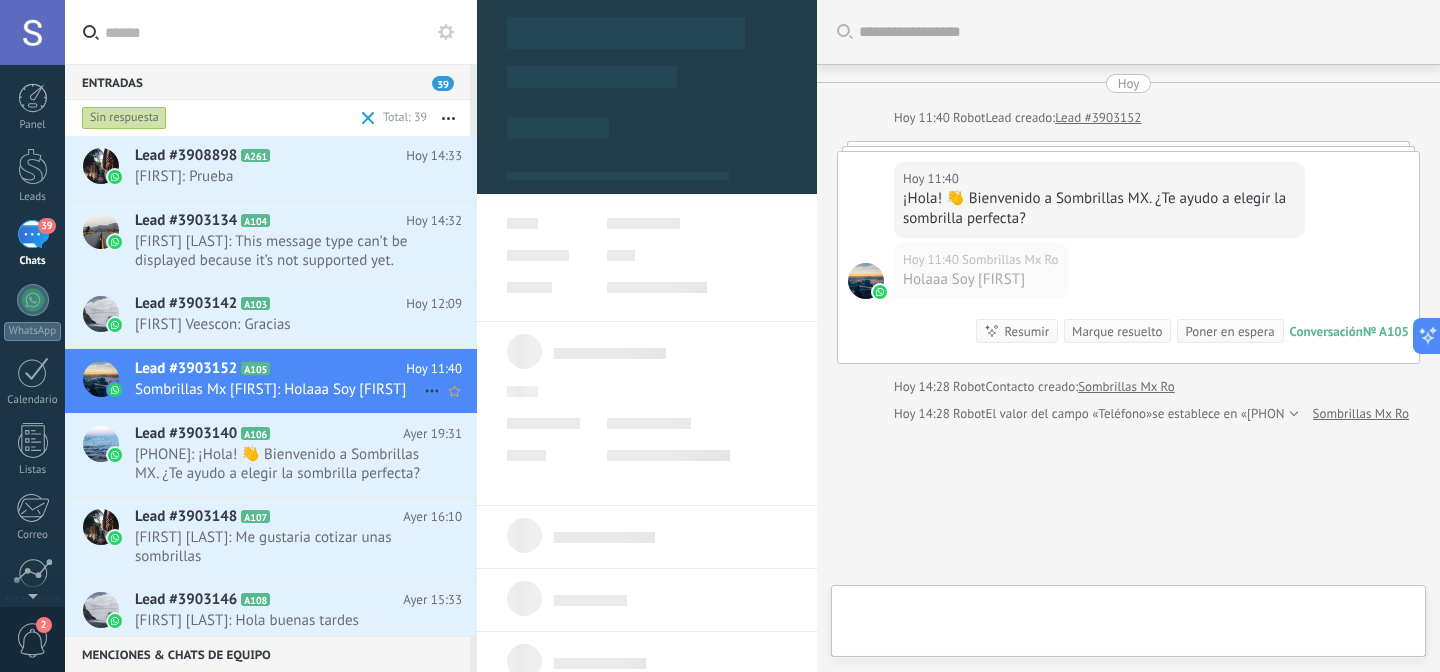 scroll, scrollTop: 100, scrollLeft: 0, axis: vertical 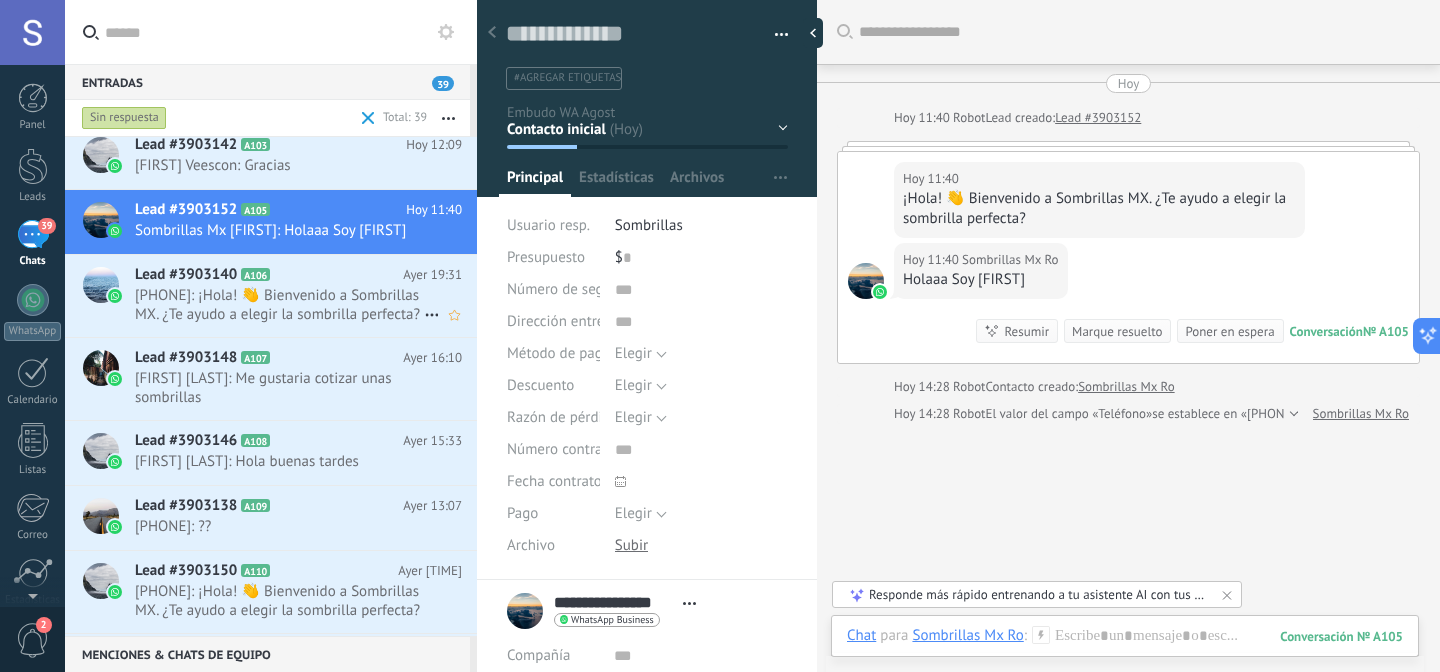 click on "[FIRST] [LAST]: Me gustaria cotizar unas sombrillas" at bounding box center [279, 388] 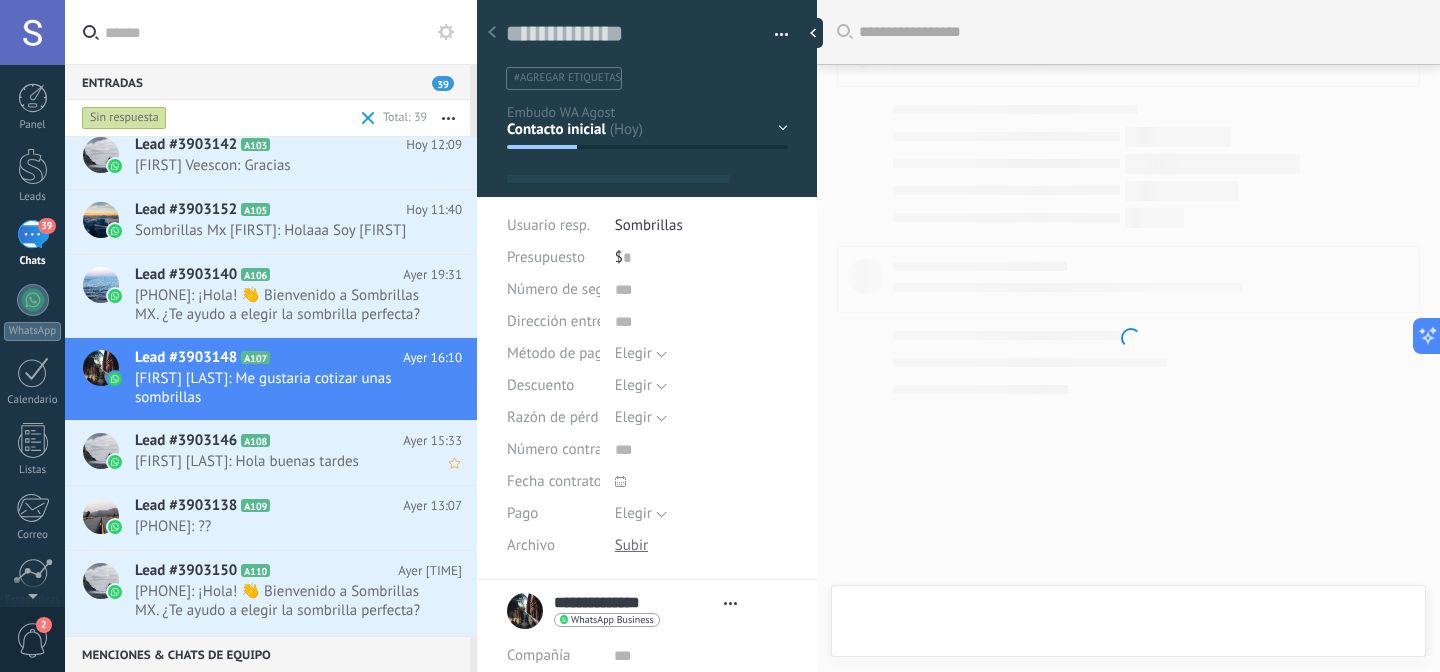scroll, scrollTop: 0, scrollLeft: 0, axis: both 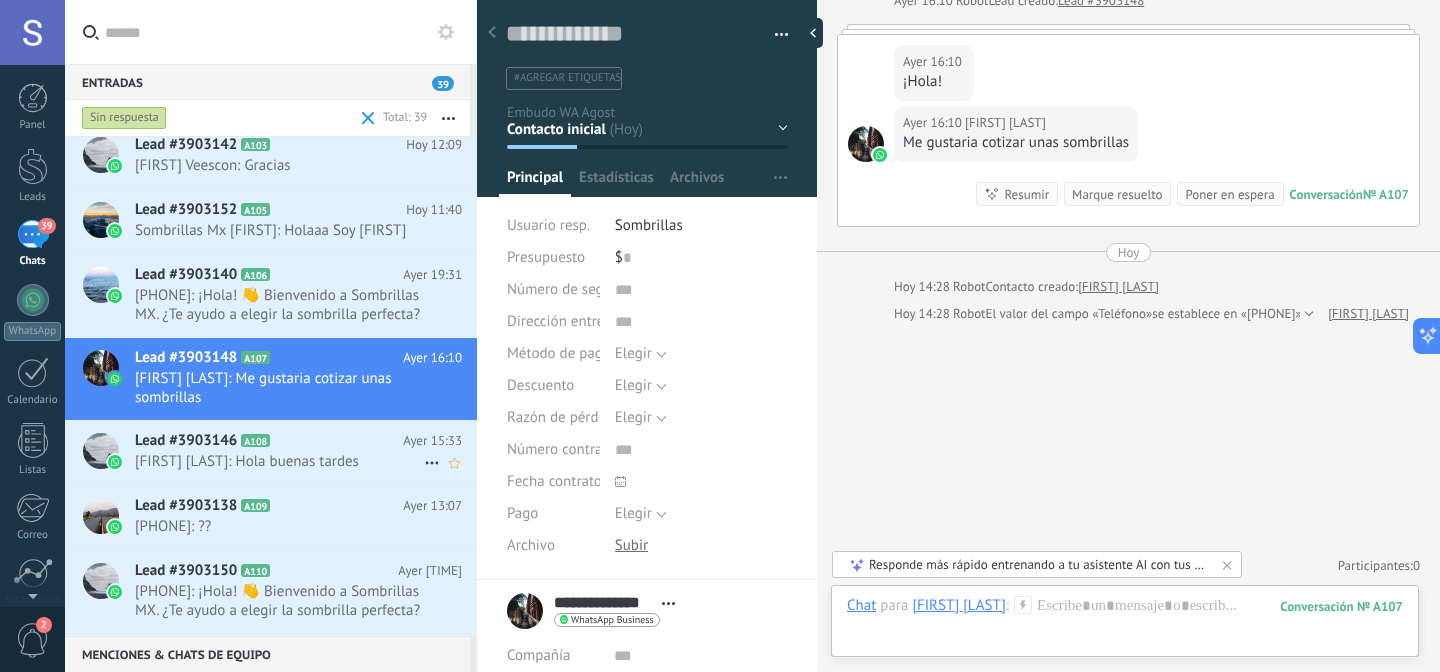 click on "[FIRST] [LAST]: Hola buenas tardes" at bounding box center [279, 461] 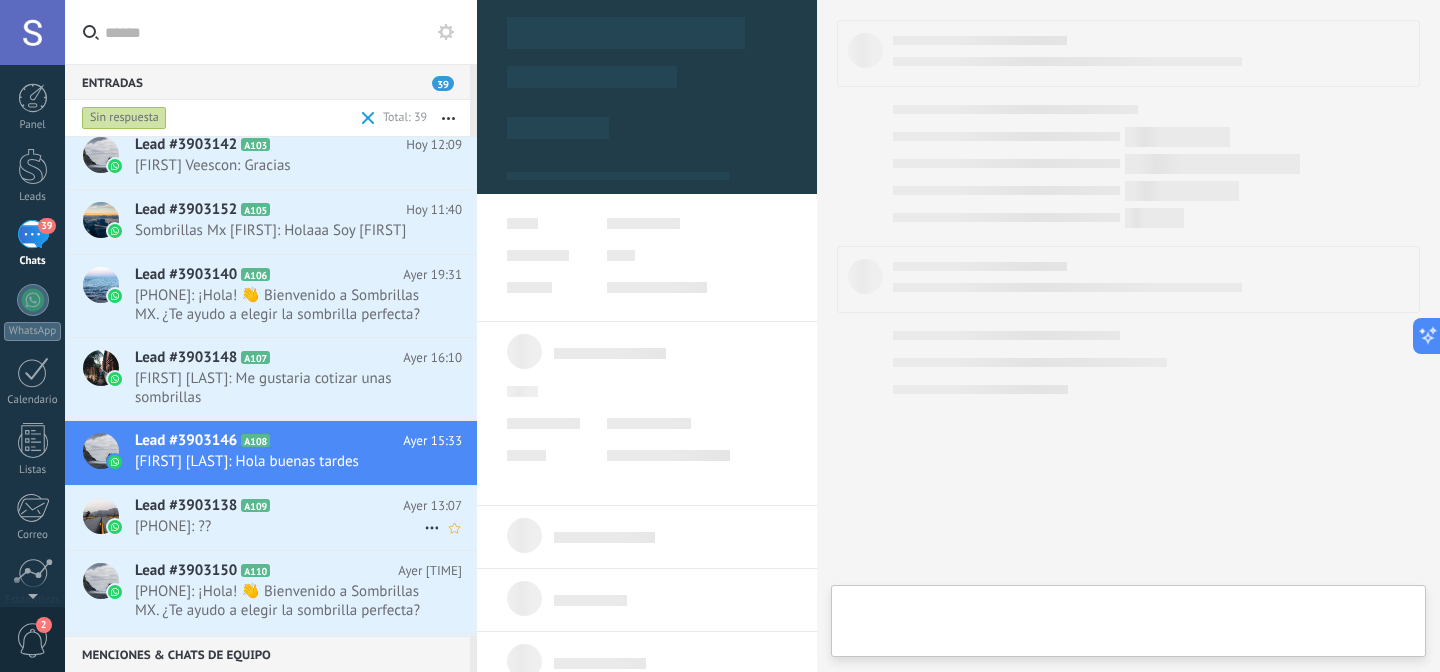 scroll, scrollTop: 30, scrollLeft: 0, axis: vertical 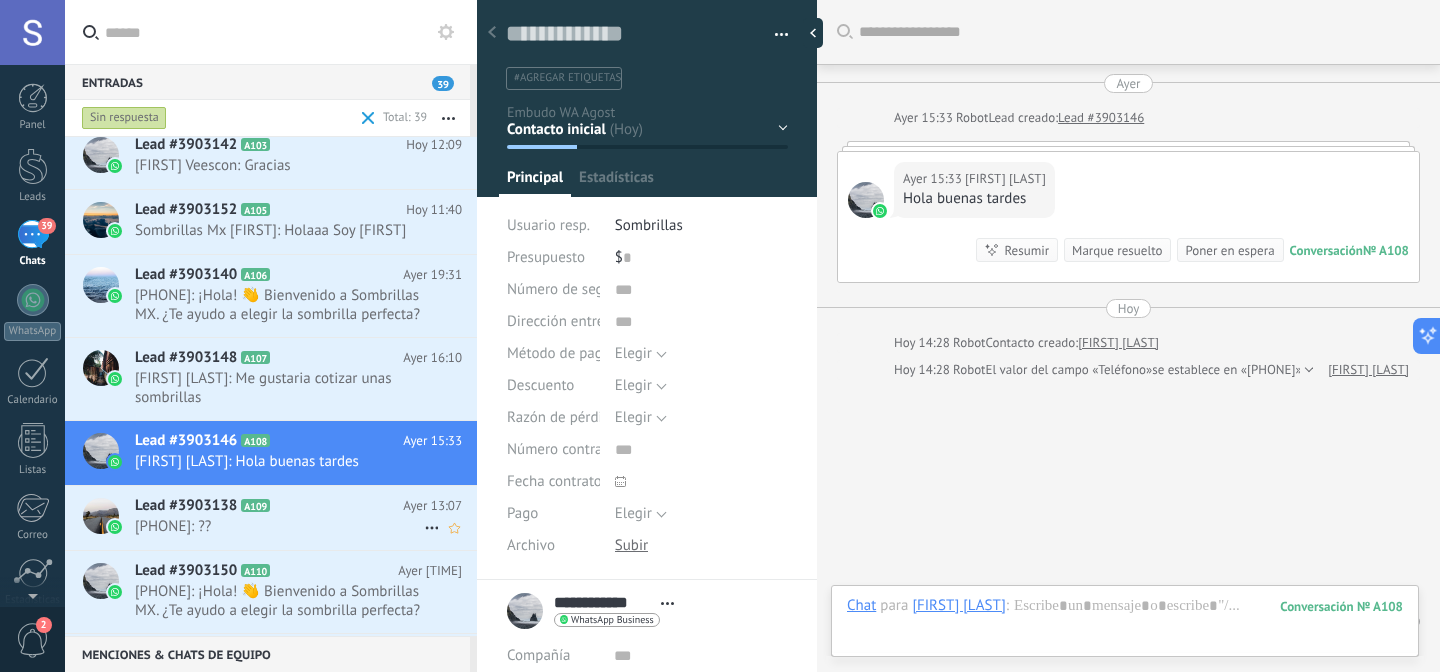 click on "Lead #3903138
A109
Ayer [TIME]
[PHONE]: ??" at bounding box center (306, 517) 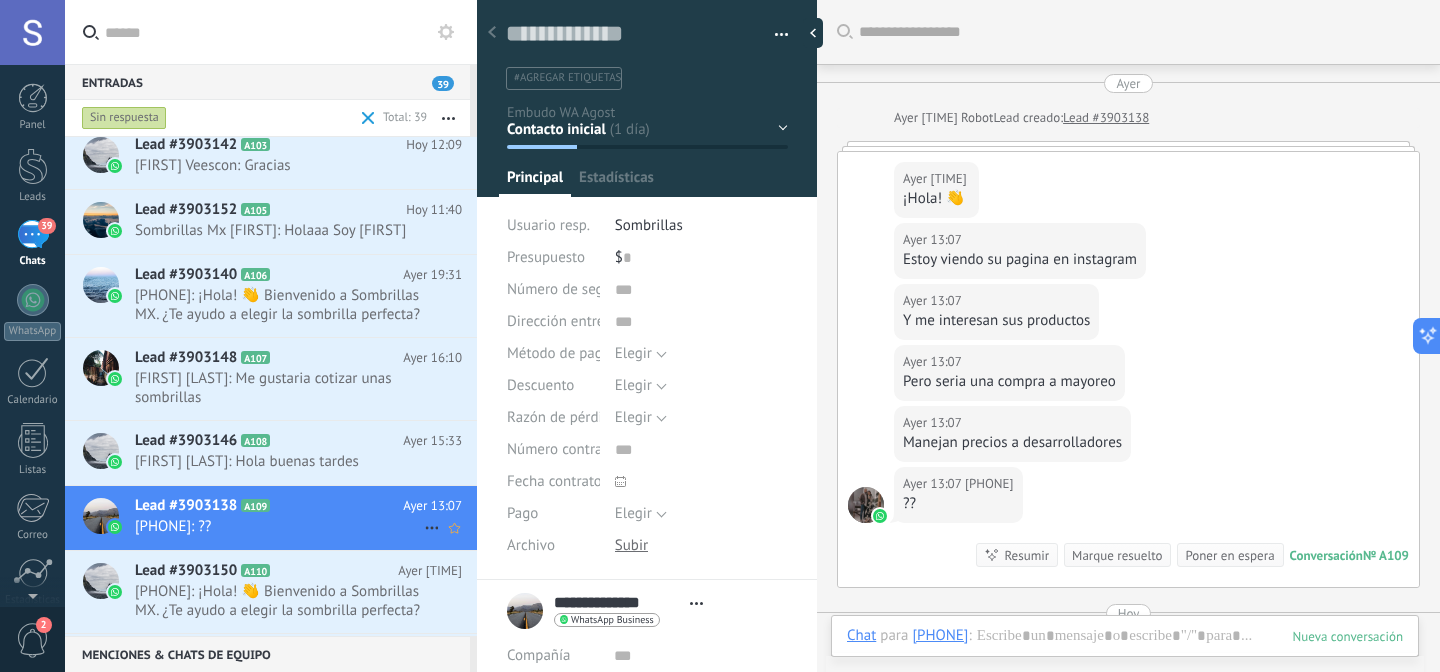 scroll, scrollTop: 30, scrollLeft: 0, axis: vertical 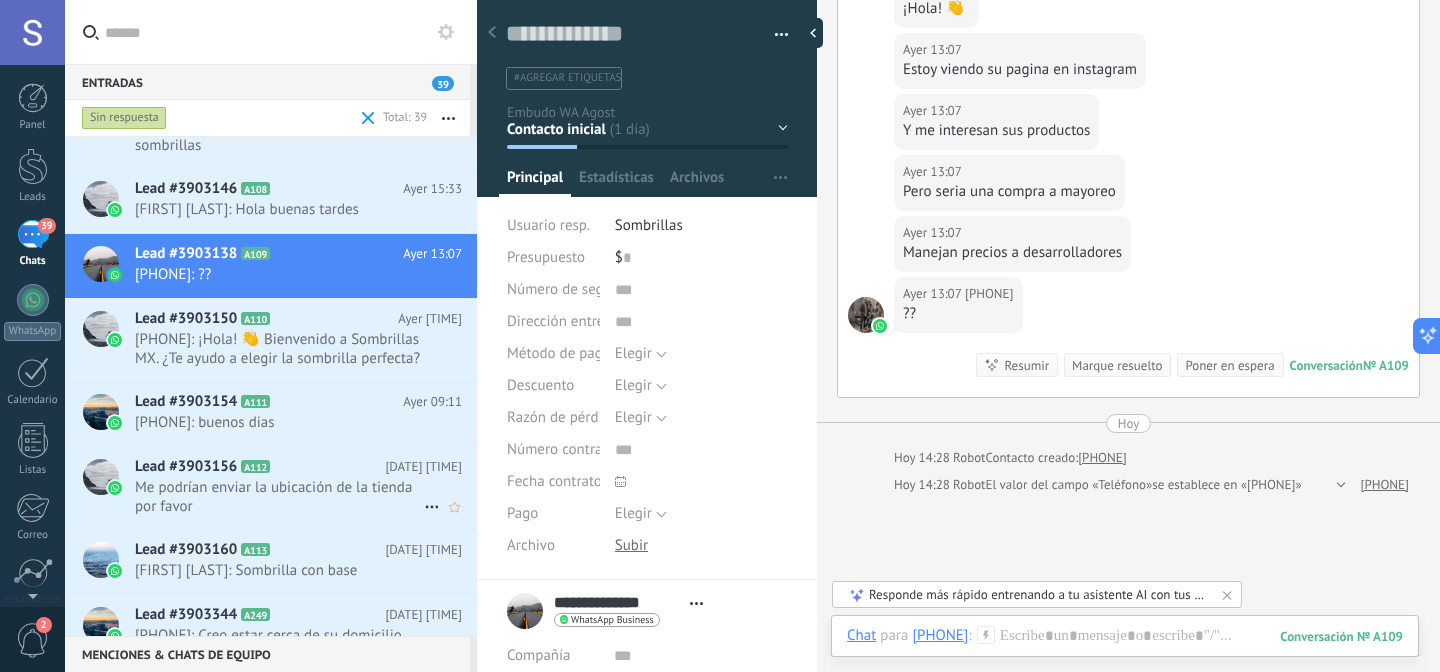 click on "Me podrían enviar la ubicación de la tienda por favor" at bounding box center (279, 497) 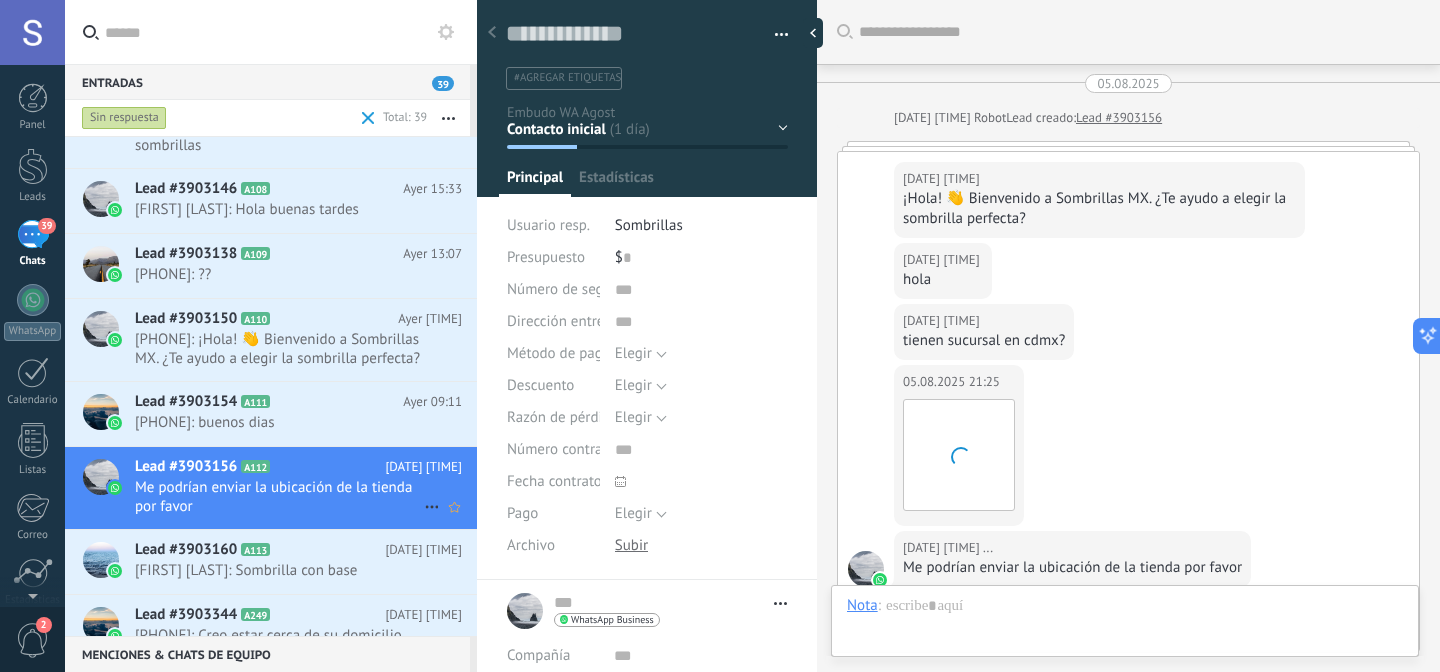scroll, scrollTop: 254, scrollLeft: 0, axis: vertical 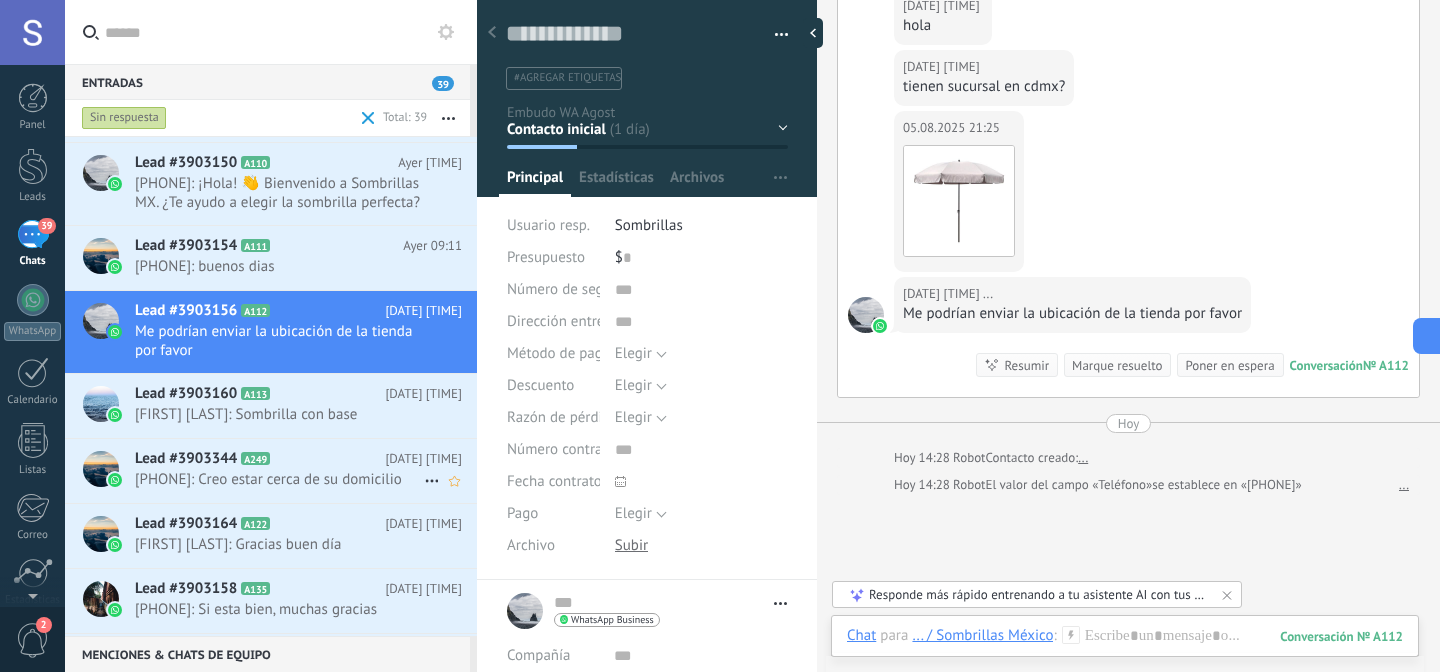 click on "[PHONE]: Creo estar cerca de su domicilio" at bounding box center [279, 479] 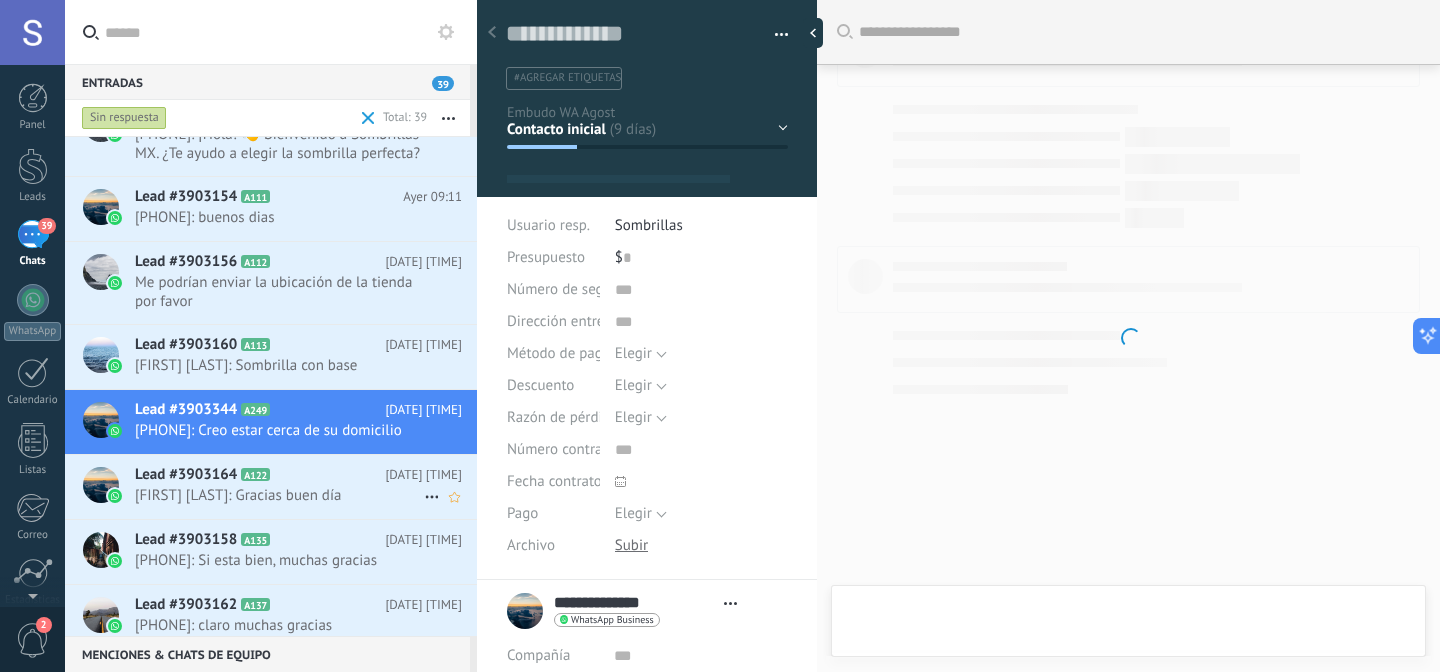scroll, scrollTop: 638, scrollLeft: 0, axis: vertical 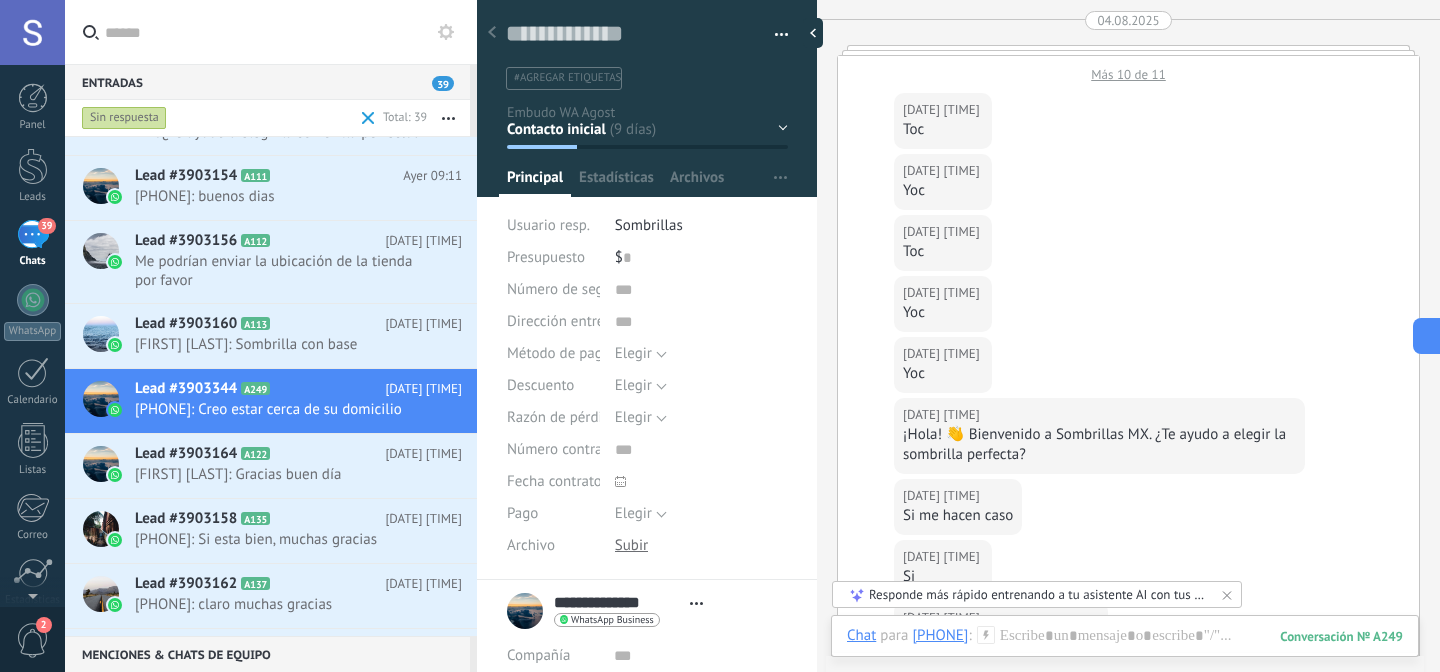 click on "Más 10 de 11" at bounding box center [1128, 69] 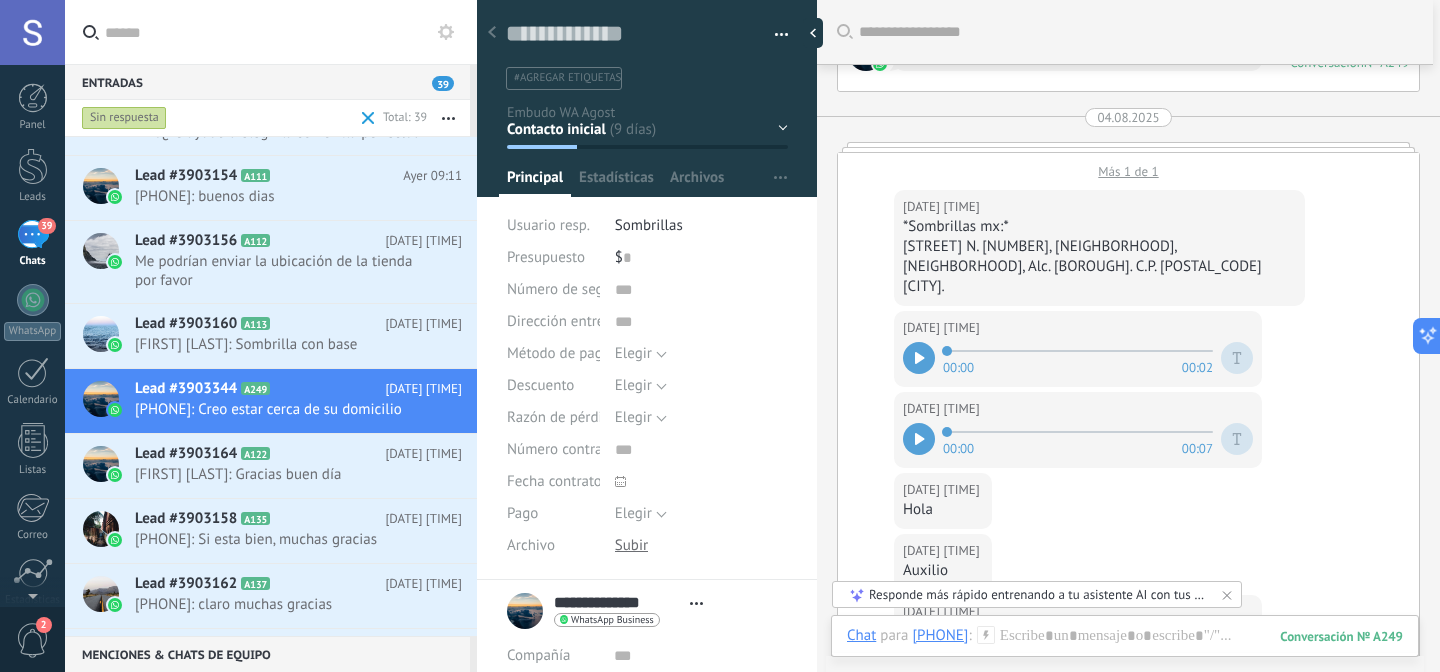 scroll, scrollTop: 609, scrollLeft: 0, axis: vertical 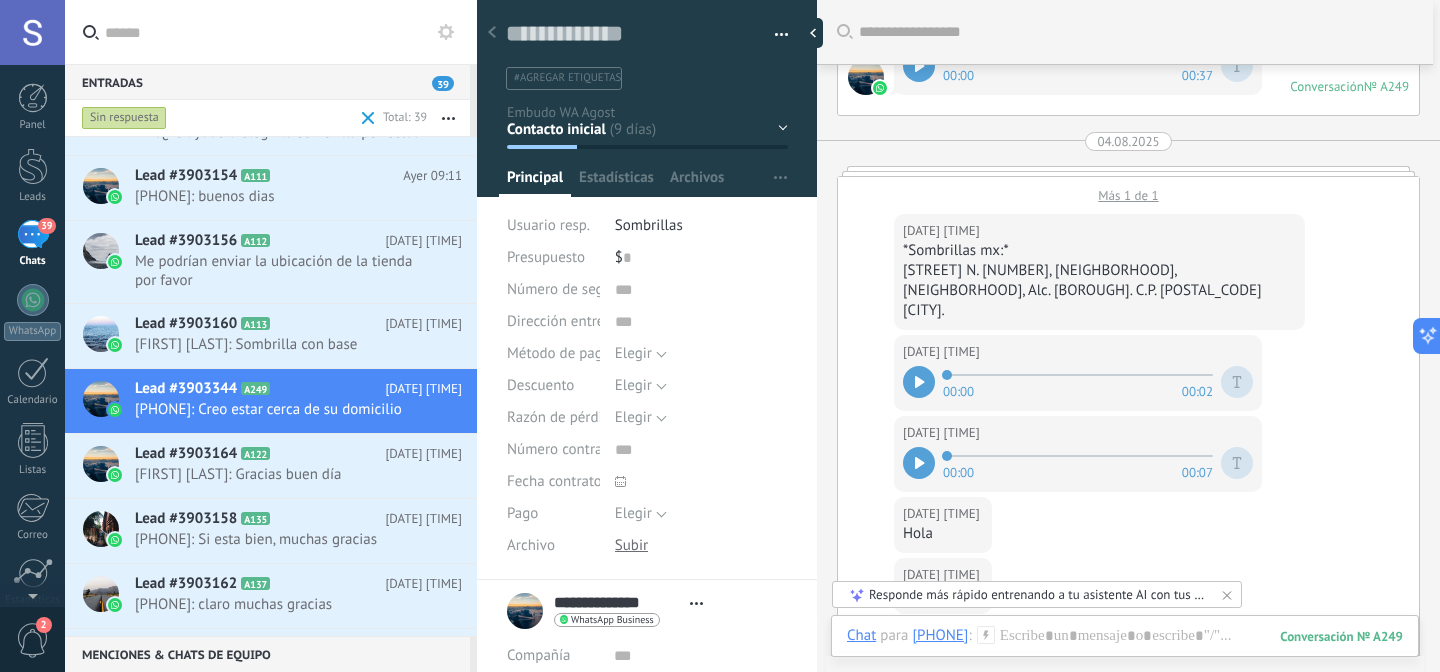 click on "Más 1 de 1" at bounding box center [1128, 190] 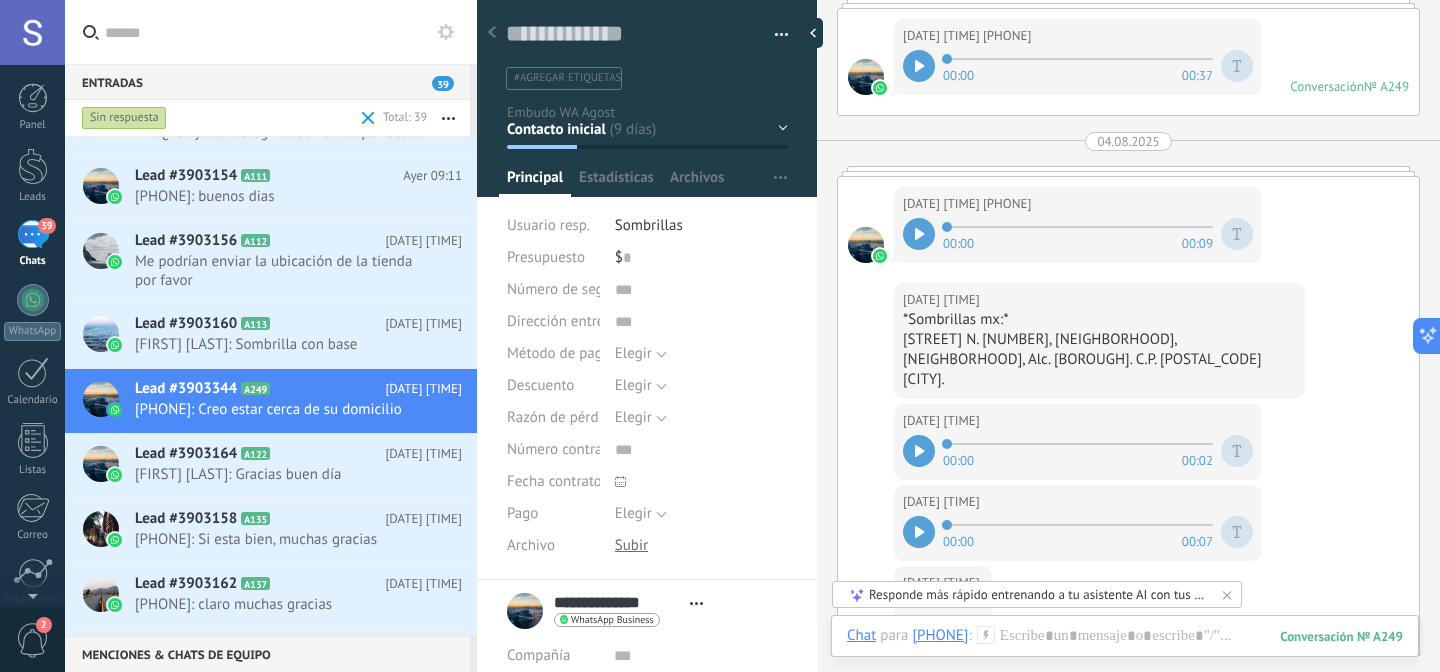 scroll, scrollTop: 679, scrollLeft: 0, axis: vertical 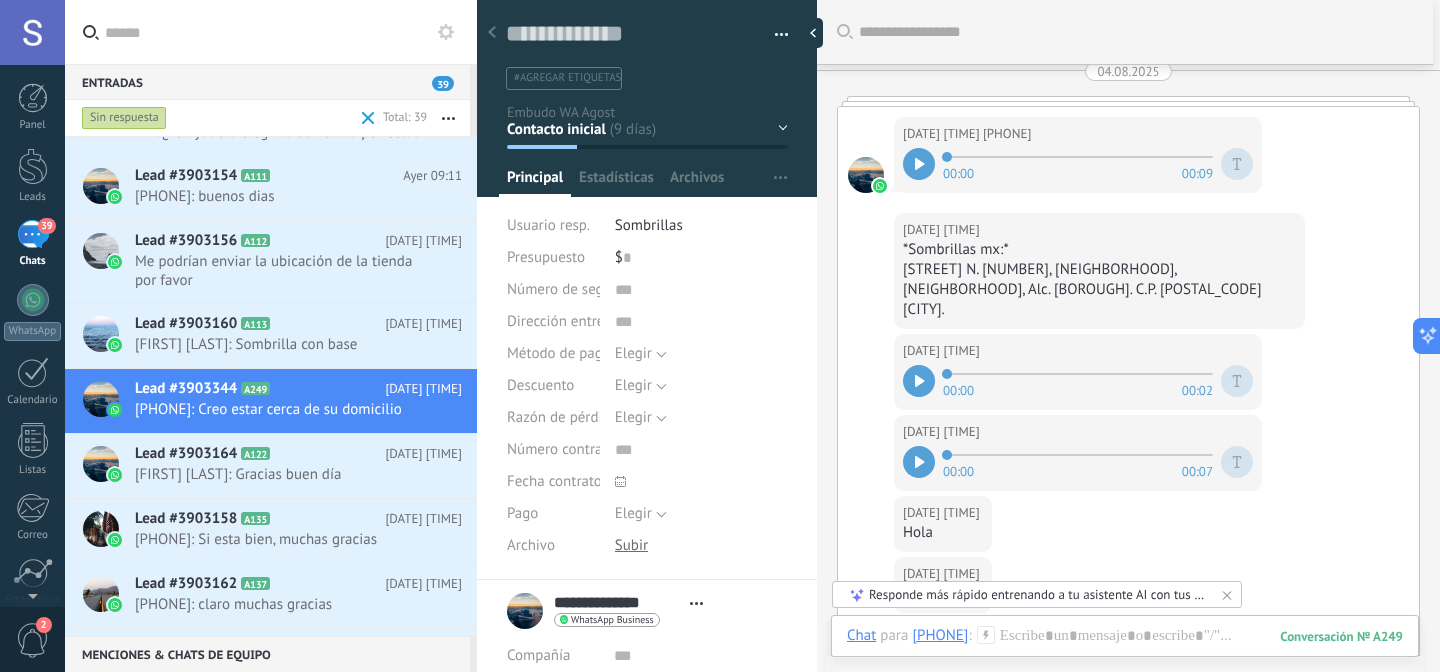 click at bounding box center (919, 164) 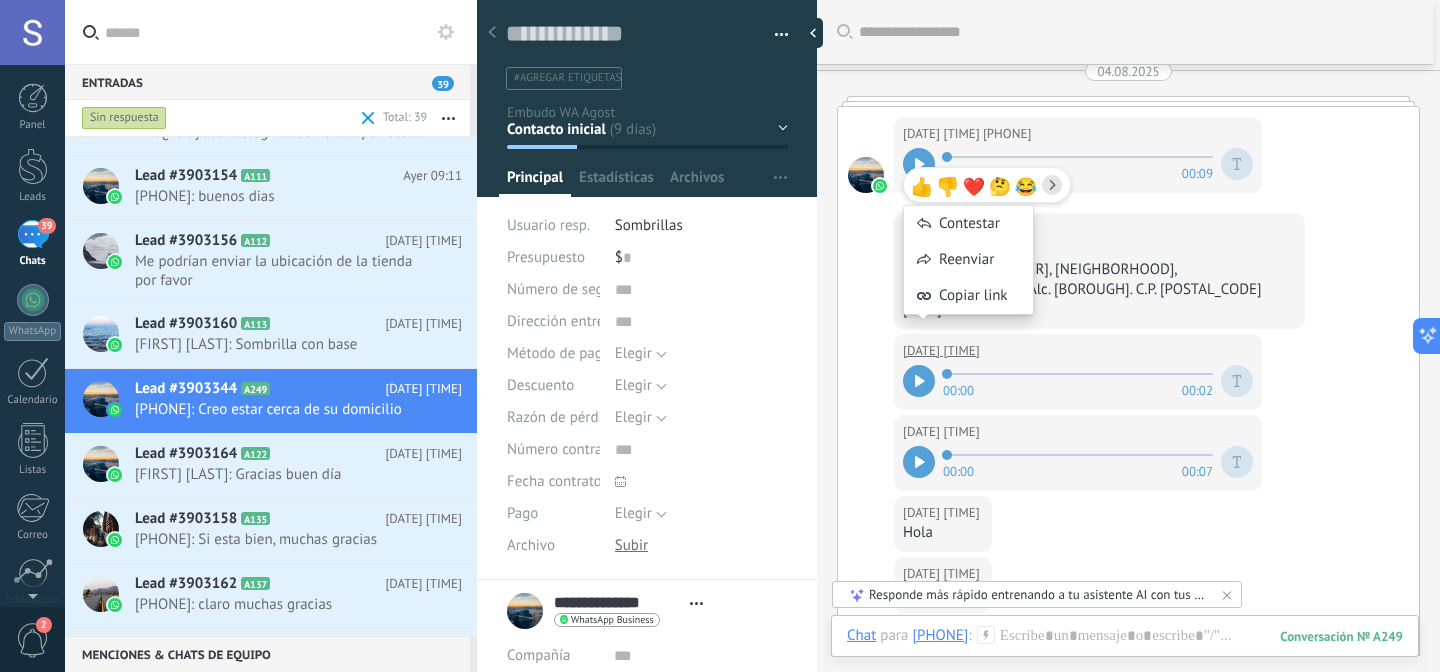 click at bounding box center [919, 381] 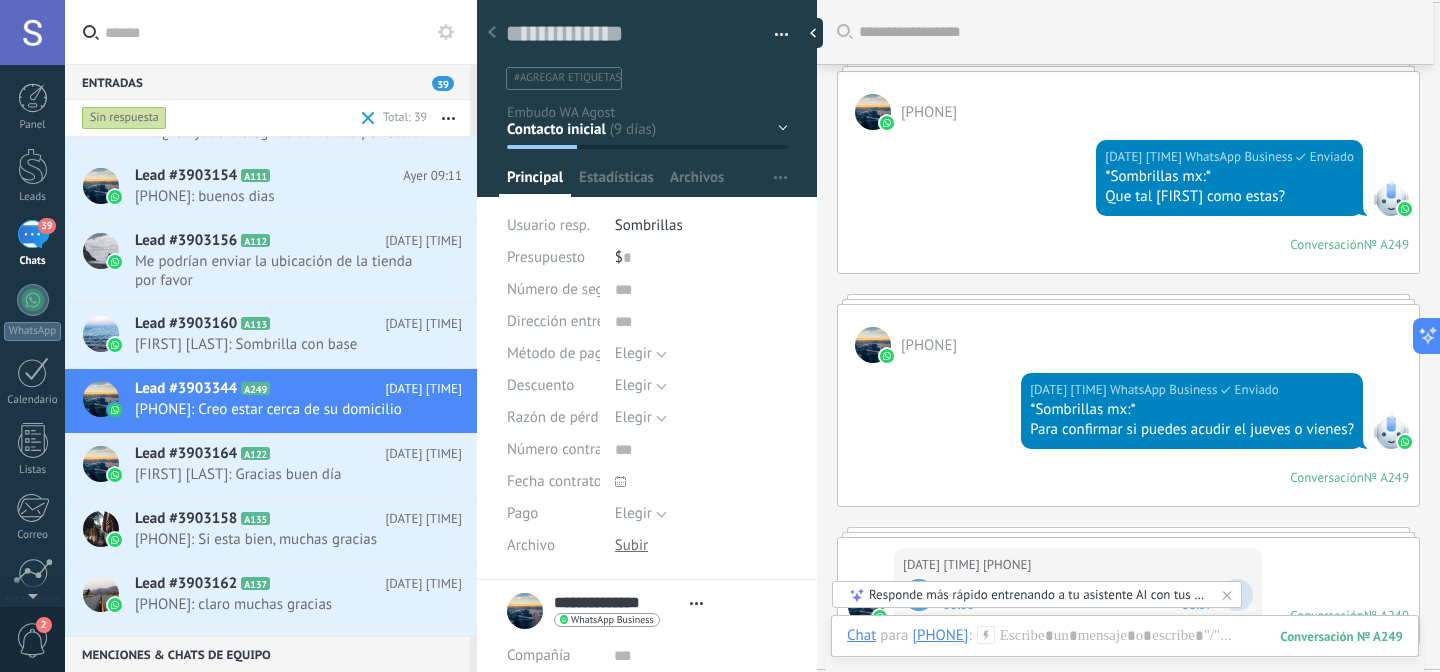 scroll, scrollTop: 0, scrollLeft: 0, axis: both 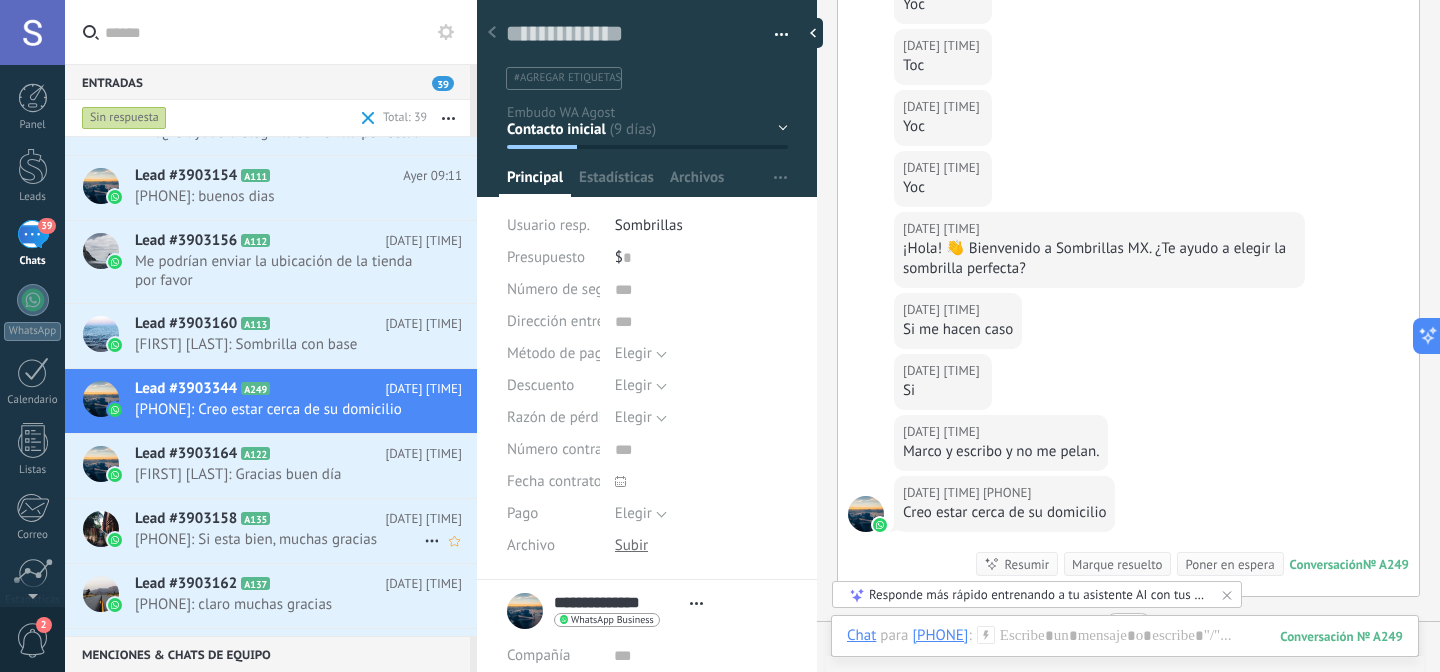 click on "[PHONE]: Si esta bien, muchas gracias" at bounding box center [279, 539] 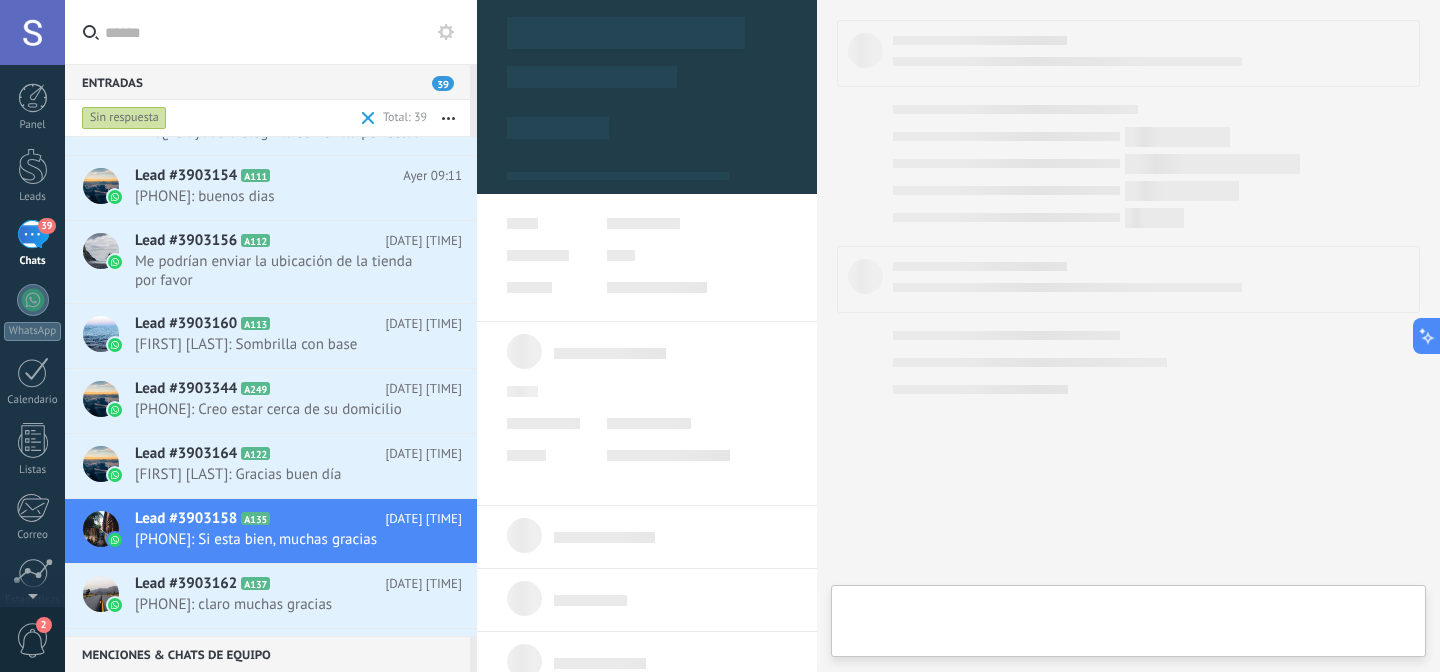 scroll, scrollTop: 30, scrollLeft: 0, axis: vertical 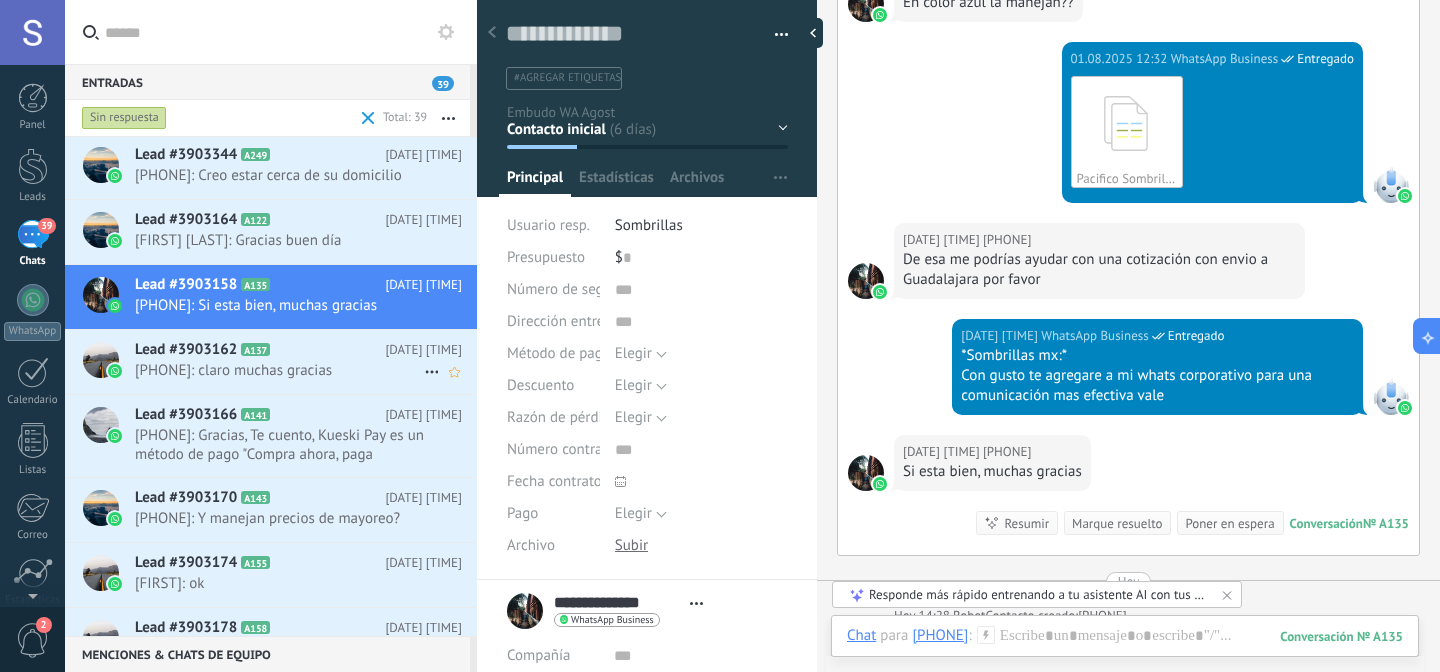click on "[PHONE]: claro muchas gracias" at bounding box center (279, 370) 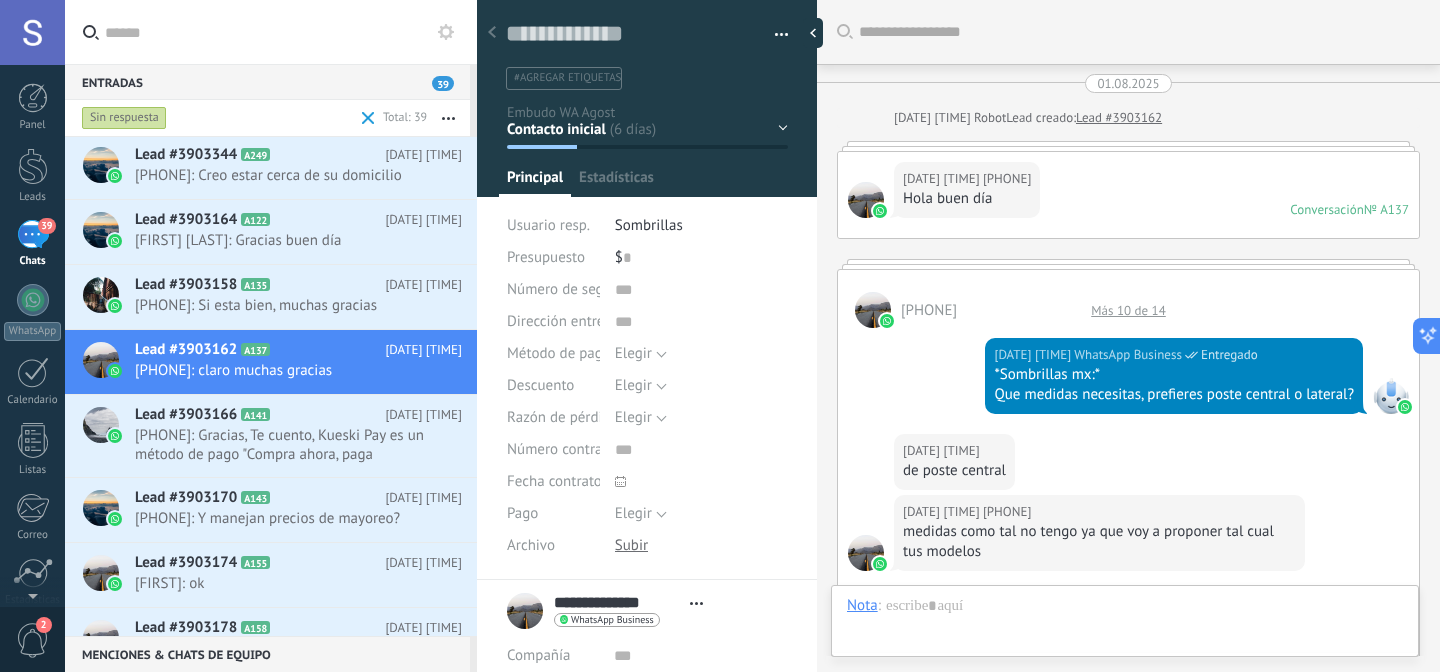 scroll, scrollTop: 30, scrollLeft: 0, axis: vertical 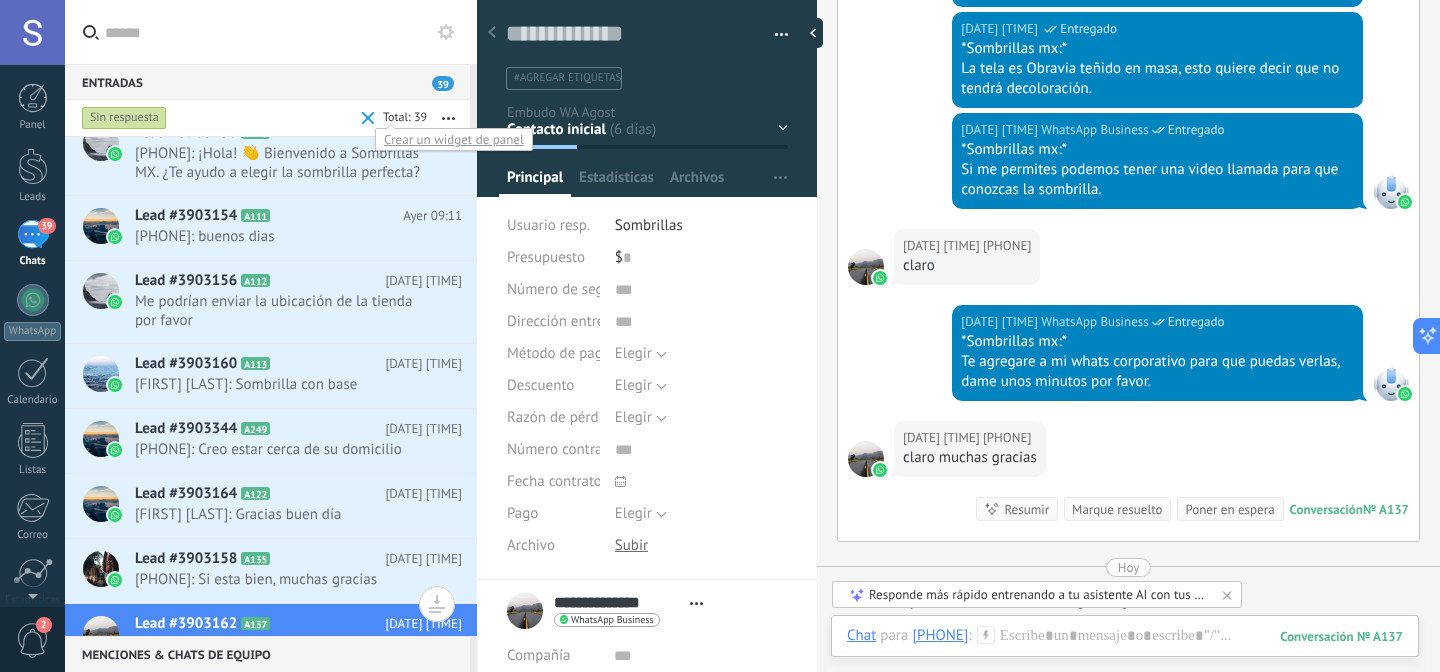 click at bounding box center [368, 118] 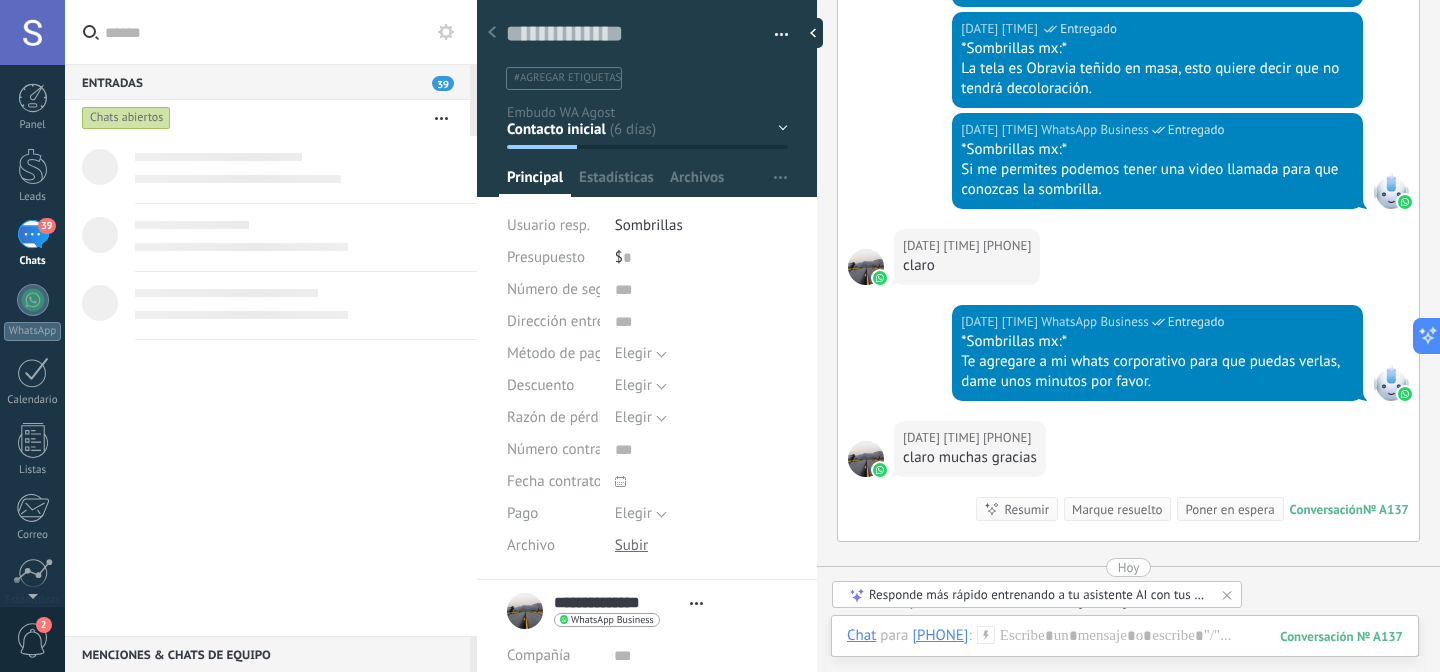 scroll, scrollTop: 0, scrollLeft: 0, axis: both 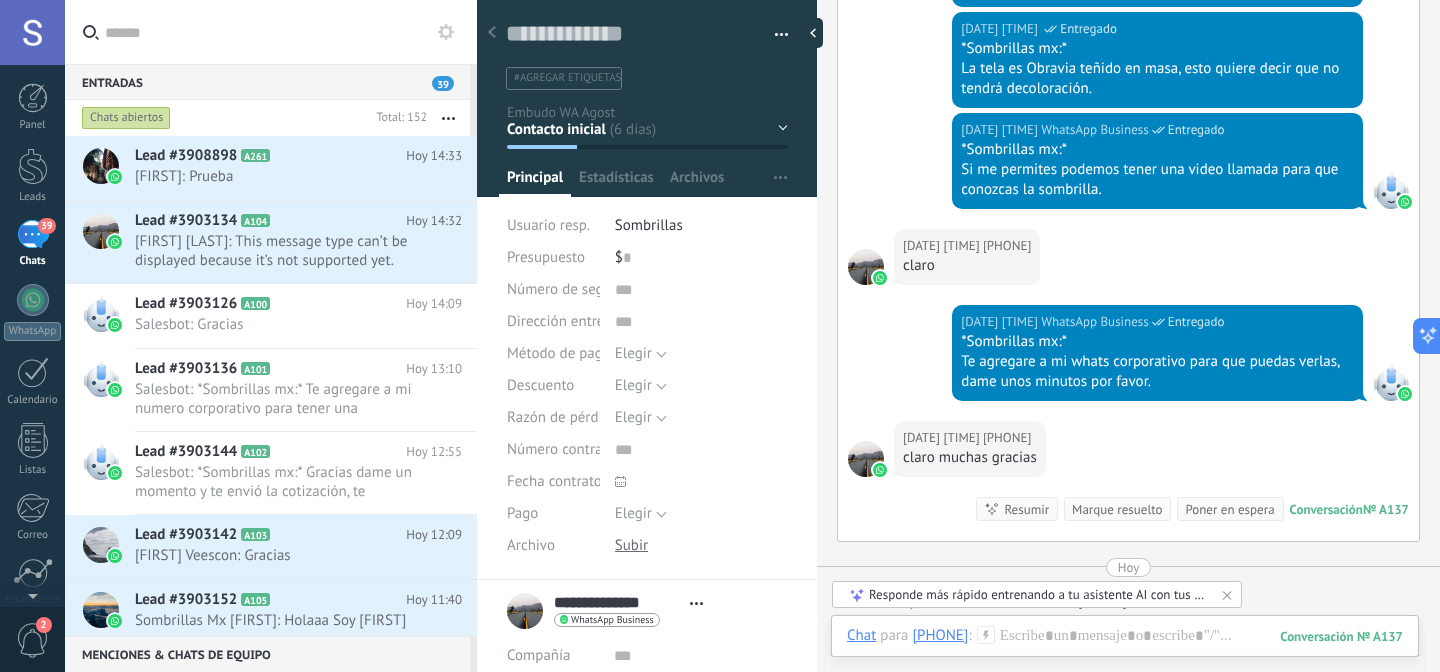 click on "Chats abiertos" at bounding box center [223, 118] 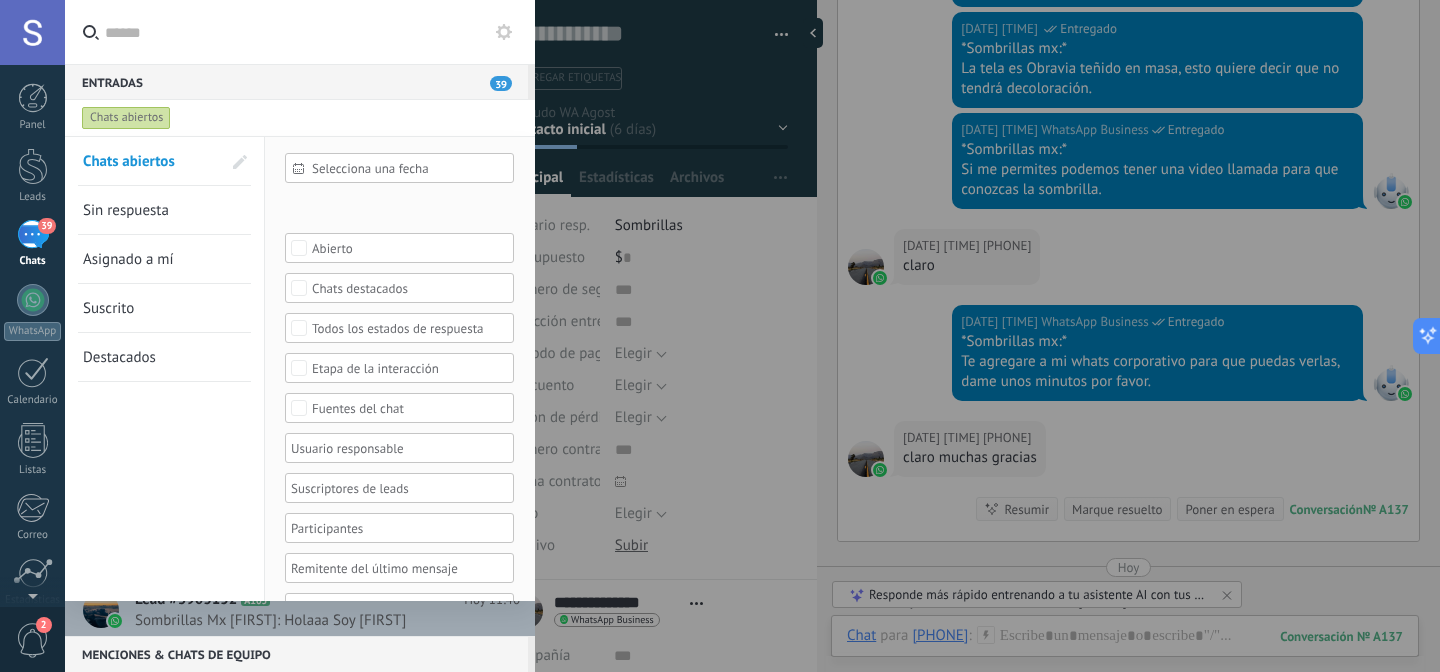 scroll, scrollTop: 9, scrollLeft: 0, axis: vertical 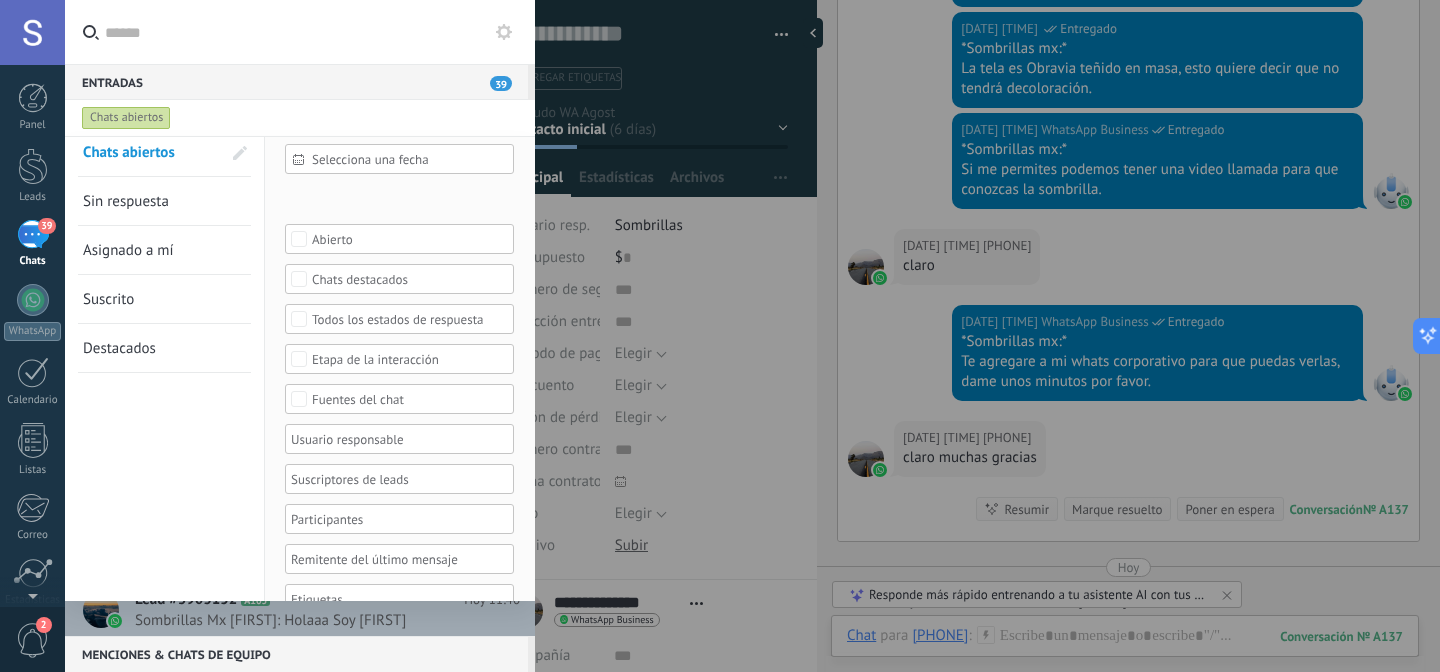click on "Fuentes del chat" at bounding box center [400, 399] 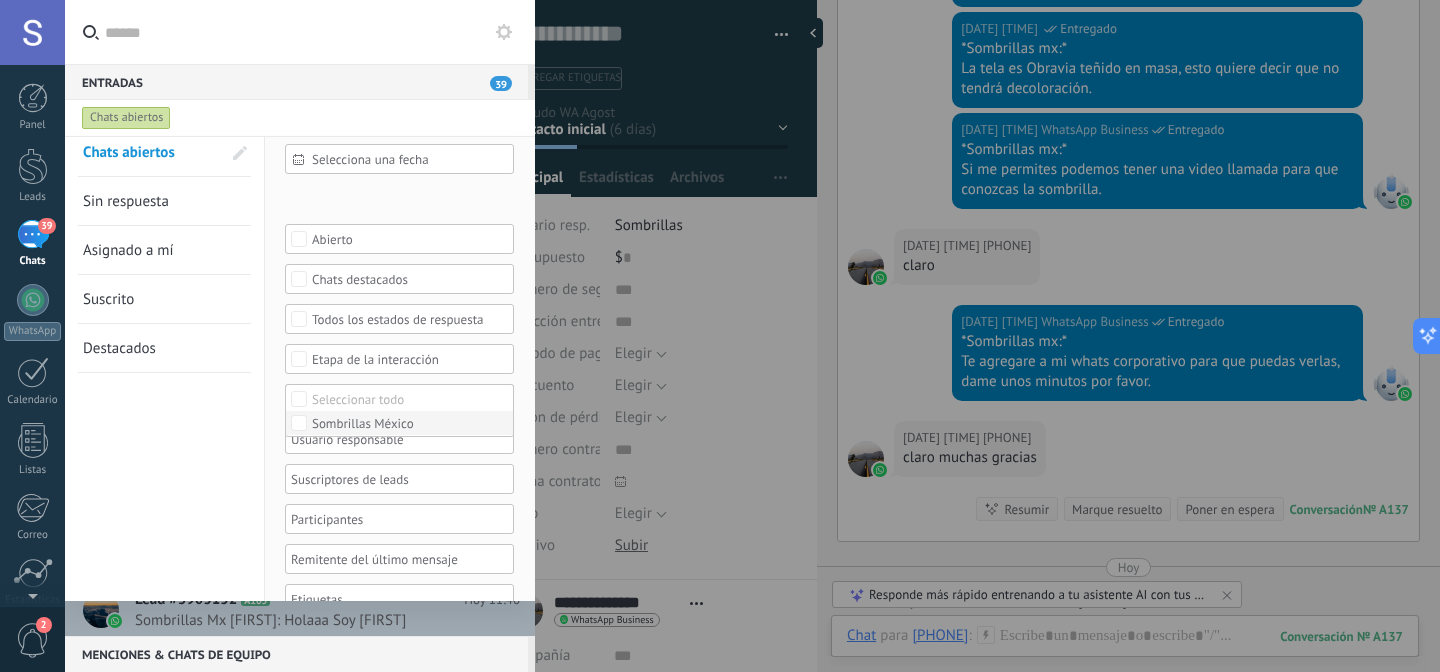 click on "Sombrillas México" at bounding box center (363, 424) 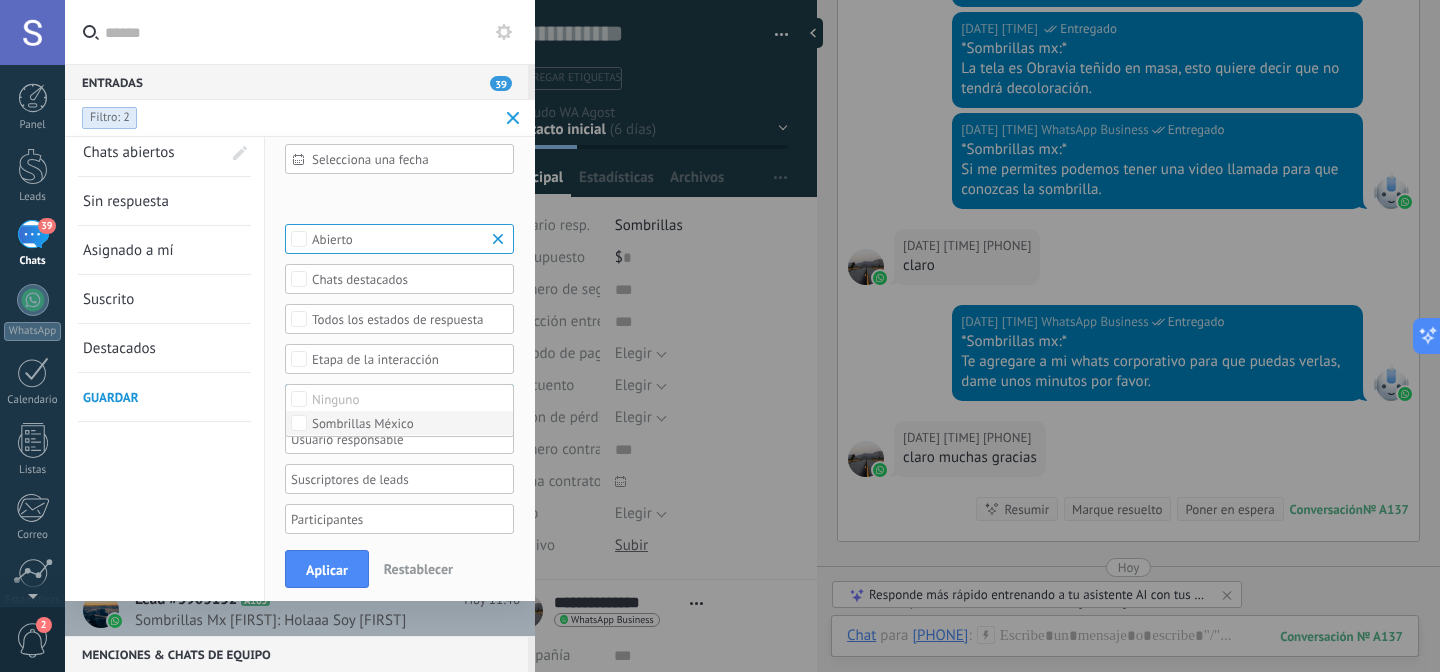 scroll, scrollTop: 0, scrollLeft: 0, axis: both 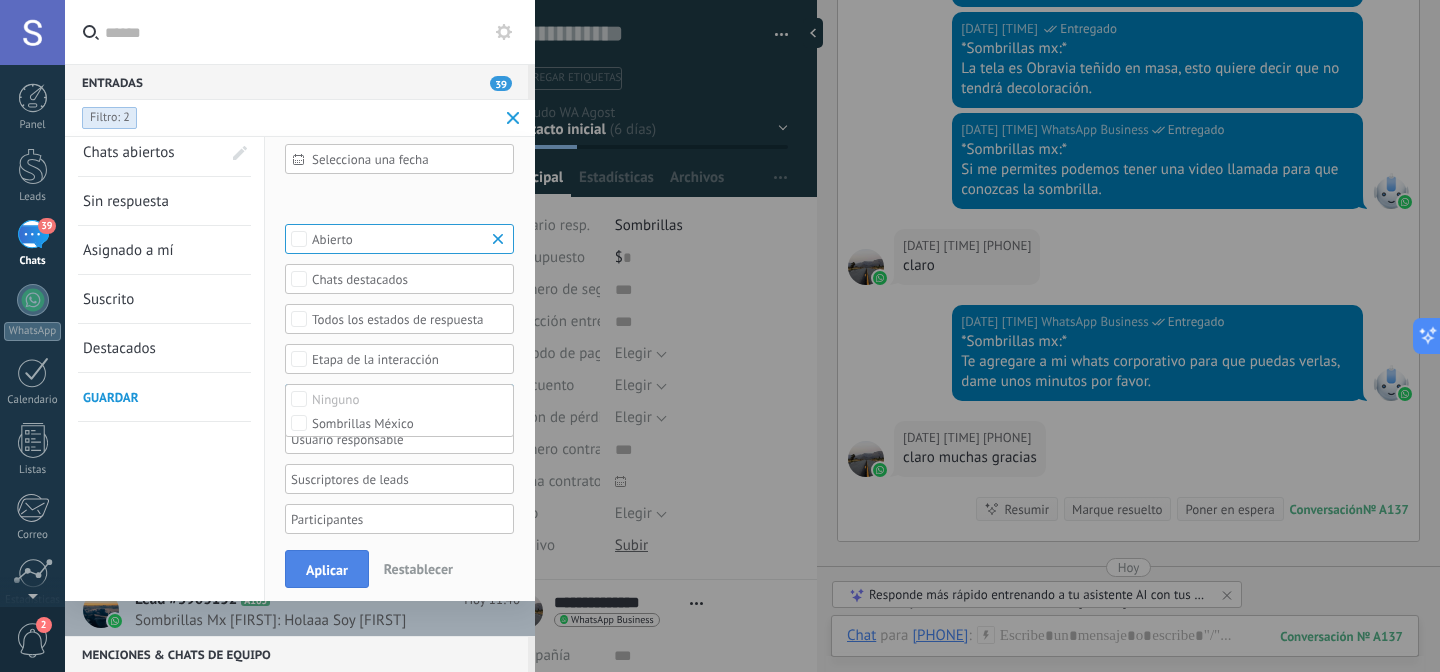 click on "Aplicar" at bounding box center (327, 570) 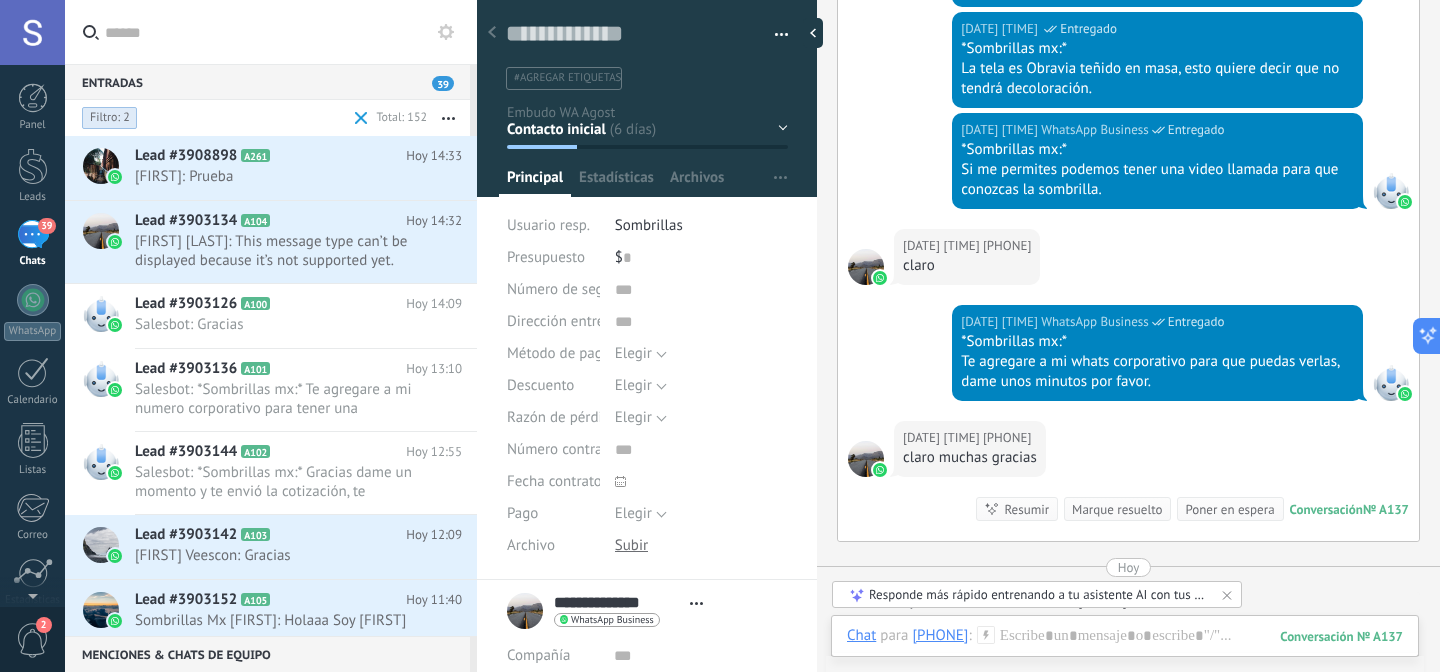 click at bounding box center [361, 118] 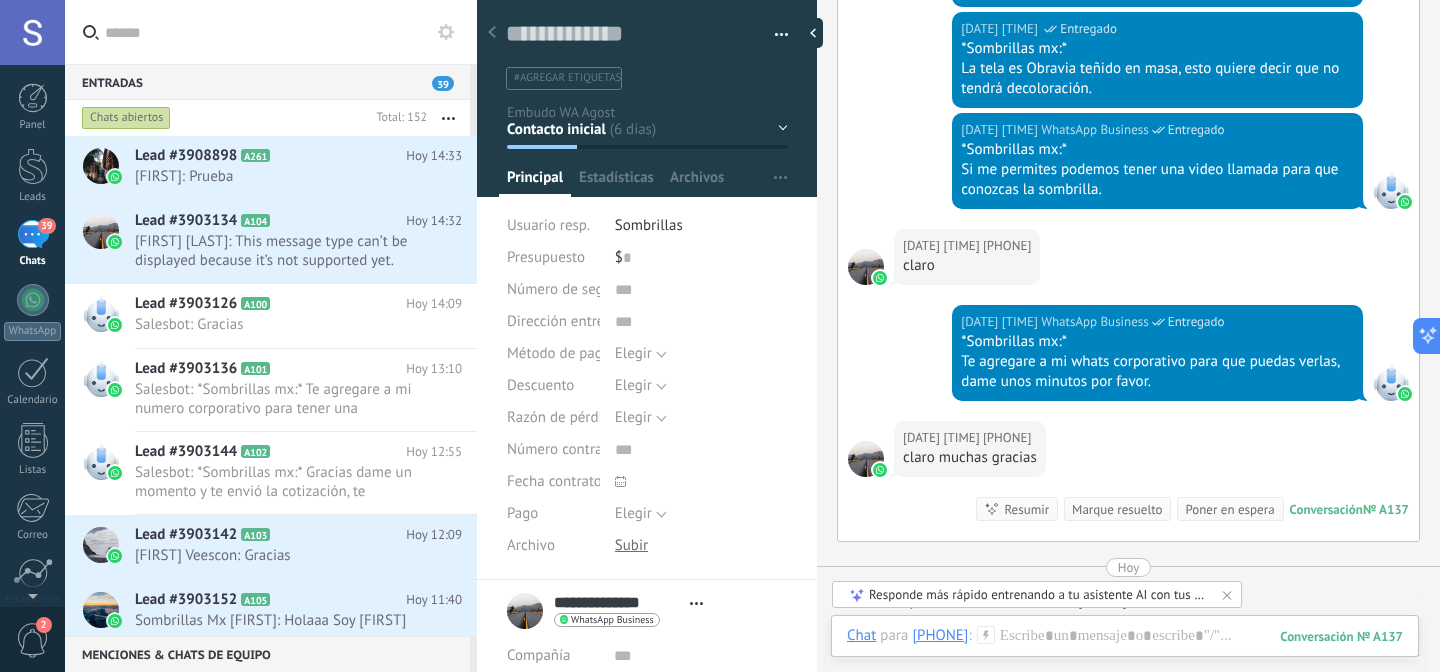 click on "Chats abiertos" at bounding box center [223, 118] 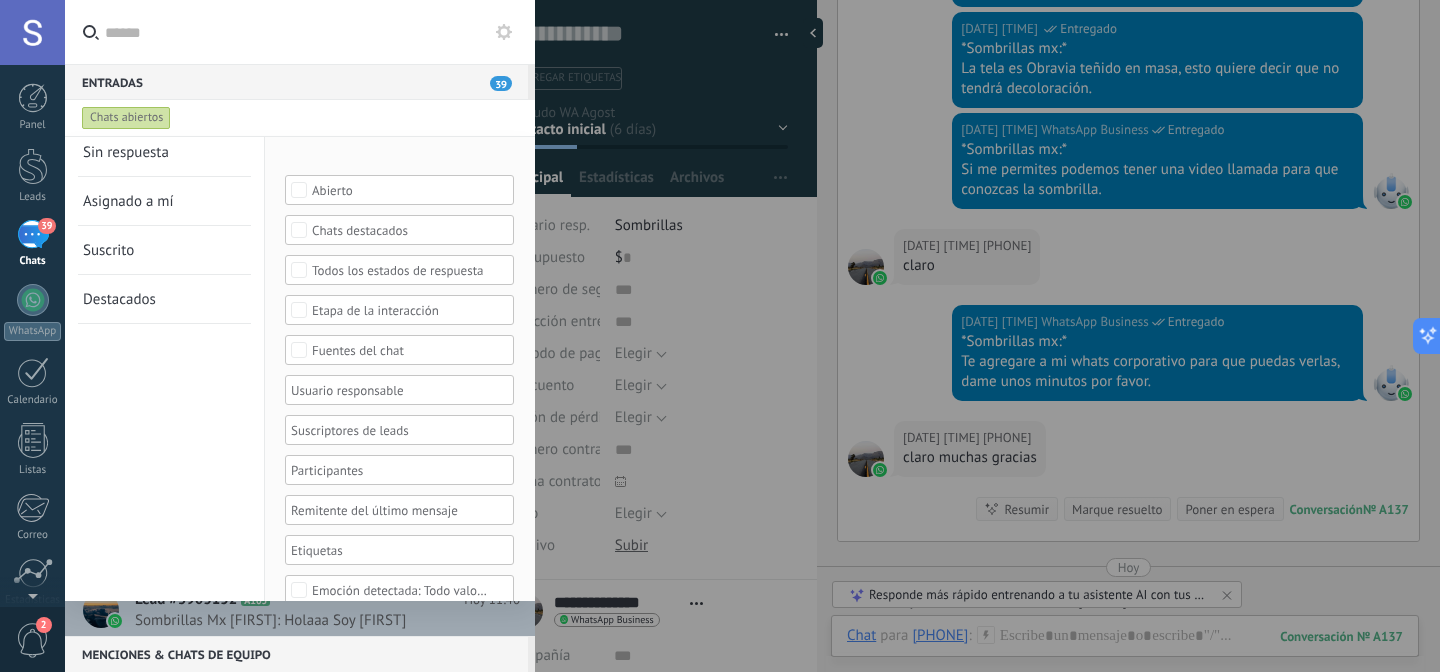 scroll, scrollTop: 57, scrollLeft: 0, axis: vertical 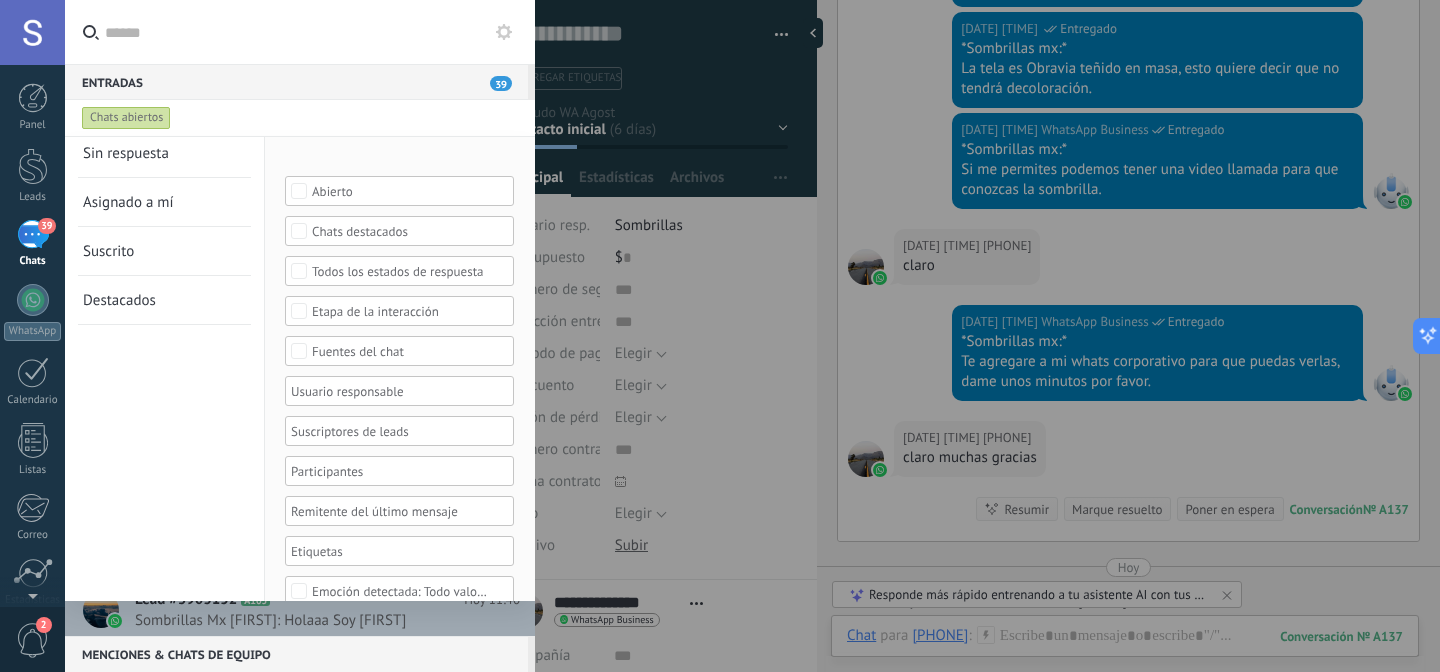 click on "Sin respuesta" at bounding box center (152, 153) 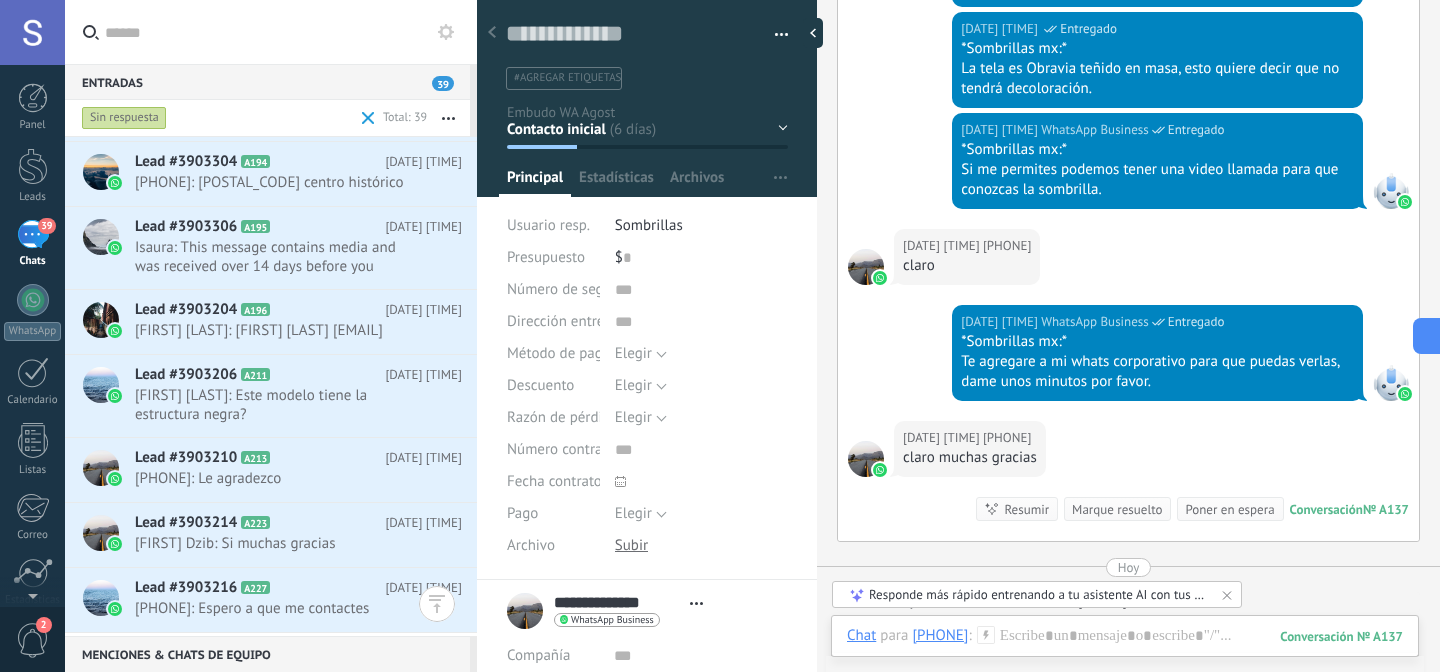 scroll, scrollTop: 2340, scrollLeft: 0, axis: vertical 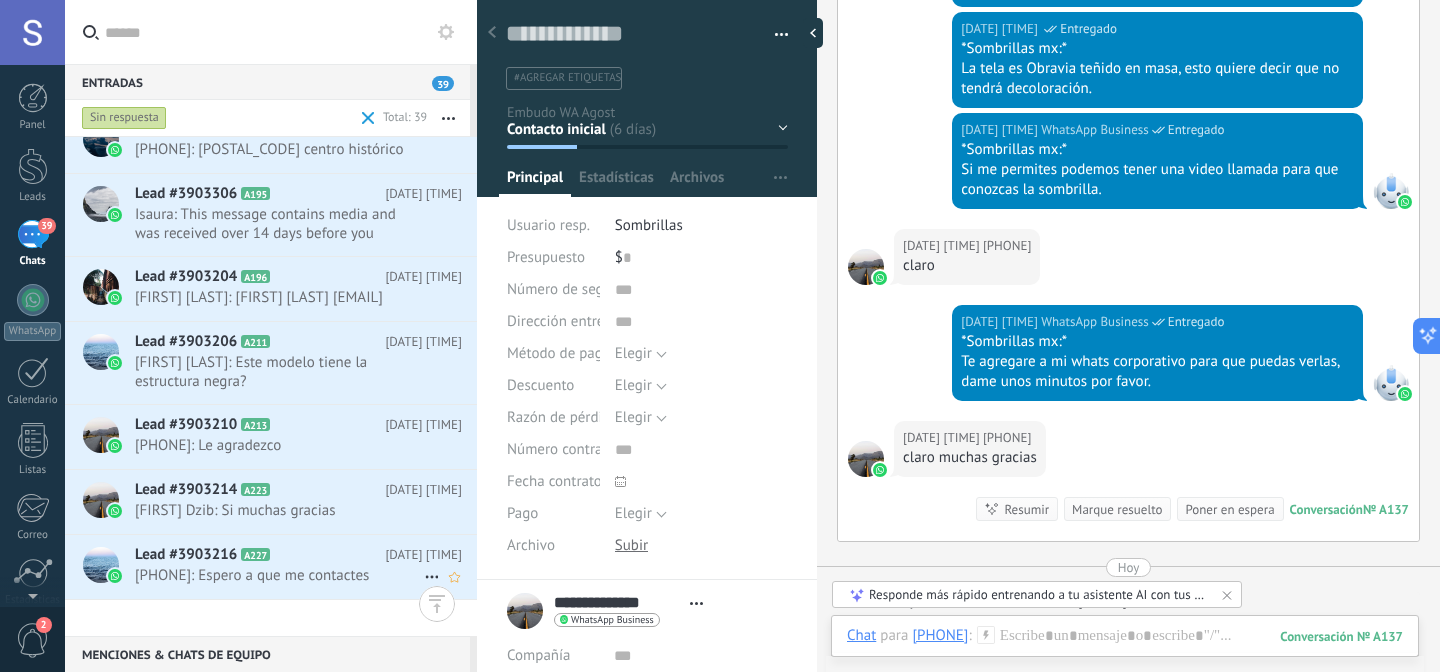 click on "[PHONE]: Espero a que me contactes" at bounding box center (279, 575) 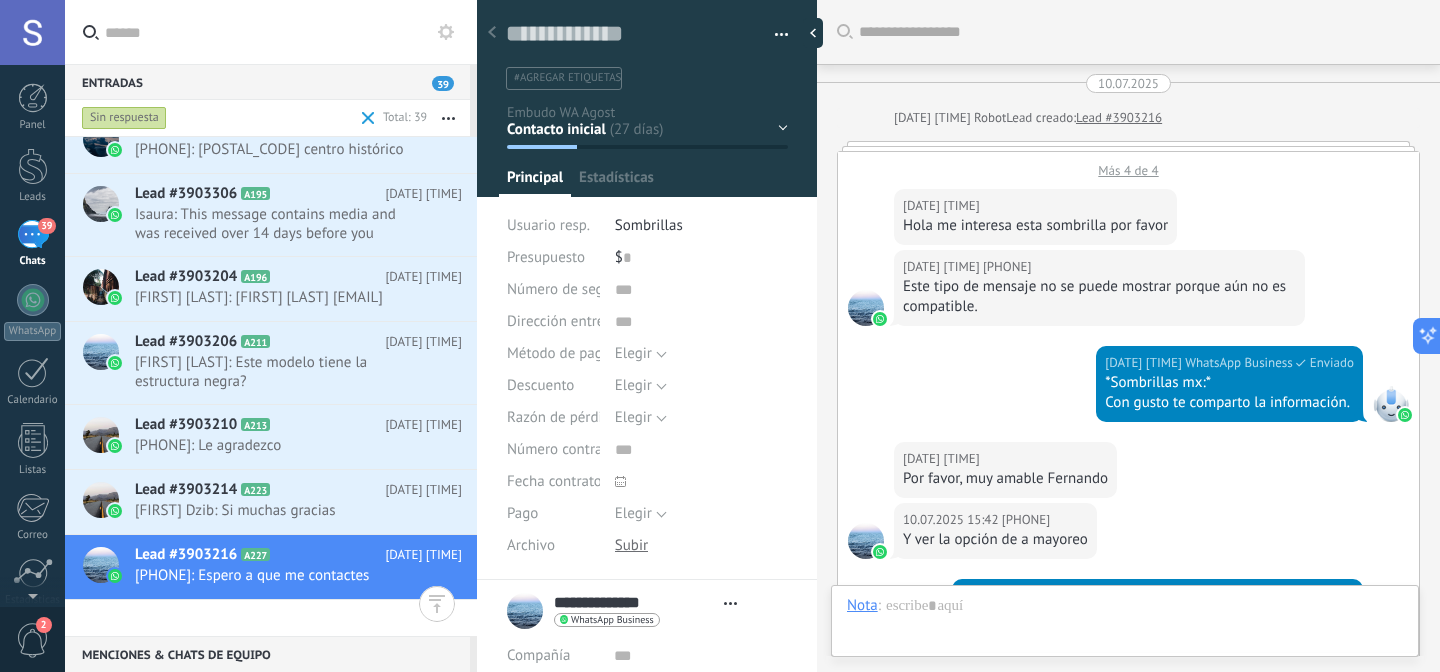 scroll, scrollTop: 30, scrollLeft: 0, axis: vertical 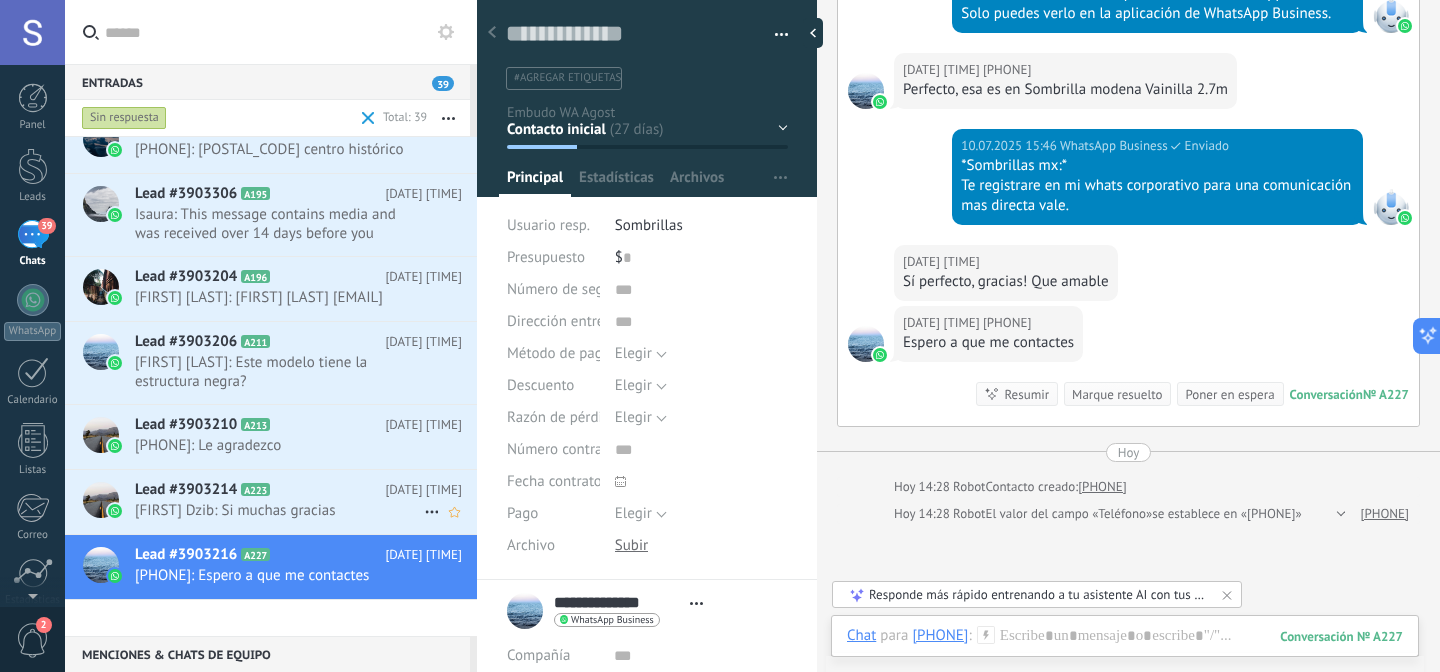 click on "Lead #3903214
A223
[DATE] [TIME]
[FIRST] [LAST]: Si muchas gracias" at bounding box center (306, 501) 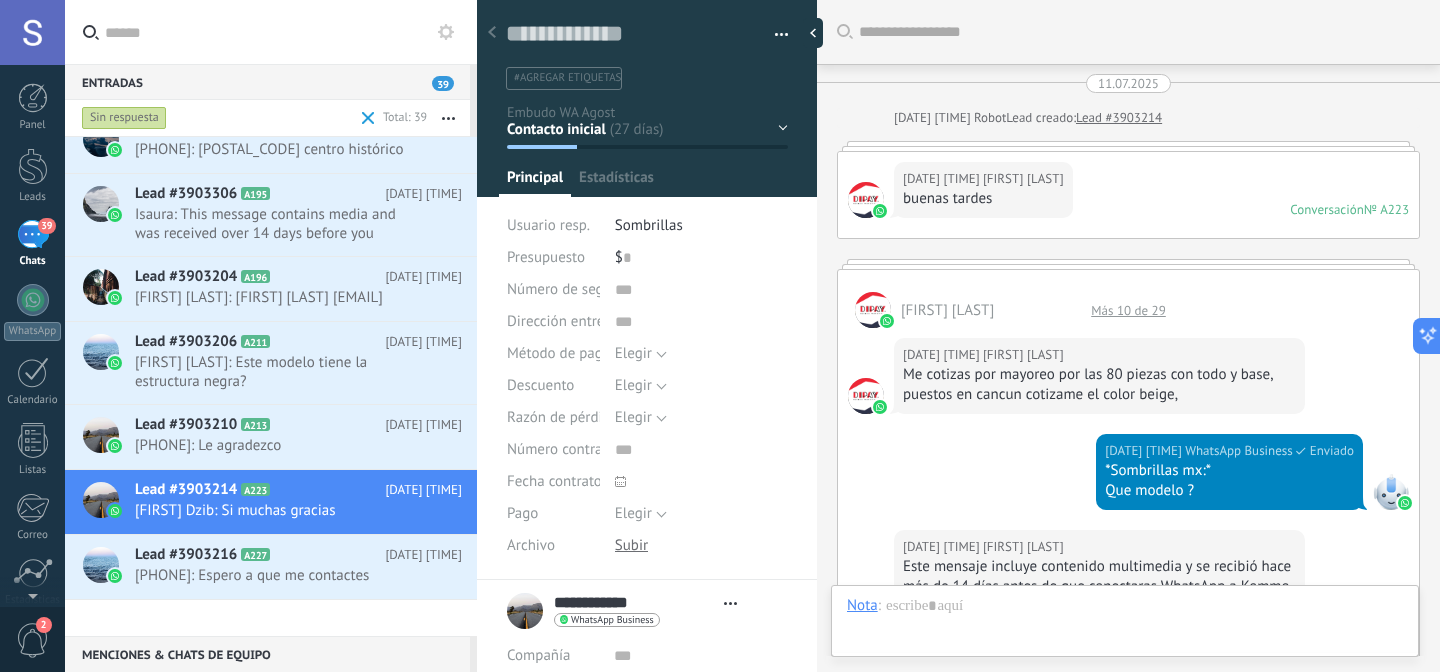 scroll, scrollTop: 30, scrollLeft: 0, axis: vertical 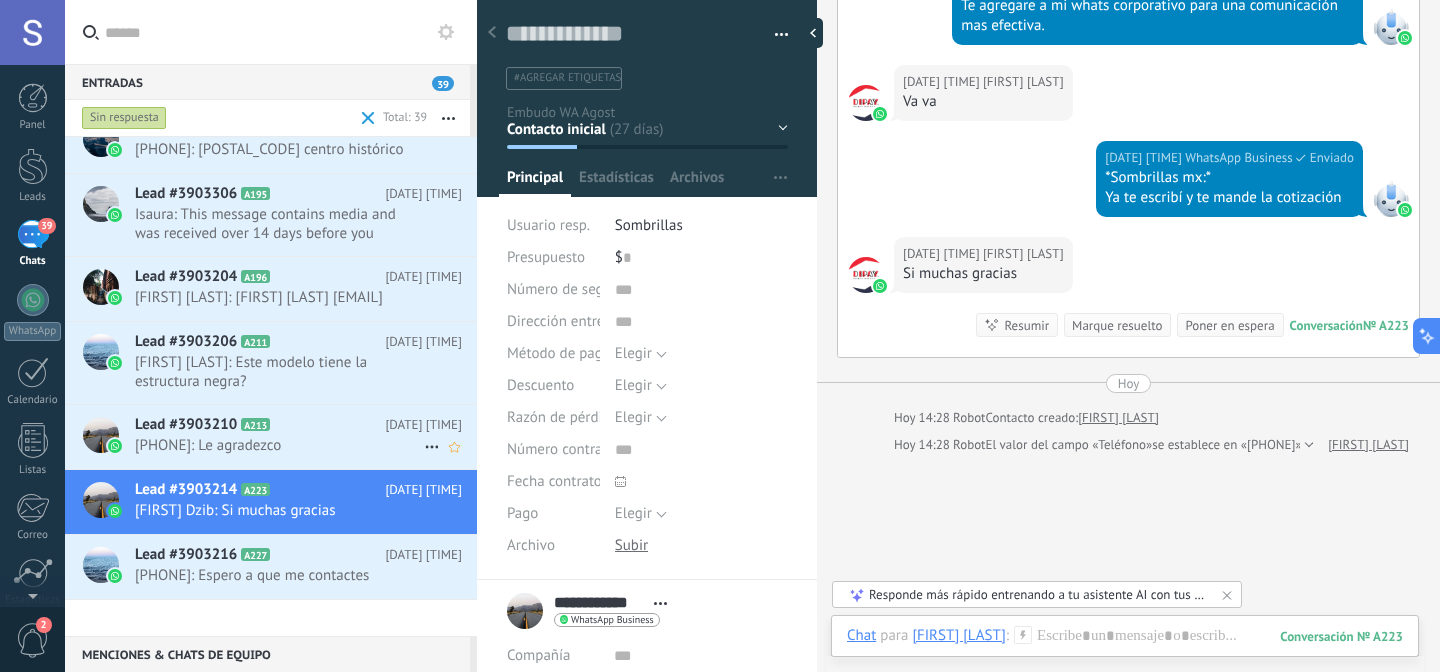 click on "[PHONE]: Le agradezco" at bounding box center [279, 445] 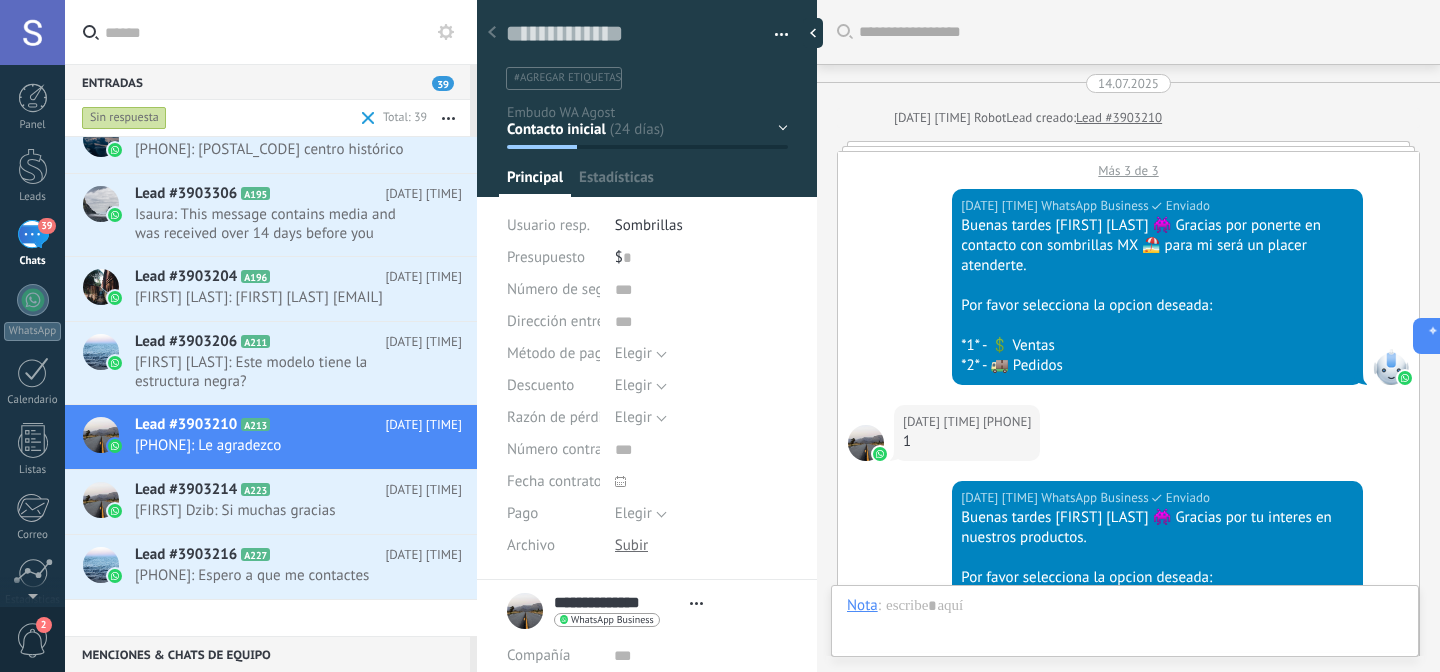 scroll, scrollTop: 30, scrollLeft: 0, axis: vertical 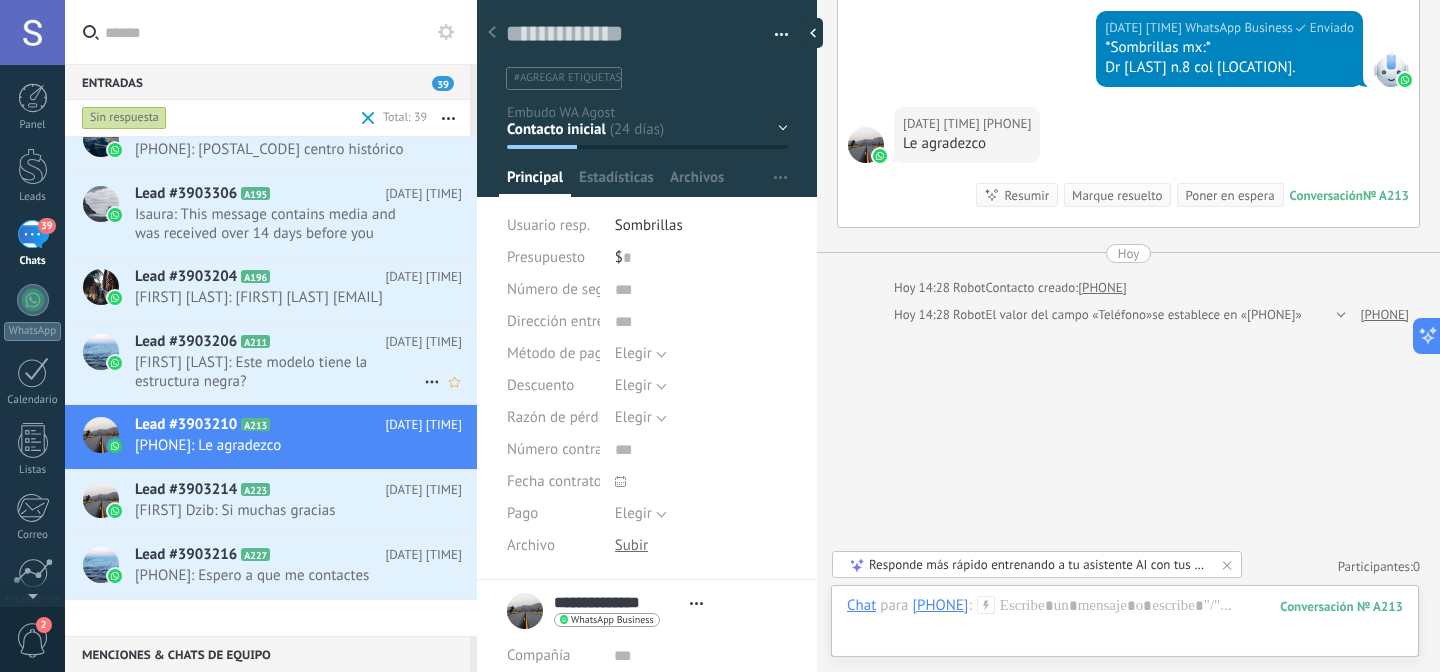 click on "[FIRST] [LAST]: Este modelo tiene la estructura negra?" at bounding box center (279, 372) 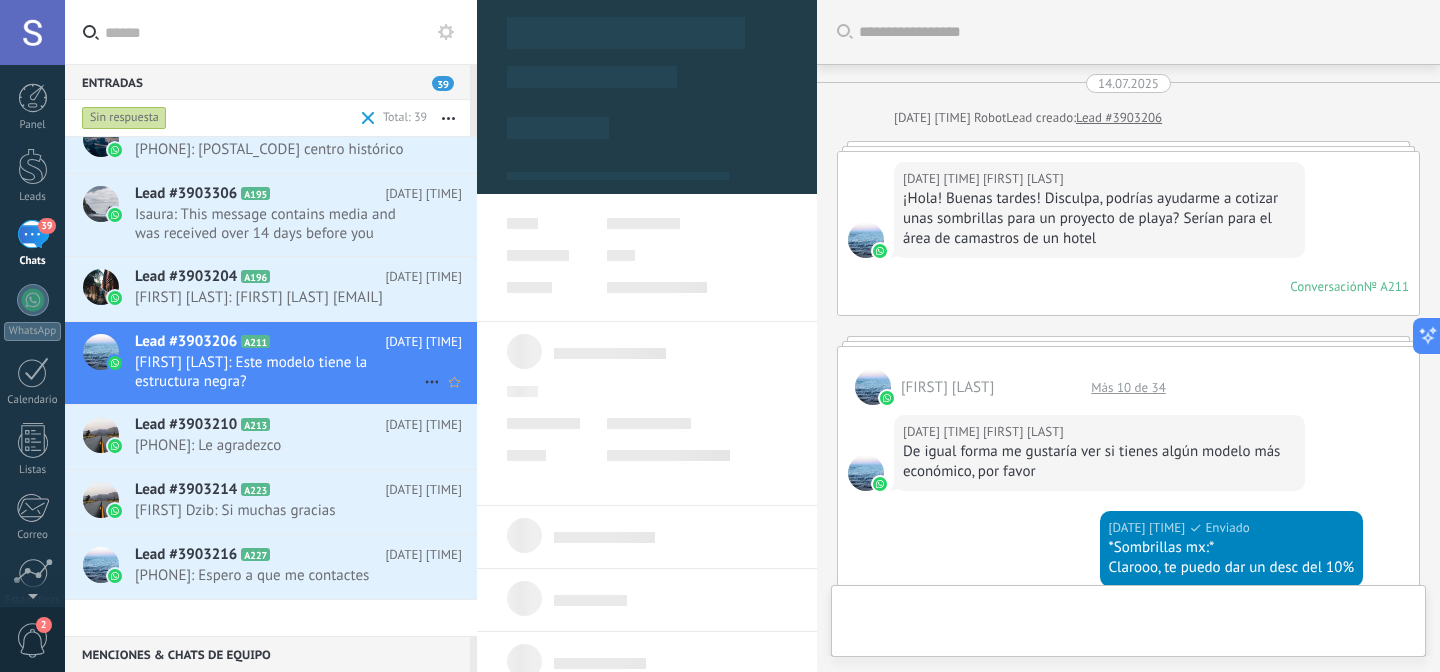 scroll, scrollTop: 1581, scrollLeft: 0, axis: vertical 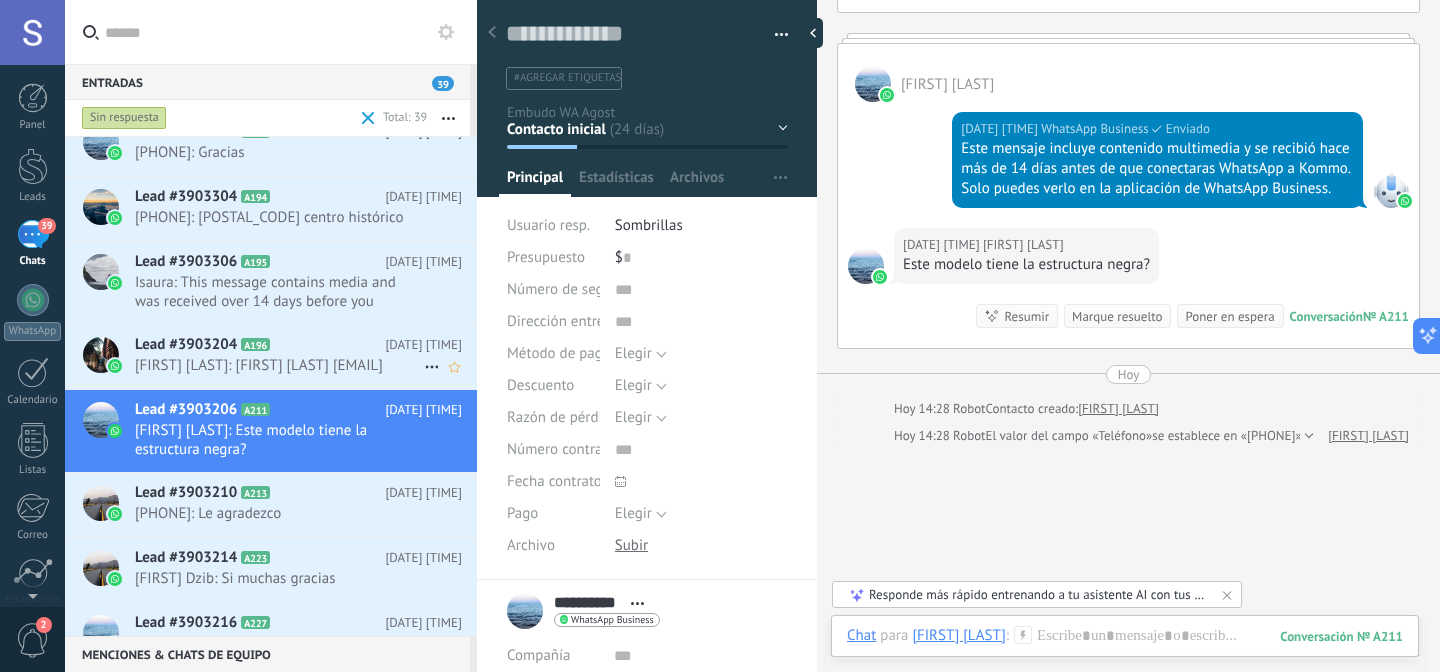 click on "[FIRST] [LAST]: [FIRST] [LAST]
[EMAIL]" at bounding box center (279, 365) 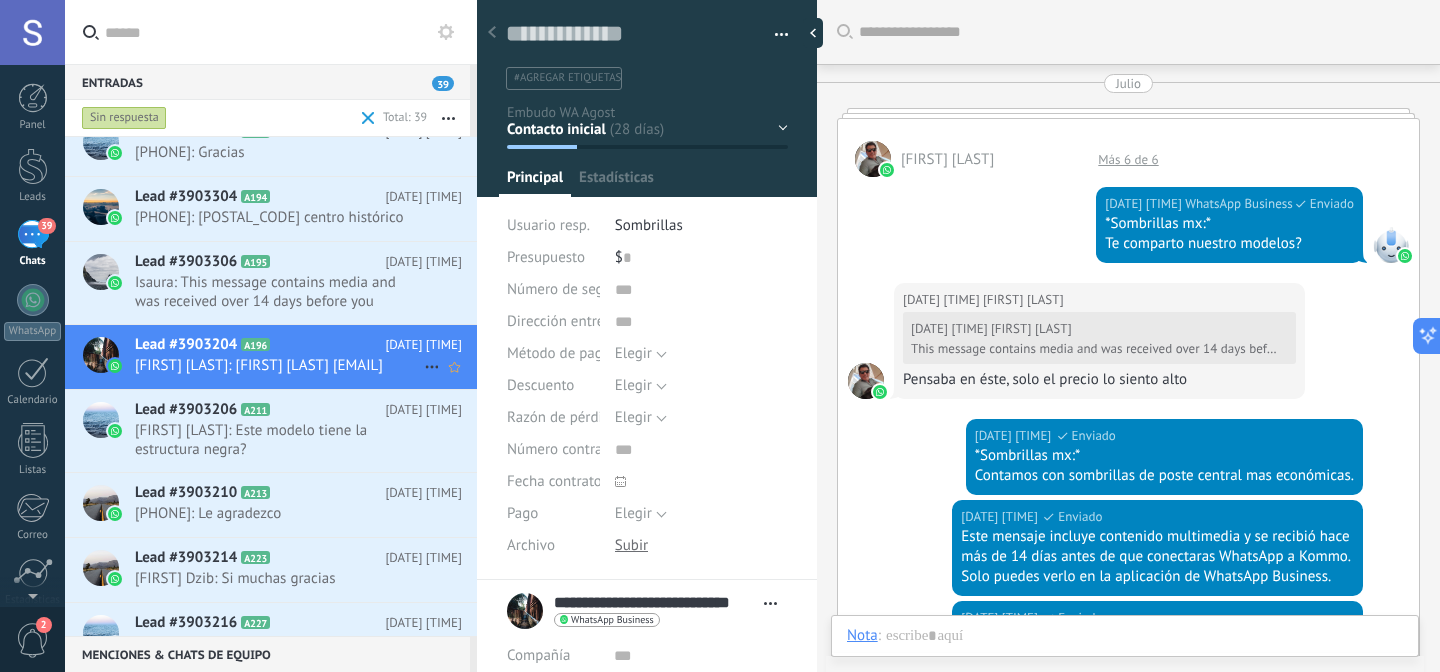 scroll, scrollTop: 30, scrollLeft: 0, axis: vertical 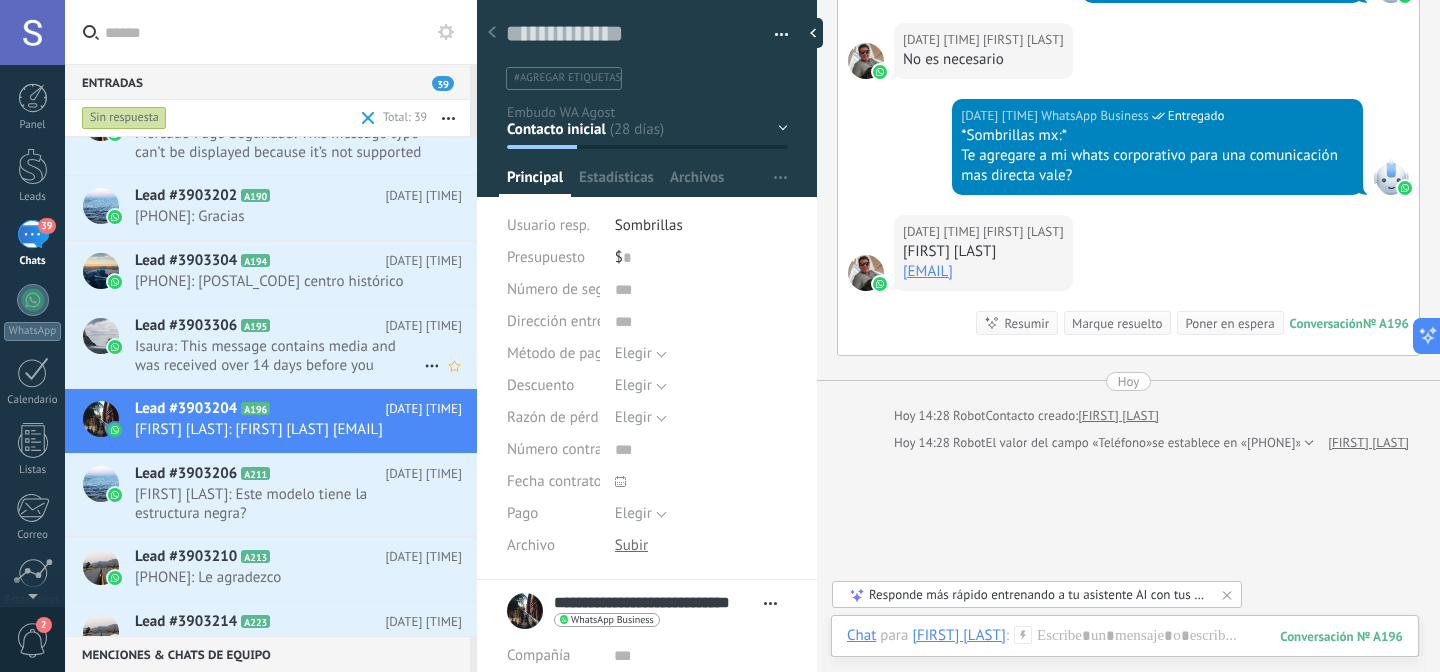 click on "Isaura: This message contains media and was received over 14 days before you connected WhatsApp to Kommo. You can view..." at bounding box center [279, 356] 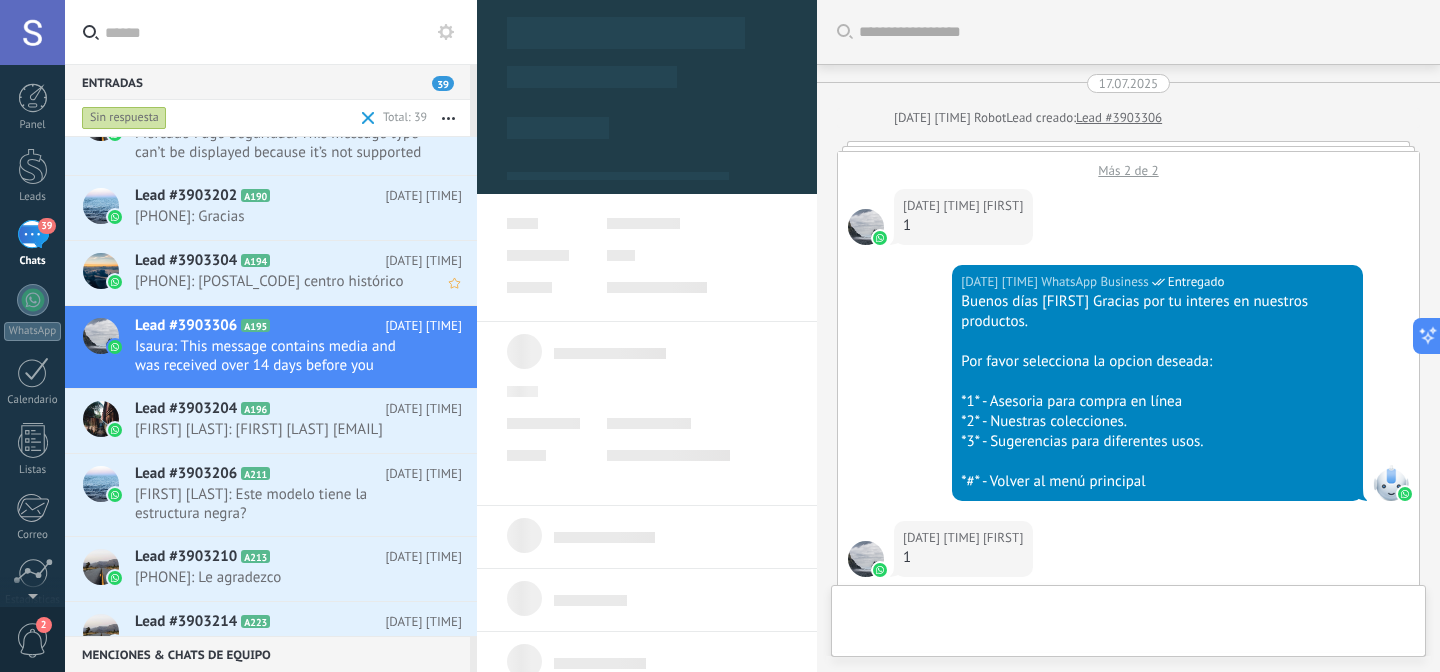 scroll, scrollTop: 30, scrollLeft: 0, axis: vertical 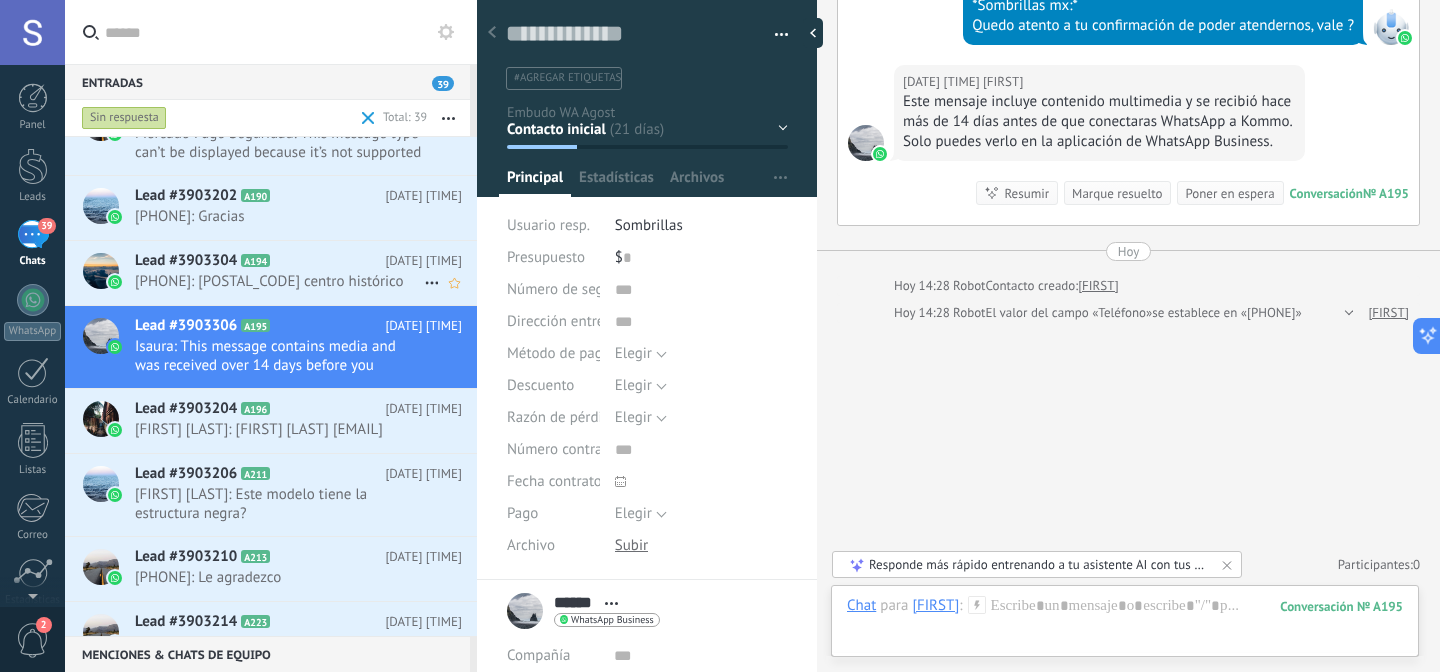 click on "Lead #3903304
A194
[DATE] [TIME]
[PHONE]: 06000 [LOCATION]" at bounding box center [306, 272] 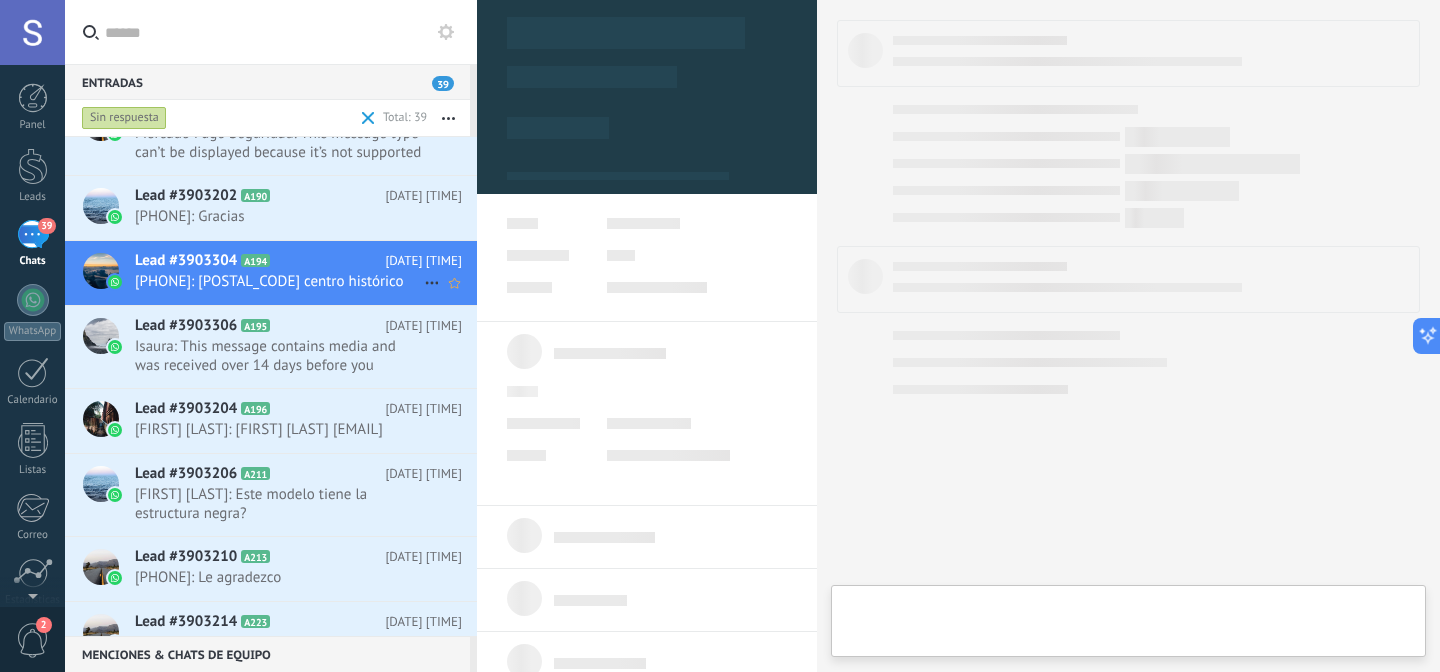 scroll, scrollTop: 2120, scrollLeft: 0, axis: vertical 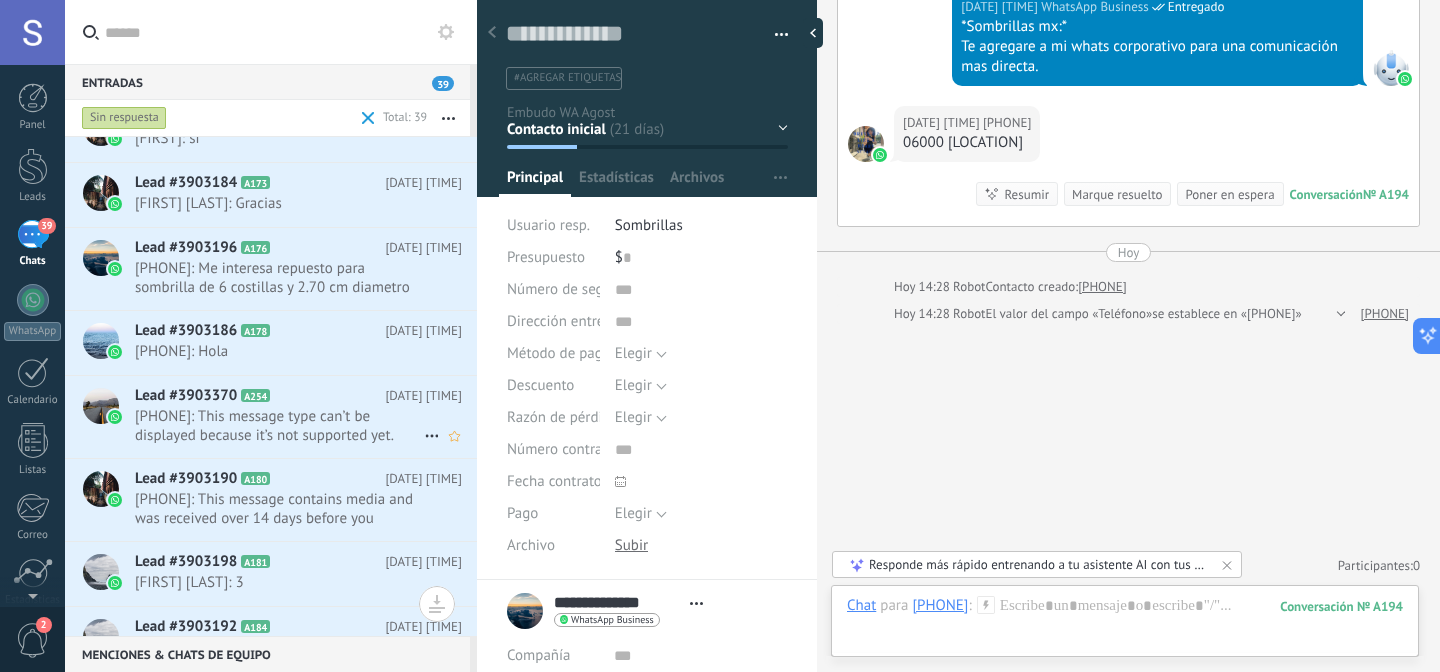 click on "[PHONE]: This message type can’t be displayed because it’s not supported yet." at bounding box center [279, 426] 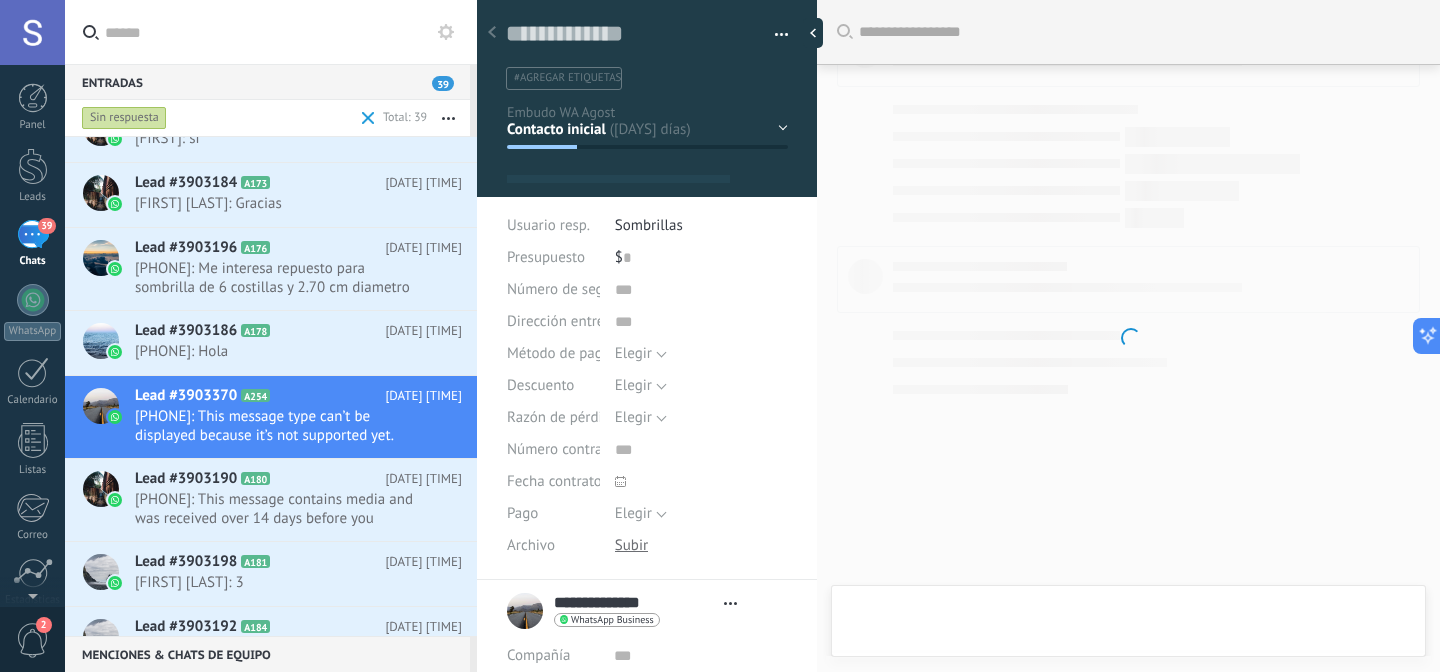 scroll, scrollTop: 0, scrollLeft: 0, axis: both 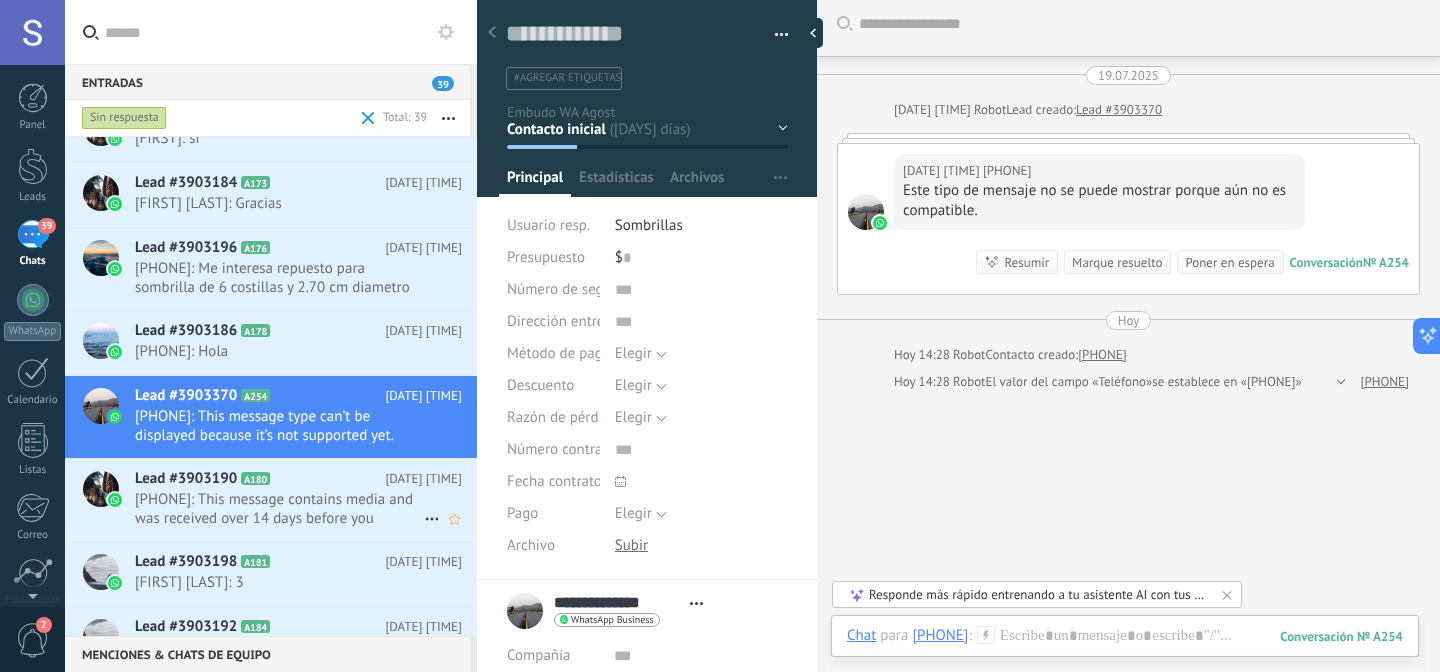click on "[PHONE]: This message contains media and was received over 14 days before you connected WhatsApp to Kommo. You can view..." at bounding box center (279, 509) 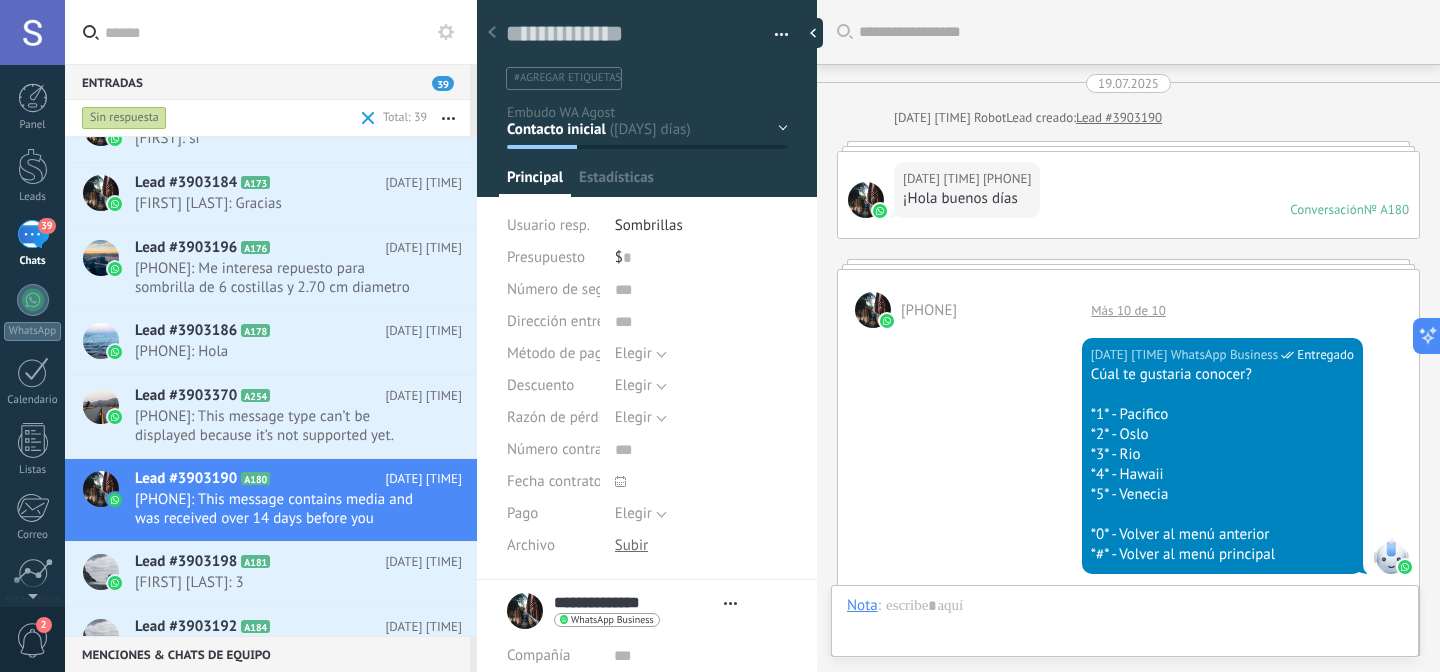 scroll, scrollTop: 1265, scrollLeft: 0, axis: vertical 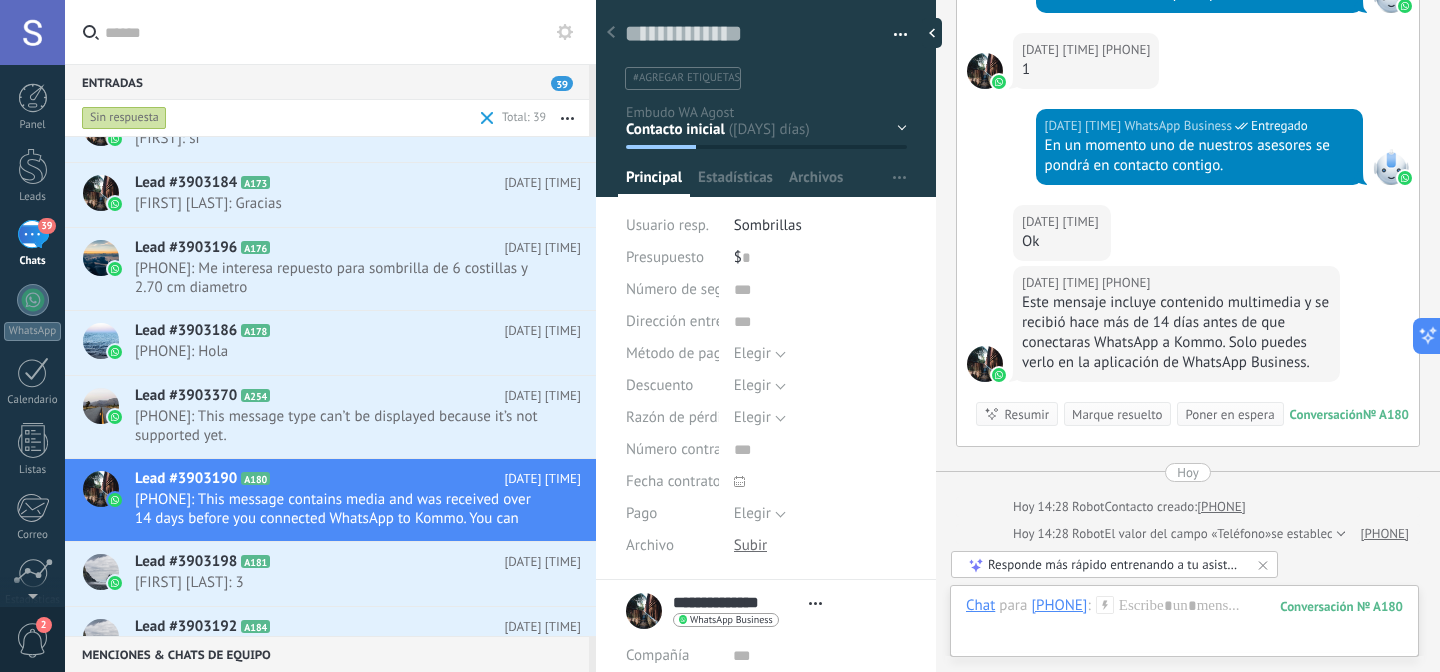 click on "Entradas 39 Sin respuesta Total: 39
Silenciar Acciones múltiples Ordenar Más recientes Larga espera Destacados Negativa Chats abiertos Sin respuesta Asignado a mí Suscrito Destacados Guardar Selecciona una fecha Selecciona una fecha Hoy Ayer Últimos  ** 30  dias Esta semana La última semana Este mes El mes pasado Este trimestre Este año Leads Entrantes Nueva consulta Cualificado Cotización enviada Pedido creado Pedido completado Pedido enviado Pedido enviado – ganado Pedido cancelado – perdido Leads Entrantes Contacto inicial Negociación Tomar decisión Logrado con éxito Ventas Perdidos Leads Entrantes Contacto inicial Negociación Tomar decisión Logrado con éxito Ventas Perdidos Ninguno Abierto Cerrado Abierto Seleccionar todo Solo chats destacados Sin chats destacados Chats destacados Ninguno Respondido Sin respuesta Sin respuesta Seleccionar todo Conversación Entrante Saliente - No Respondida Saliente - Respondida Etapa de la interacción" at bounding box center [720, 336] 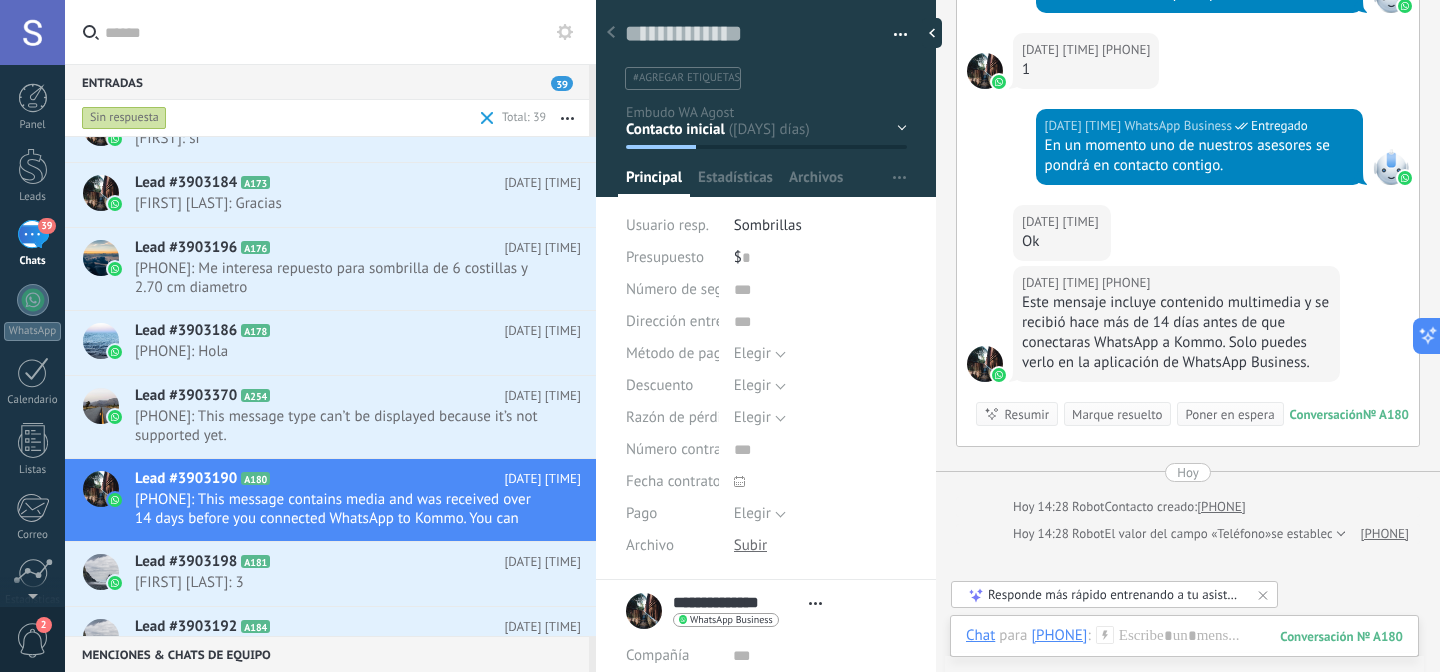 type on "**********" 